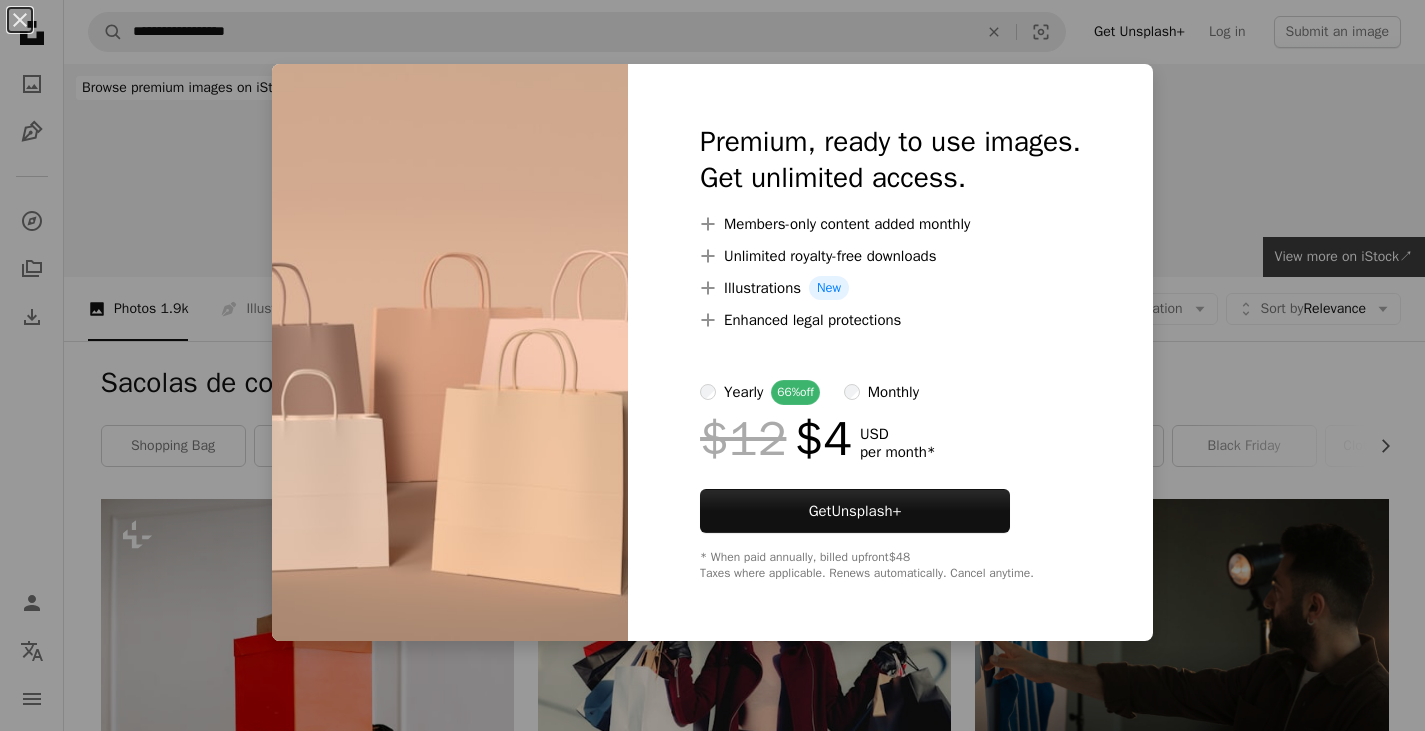 scroll, scrollTop: 2000, scrollLeft: 0, axis: vertical 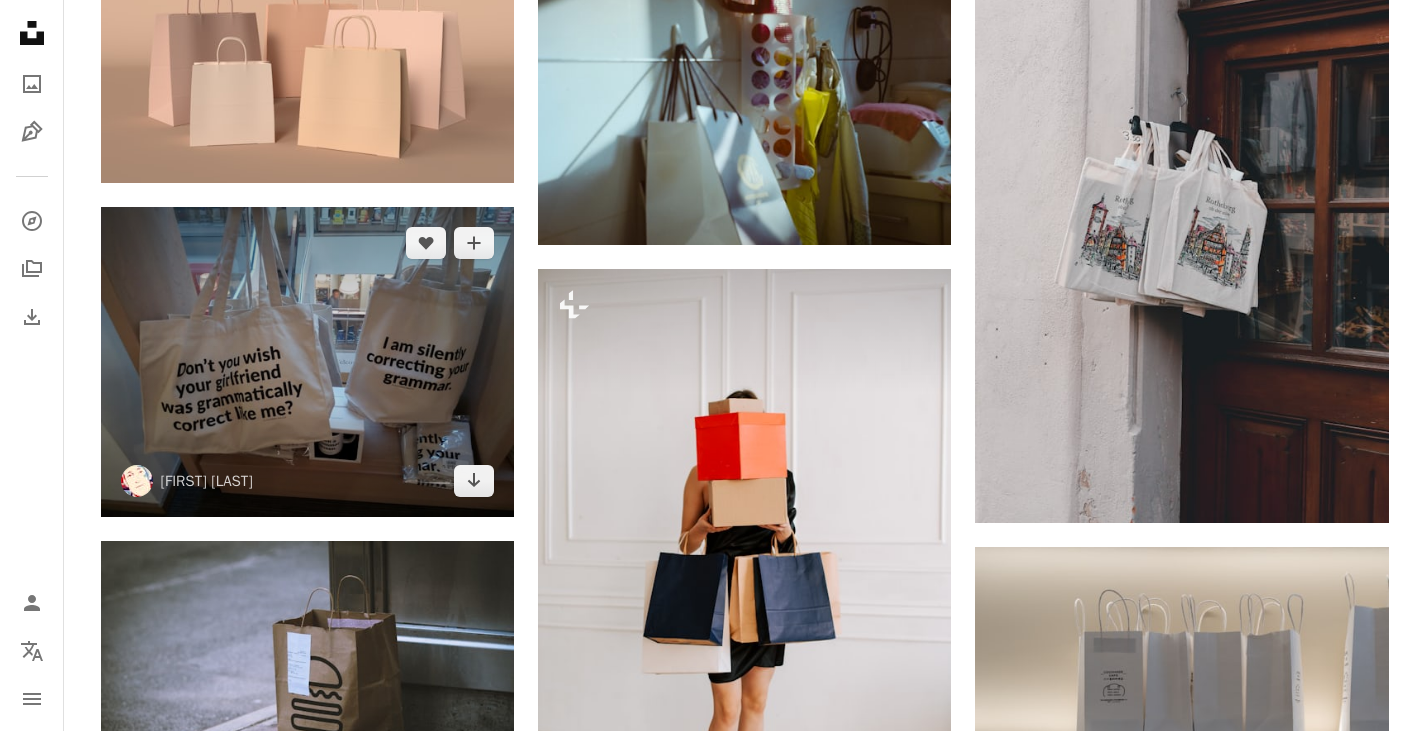 click at bounding box center [307, 362] 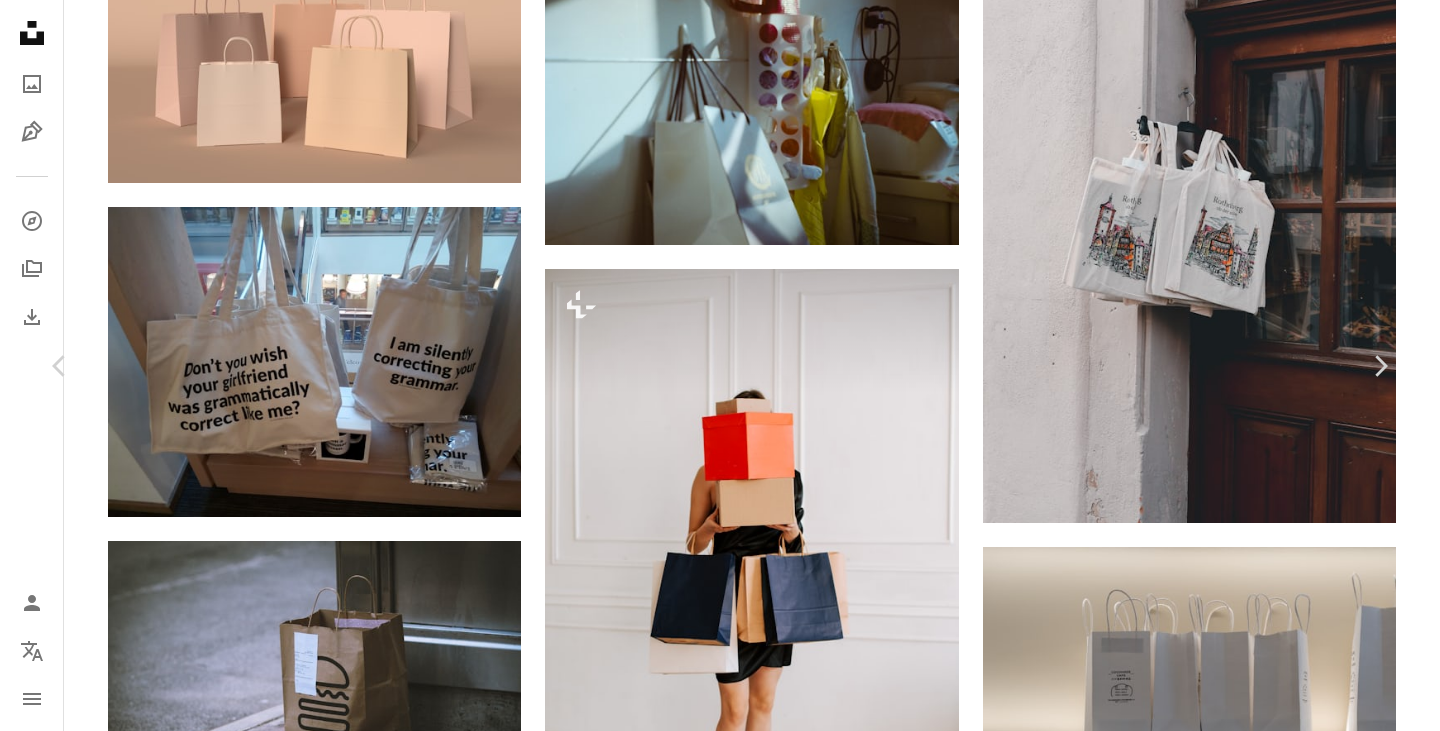 click on "Download free" at bounding box center (1191, 5157) 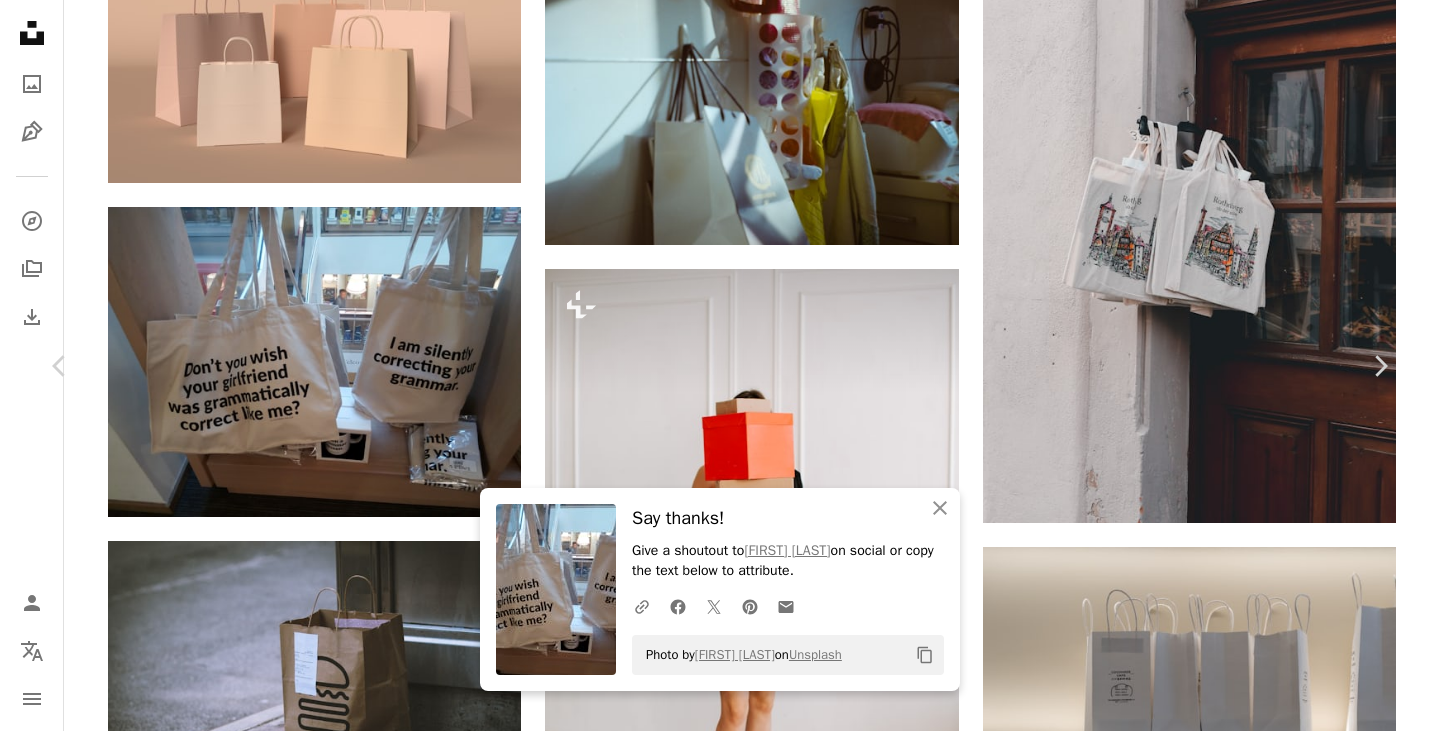 click on "An X shape" at bounding box center (20, 20) 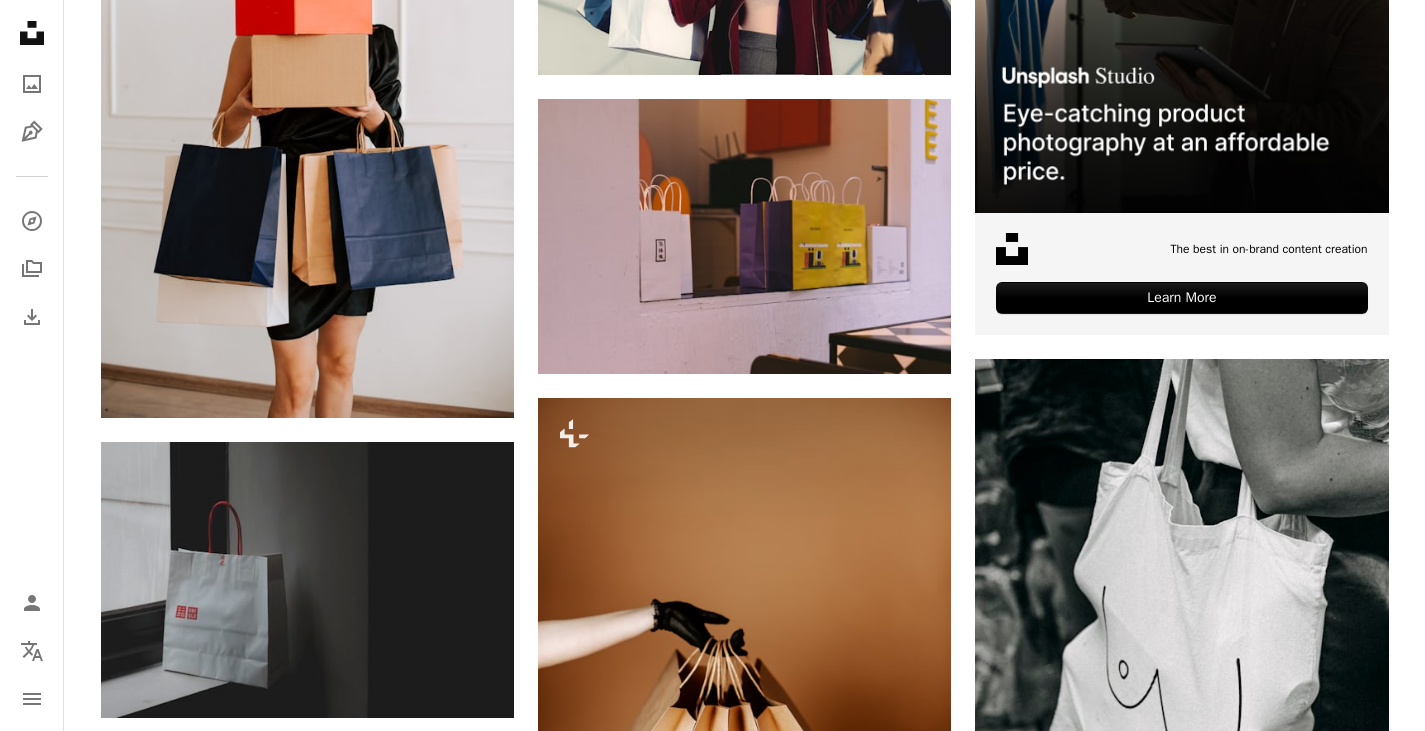 scroll, scrollTop: 0, scrollLeft: 0, axis: both 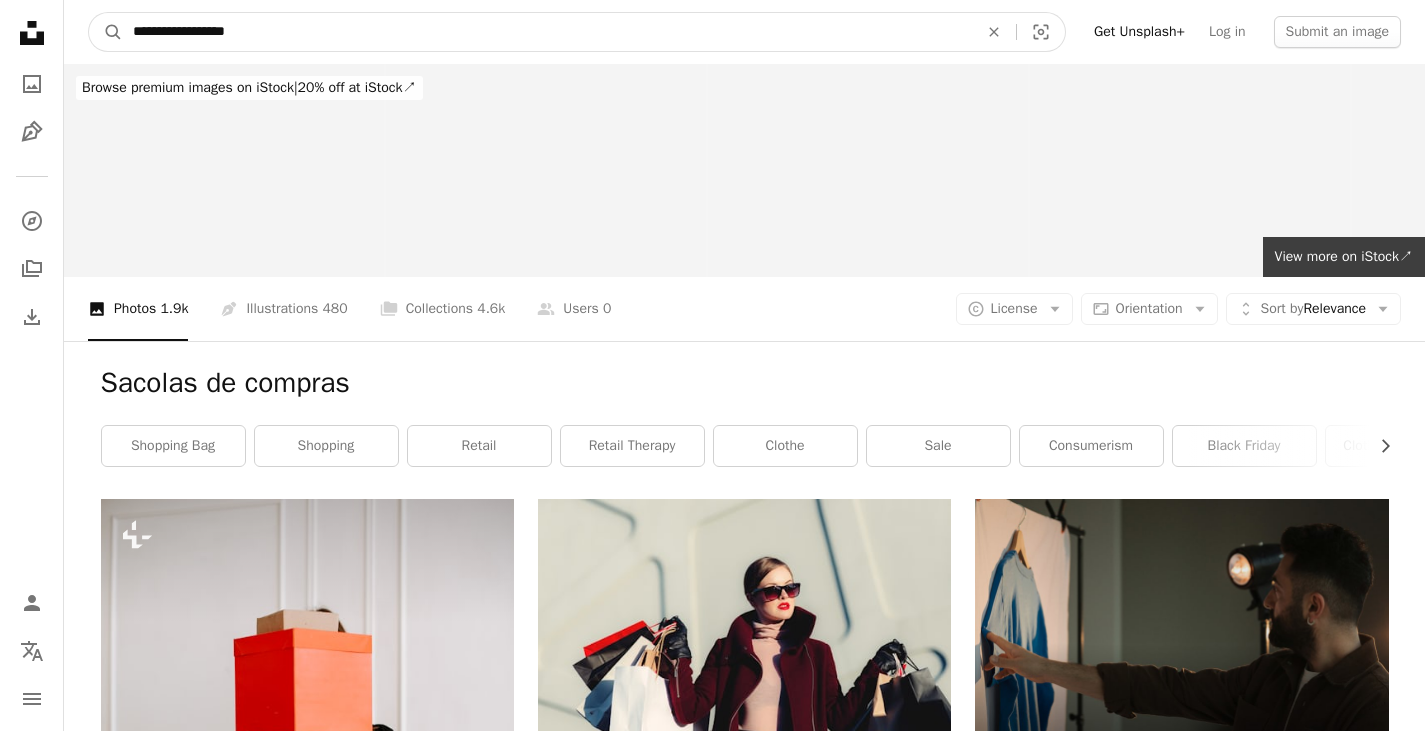 drag, startPoint x: 279, startPoint y: 31, endPoint x: 17, endPoint y: 25, distance: 262.0687 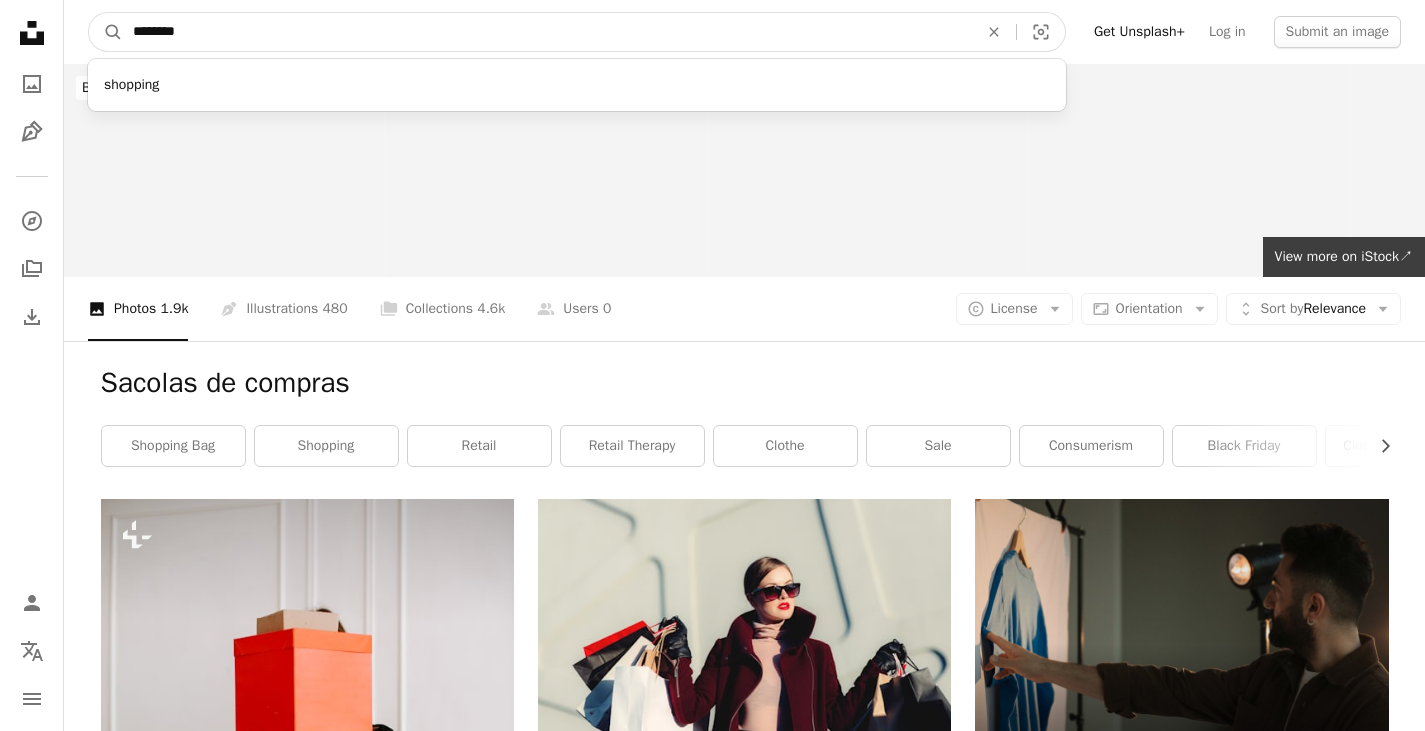 type on "********" 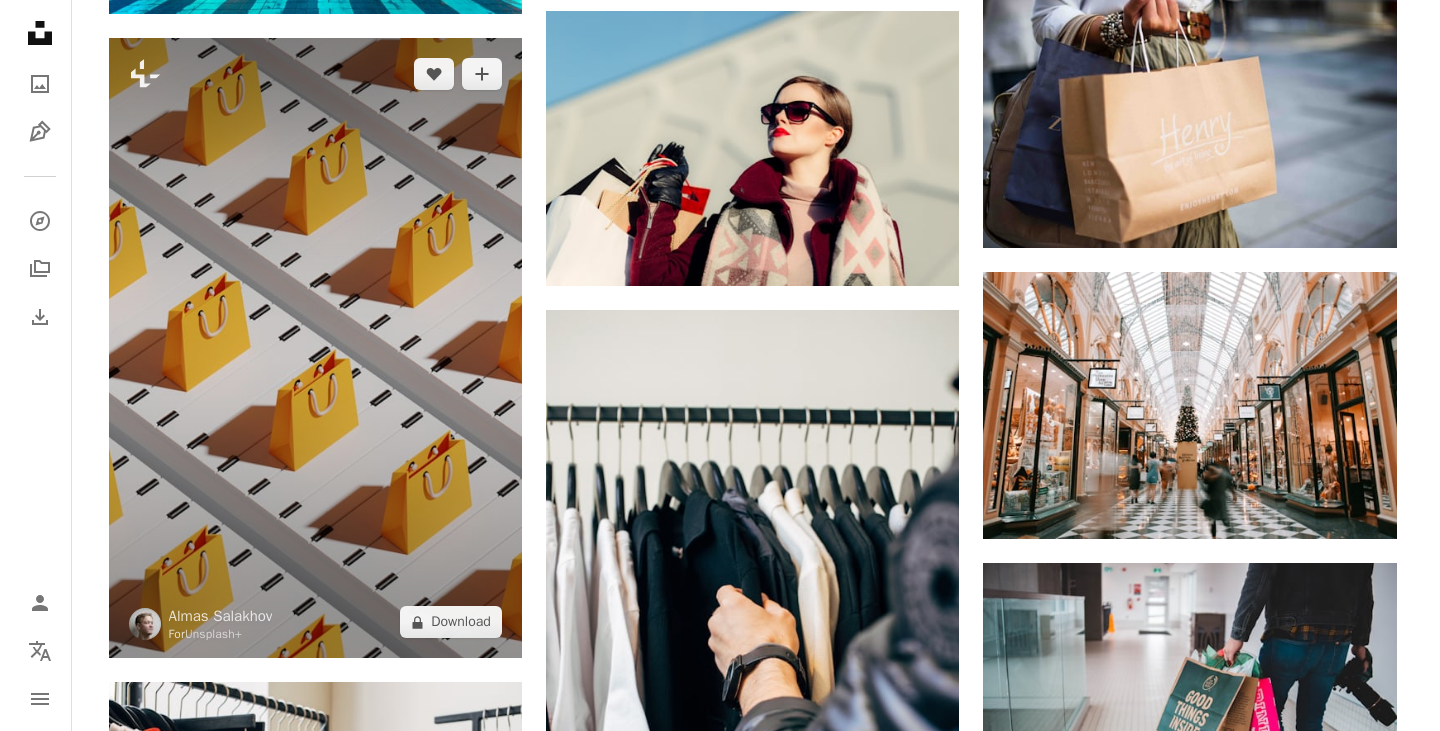 scroll, scrollTop: 1100, scrollLeft: 0, axis: vertical 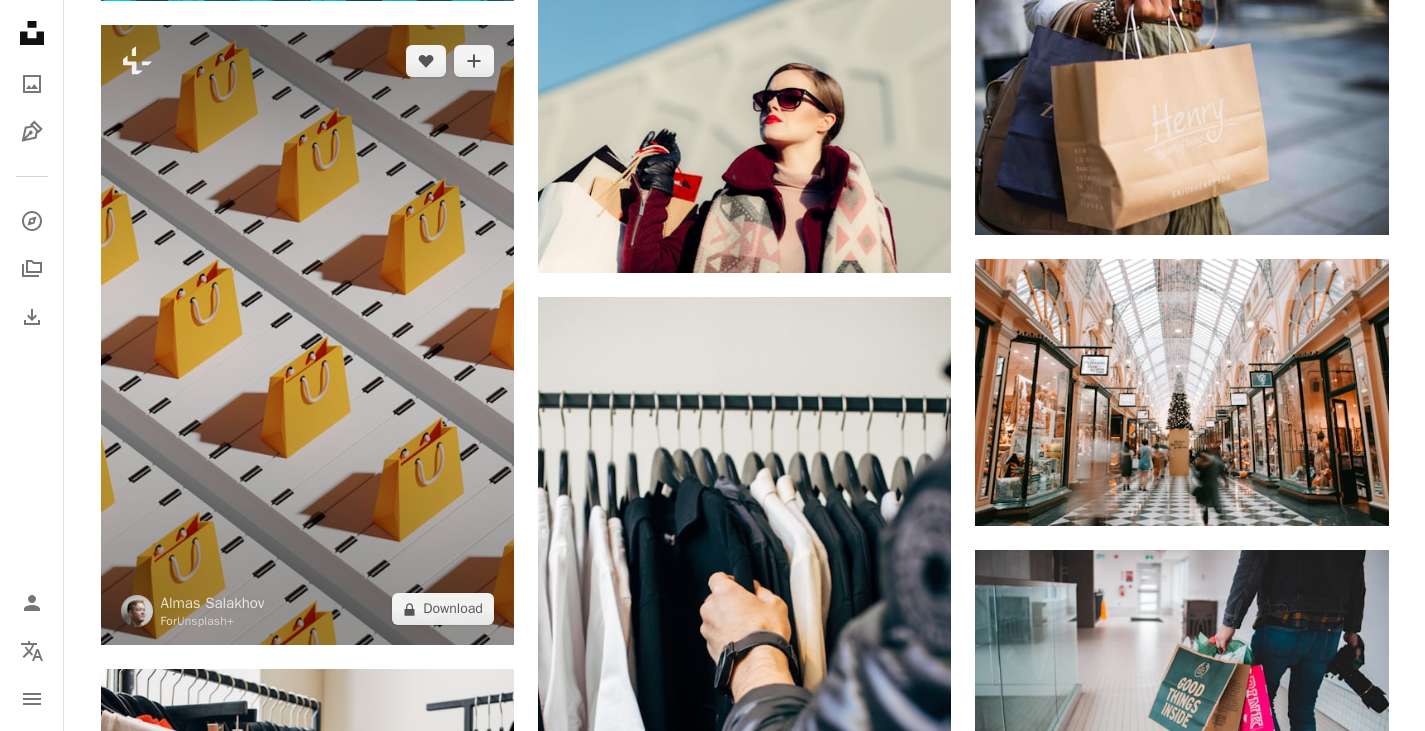 click at bounding box center [307, 335] 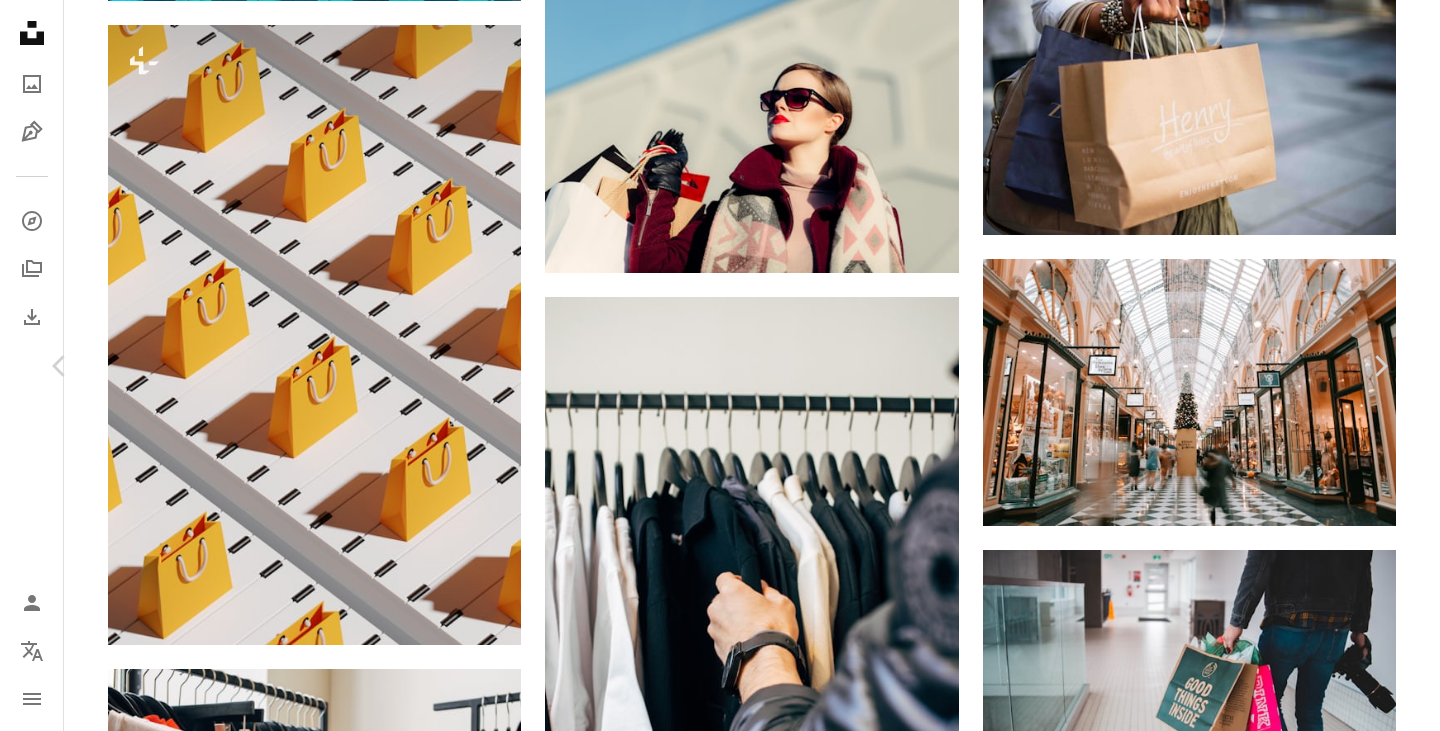 click at bounding box center [712, 3818] 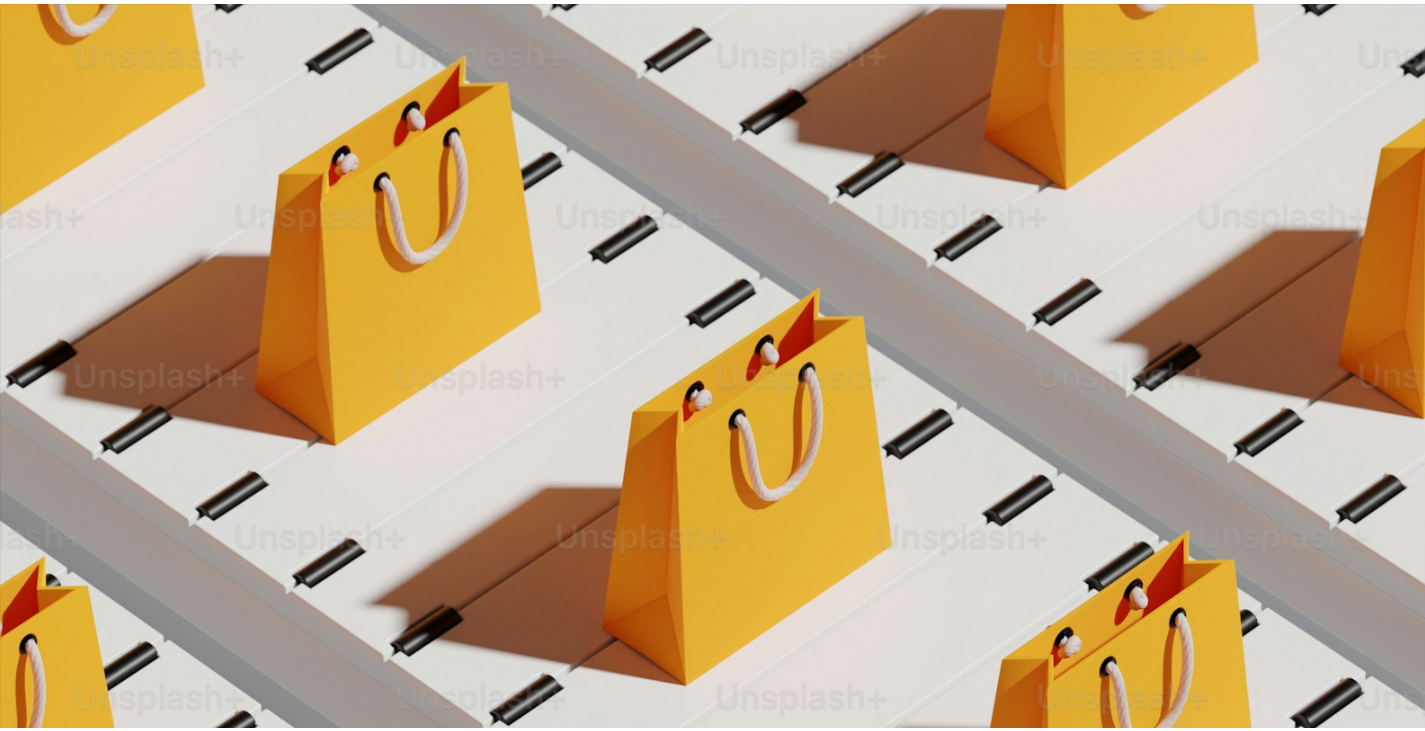 scroll, scrollTop: 693, scrollLeft: 0, axis: vertical 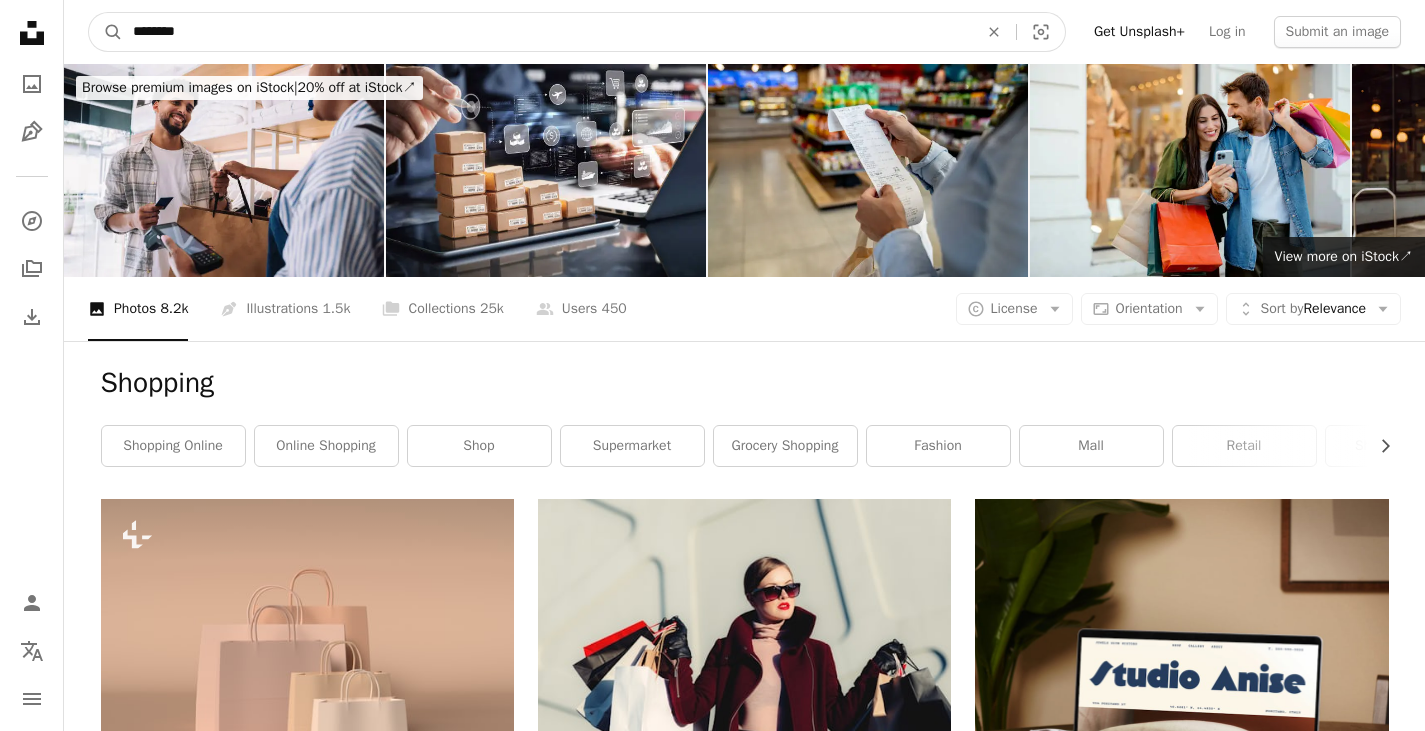 click on "********" at bounding box center [547, 32] 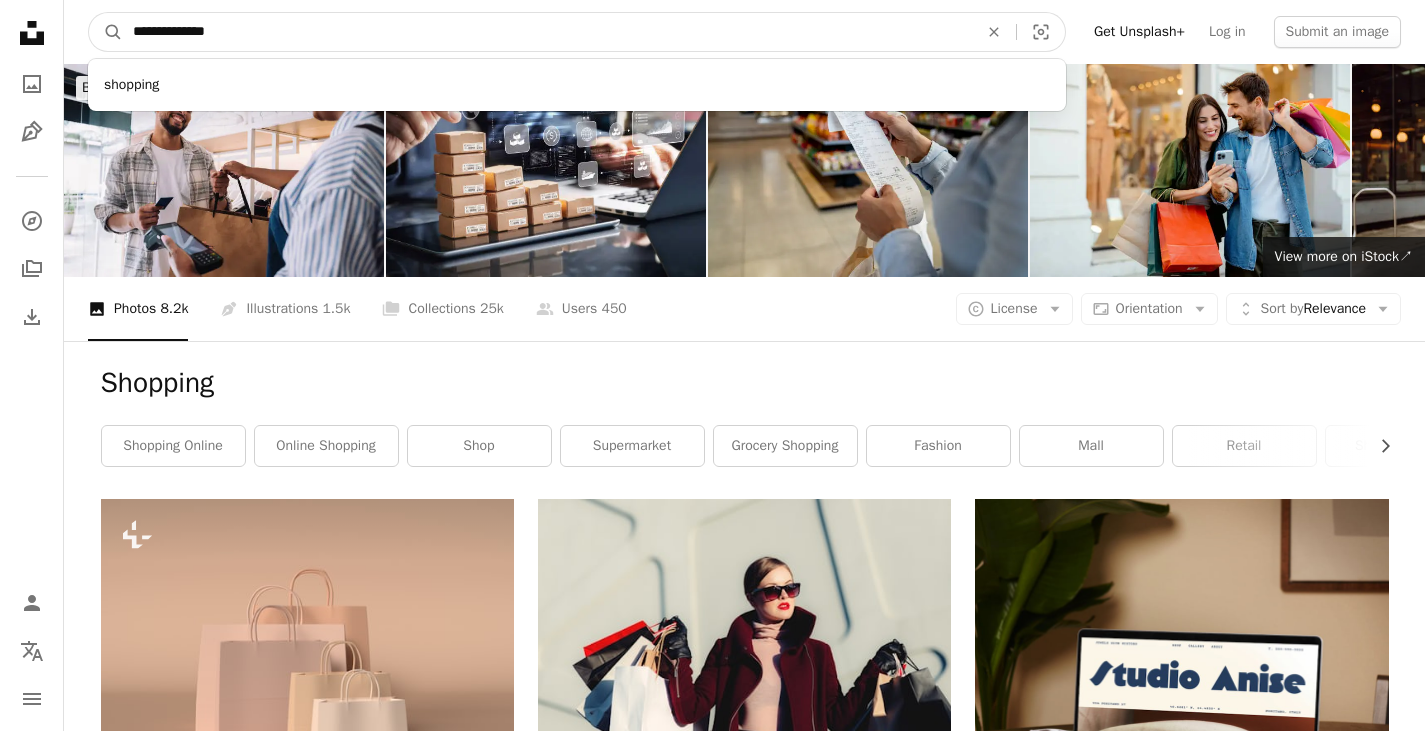 type on "**********" 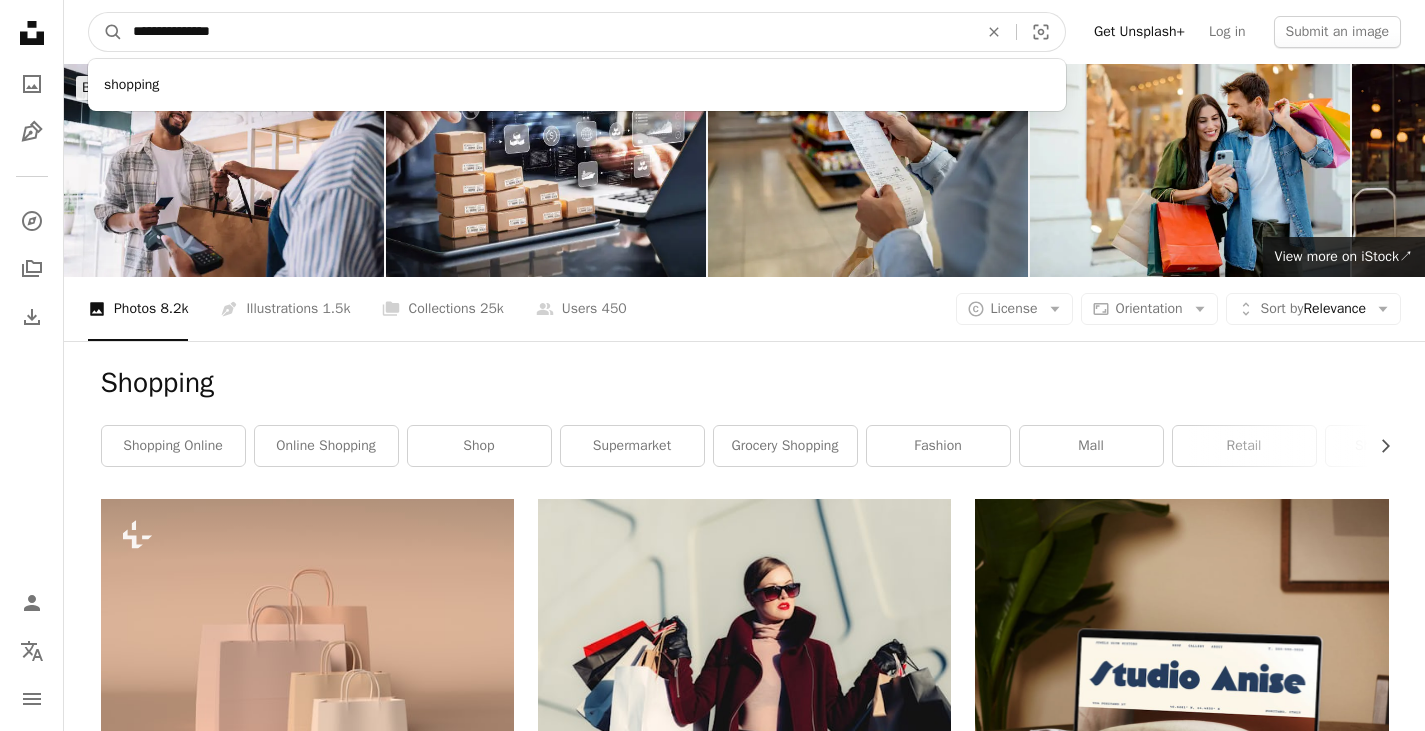 click on "A magnifying glass" at bounding box center (106, 32) 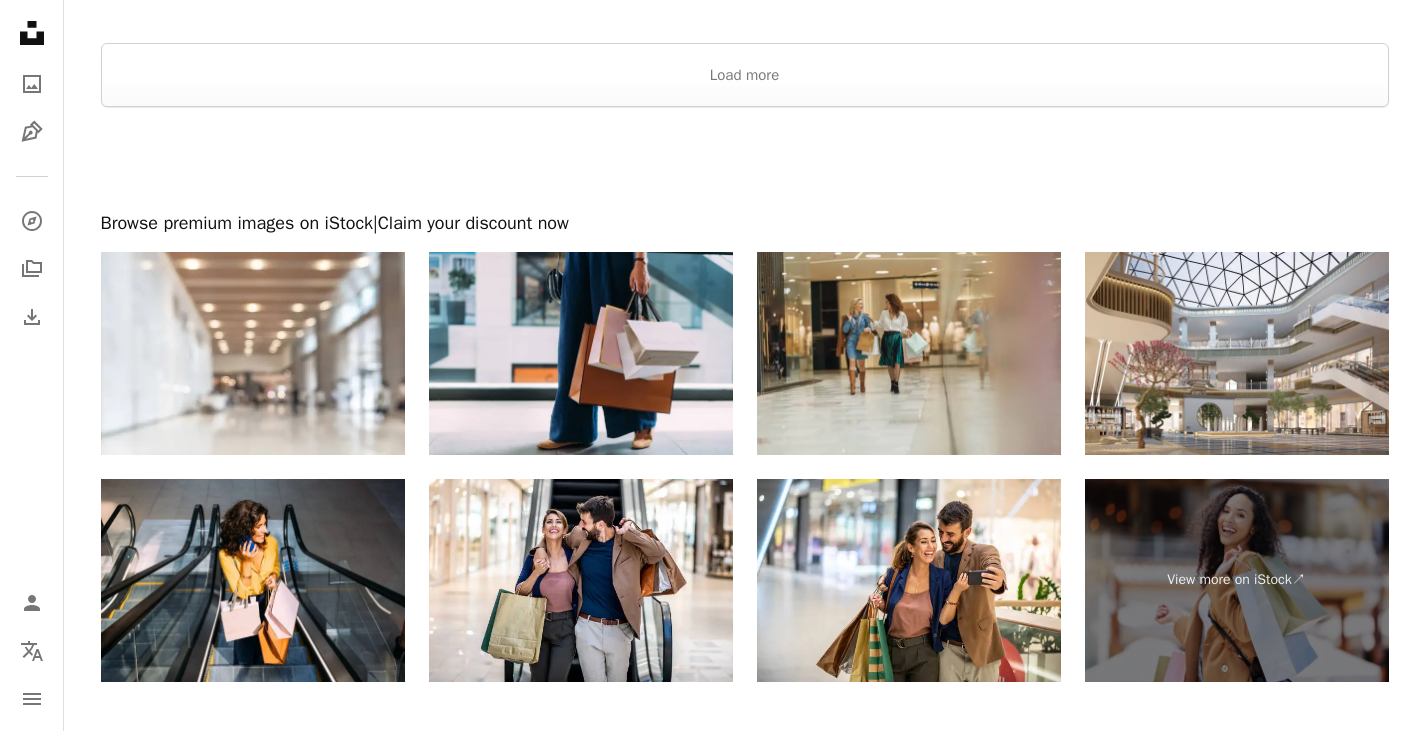 scroll, scrollTop: 3800, scrollLeft: 0, axis: vertical 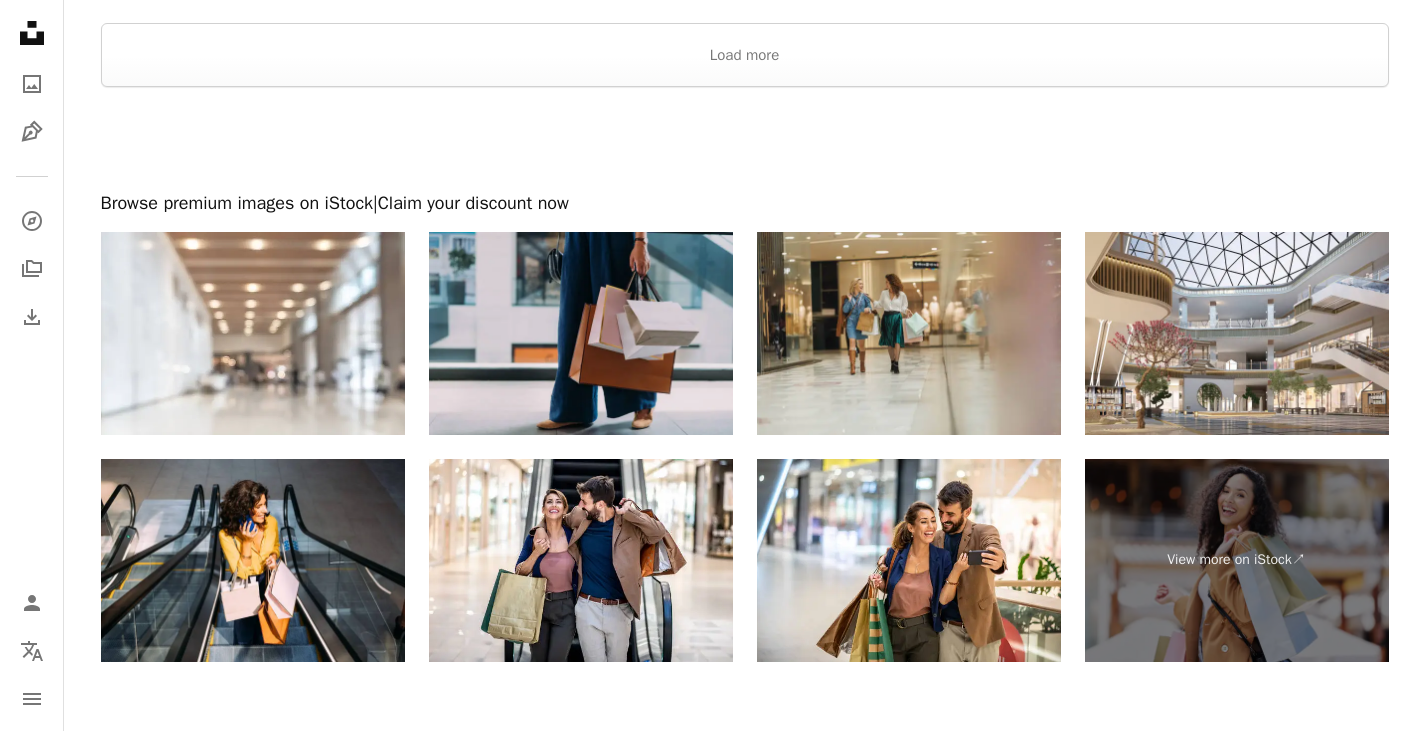 click at bounding box center [581, 333] 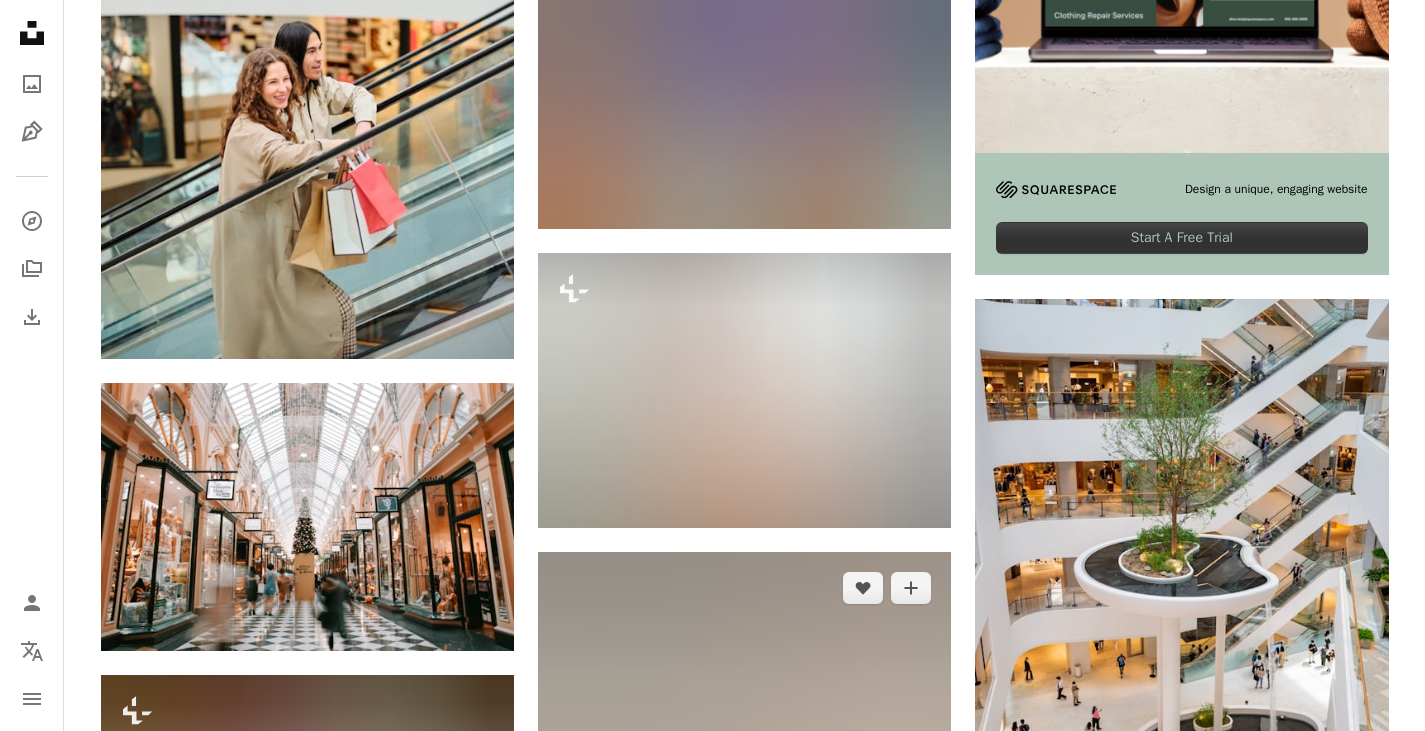 scroll, scrollTop: 0, scrollLeft: 0, axis: both 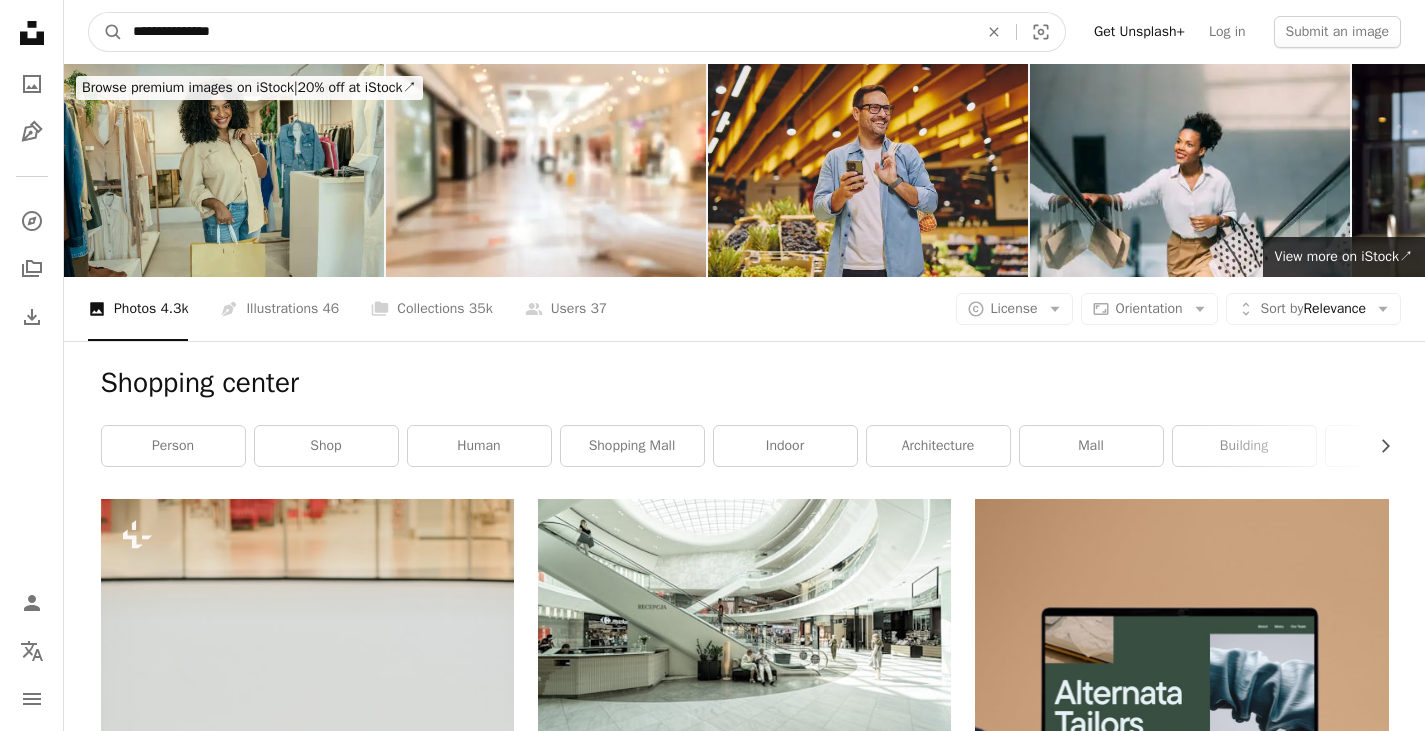 click on "**********" at bounding box center [547, 32] 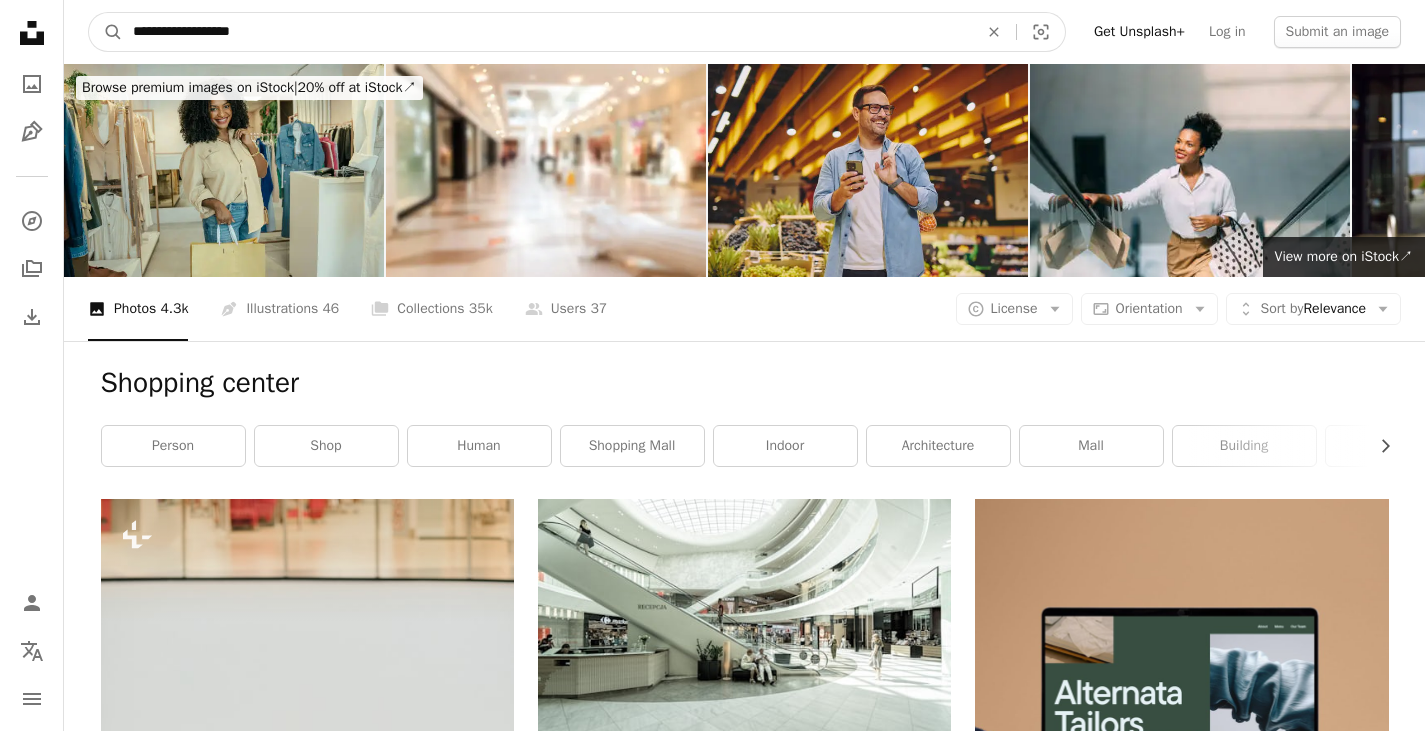 type on "**********" 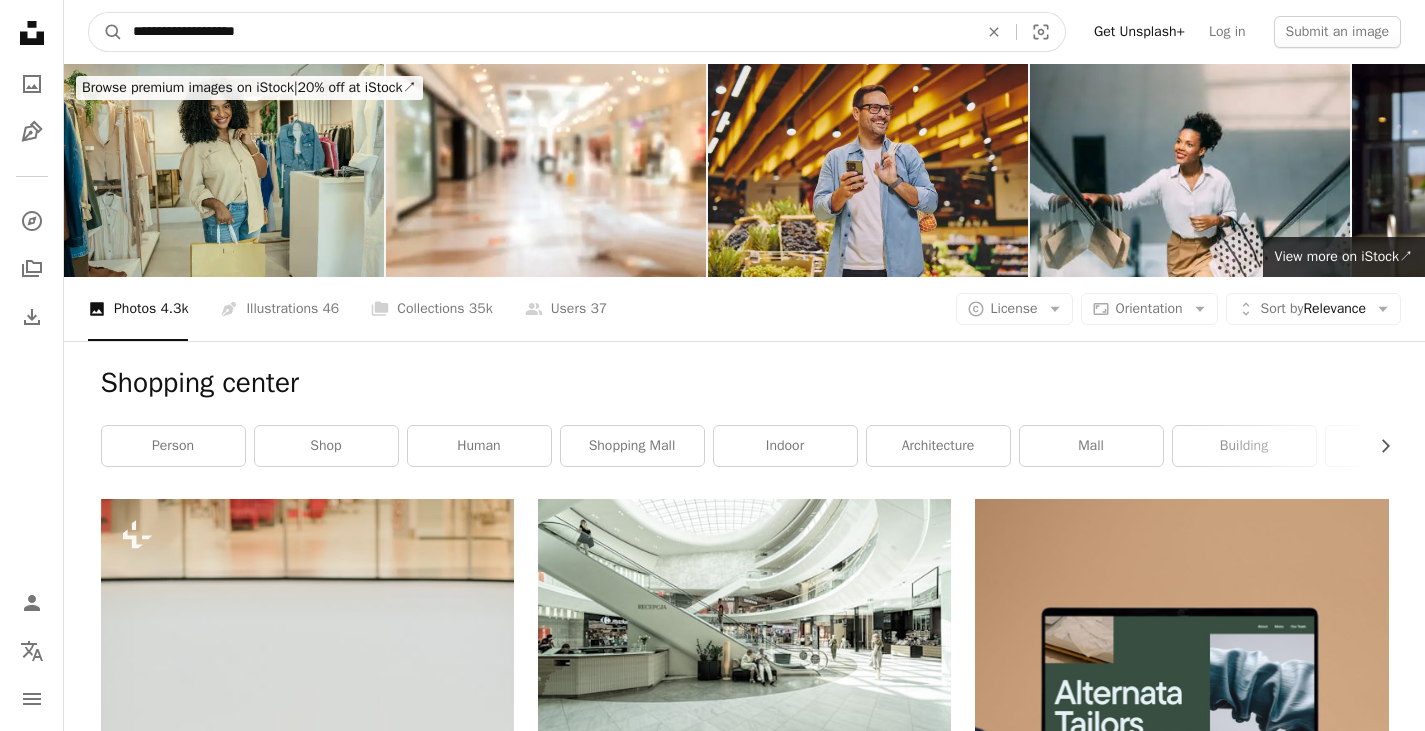 click on "A magnifying glass" at bounding box center [106, 32] 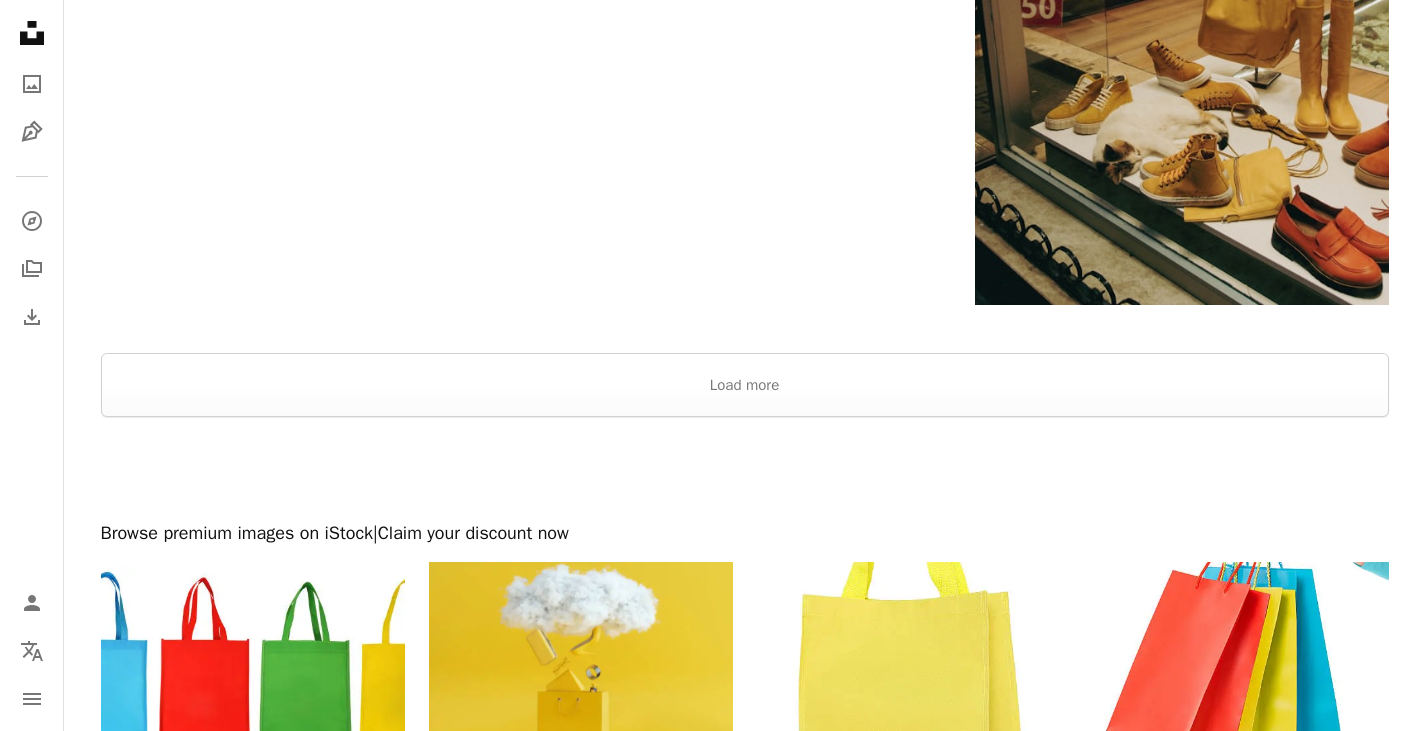 scroll, scrollTop: 3600, scrollLeft: 0, axis: vertical 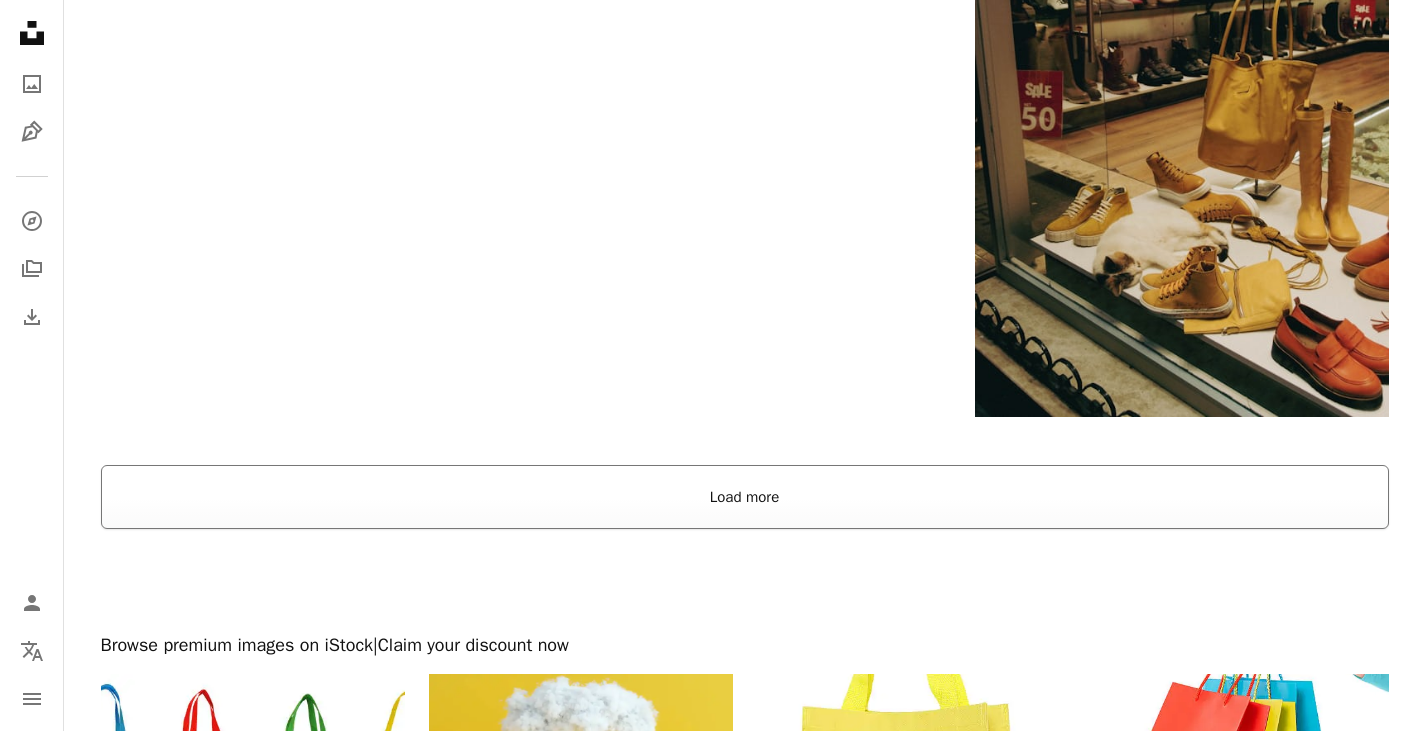 click on "Load more" at bounding box center [745, 497] 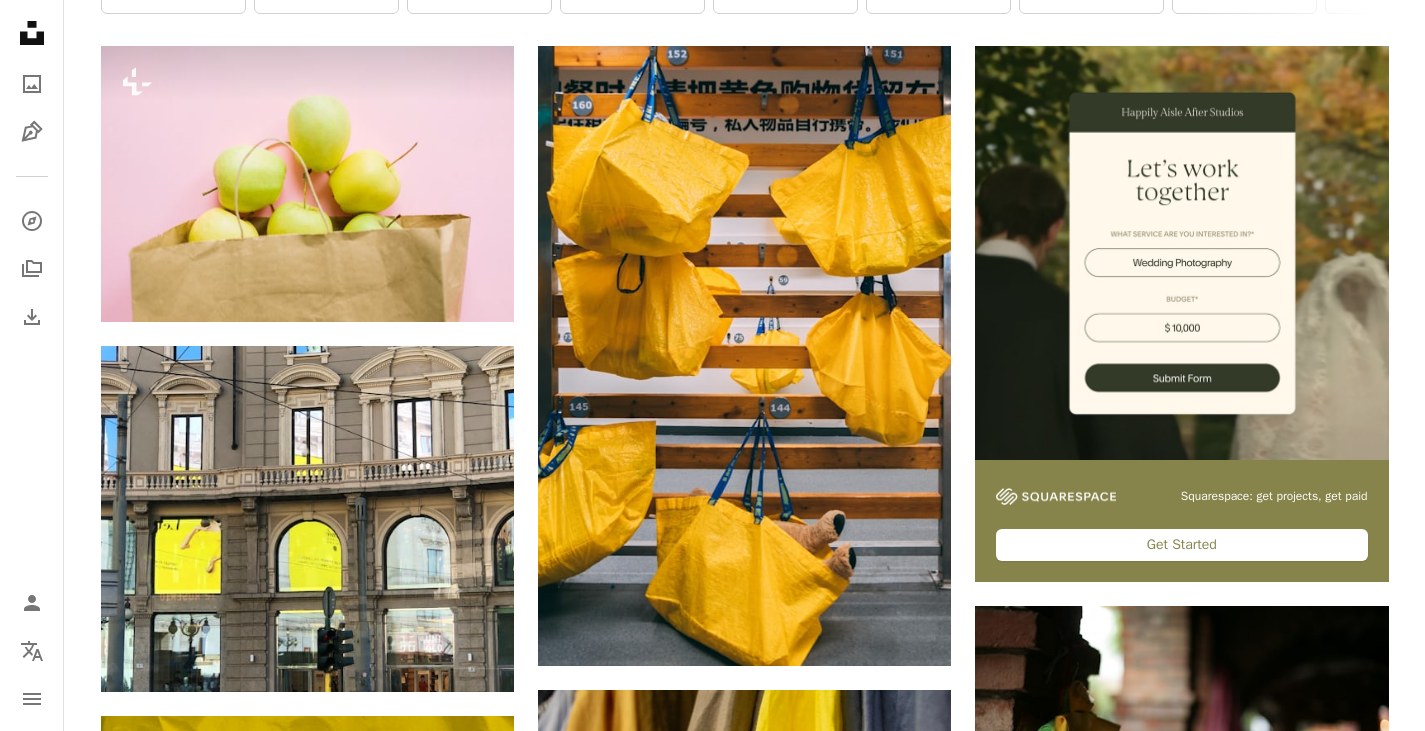 scroll, scrollTop: 0, scrollLeft: 0, axis: both 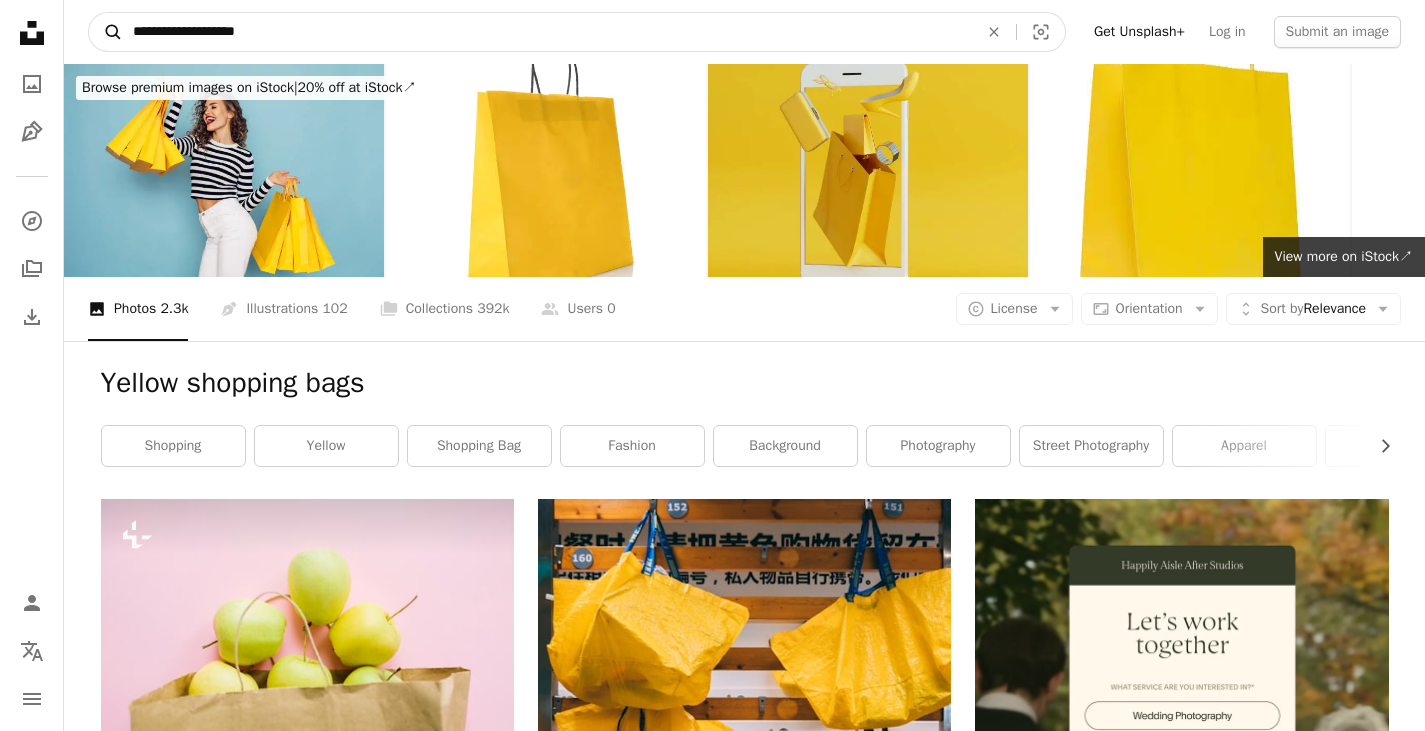 drag, startPoint x: 307, startPoint y: 30, endPoint x: 90, endPoint y: 26, distance: 217.03687 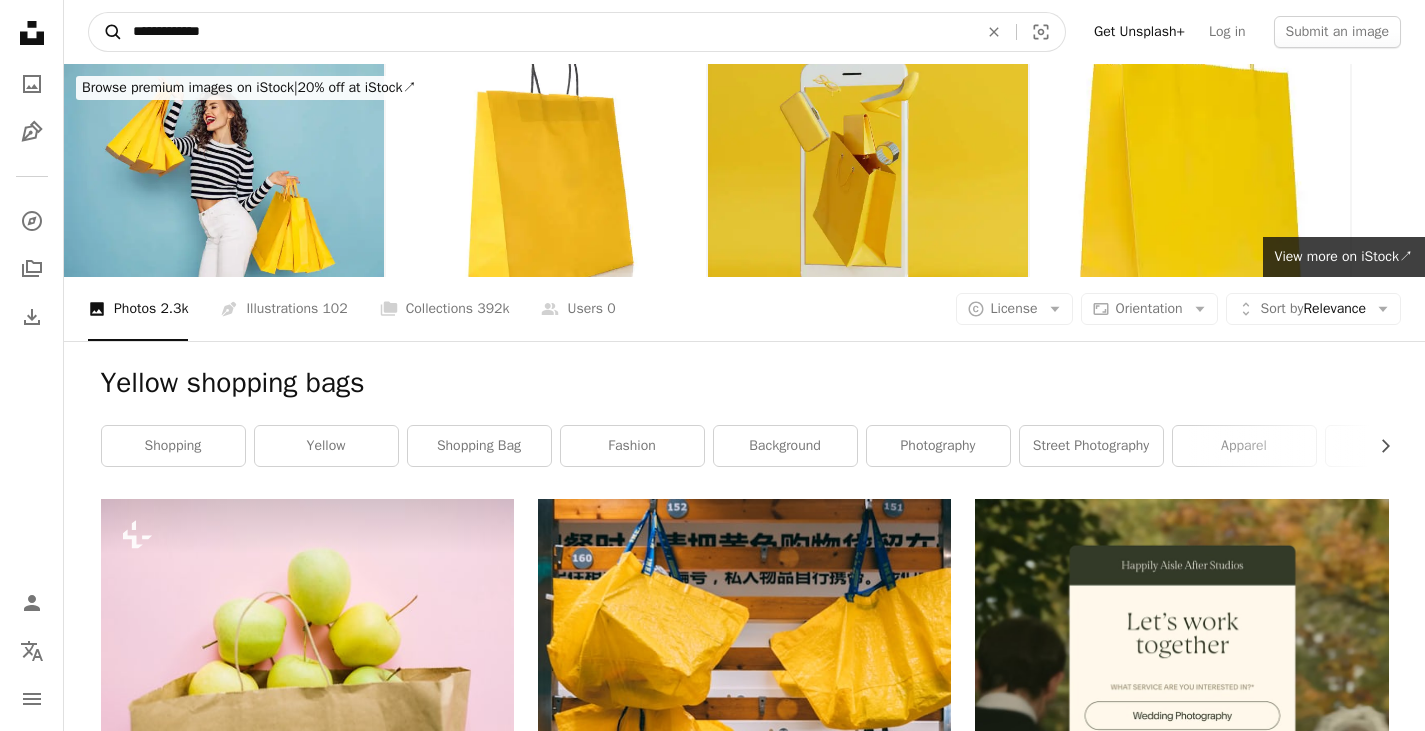 type on "**********" 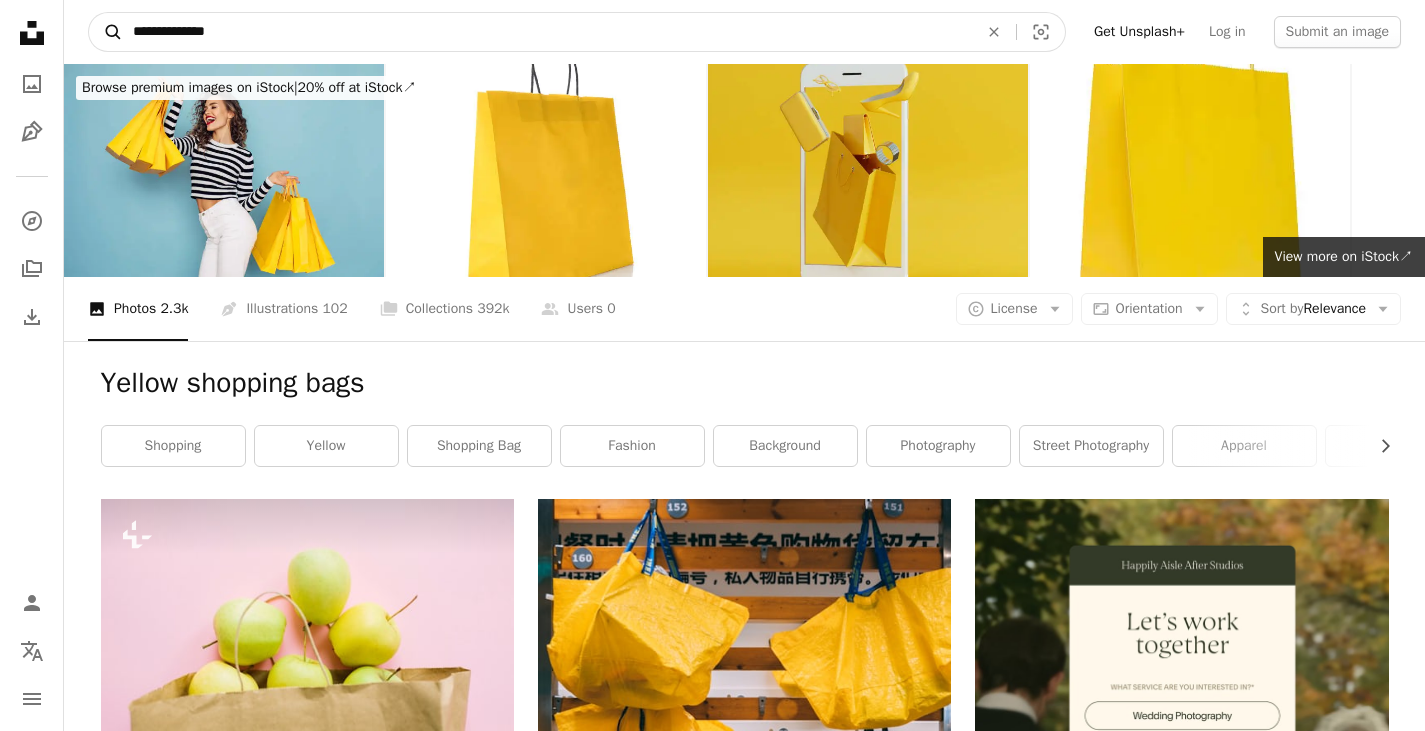 click on "A magnifying glass" at bounding box center (106, 32) 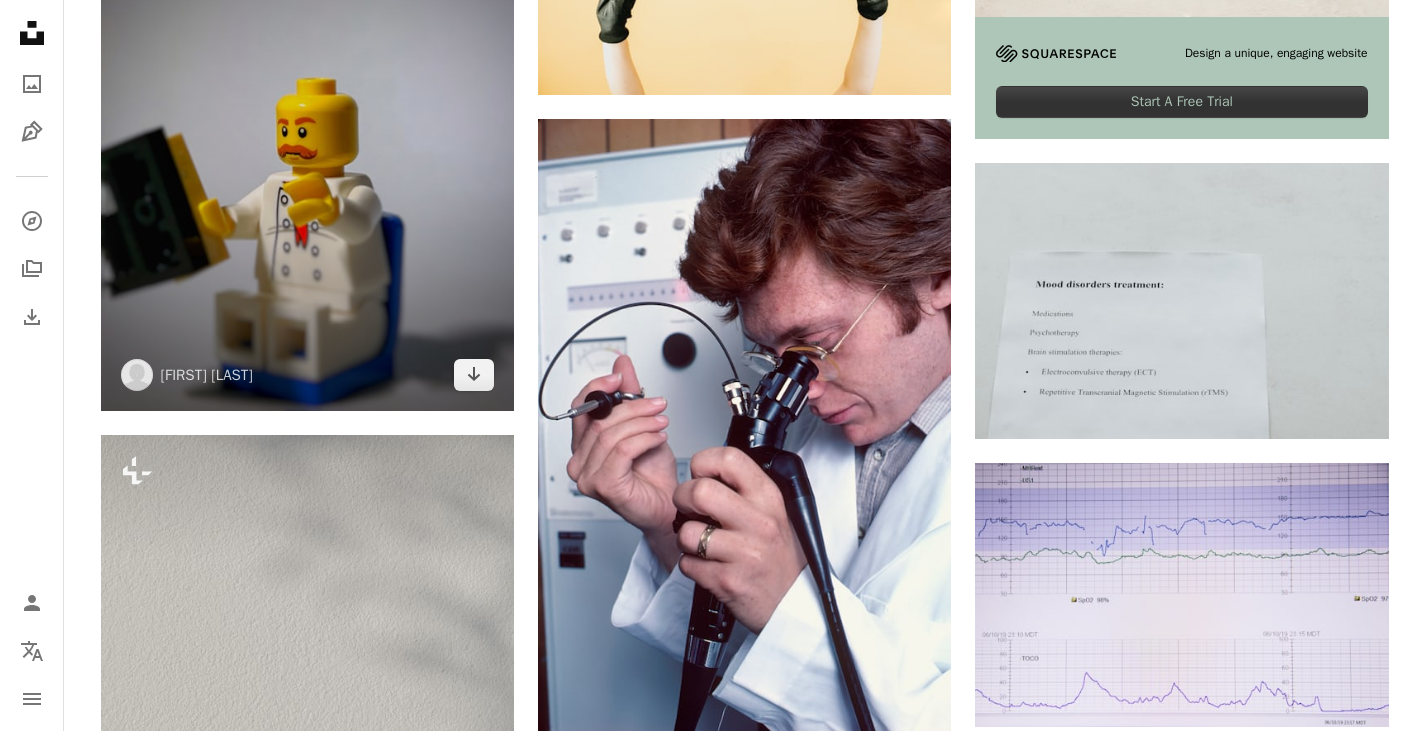 scroll, scrollTop: 900, scrollLeft: 0, axis: vertical 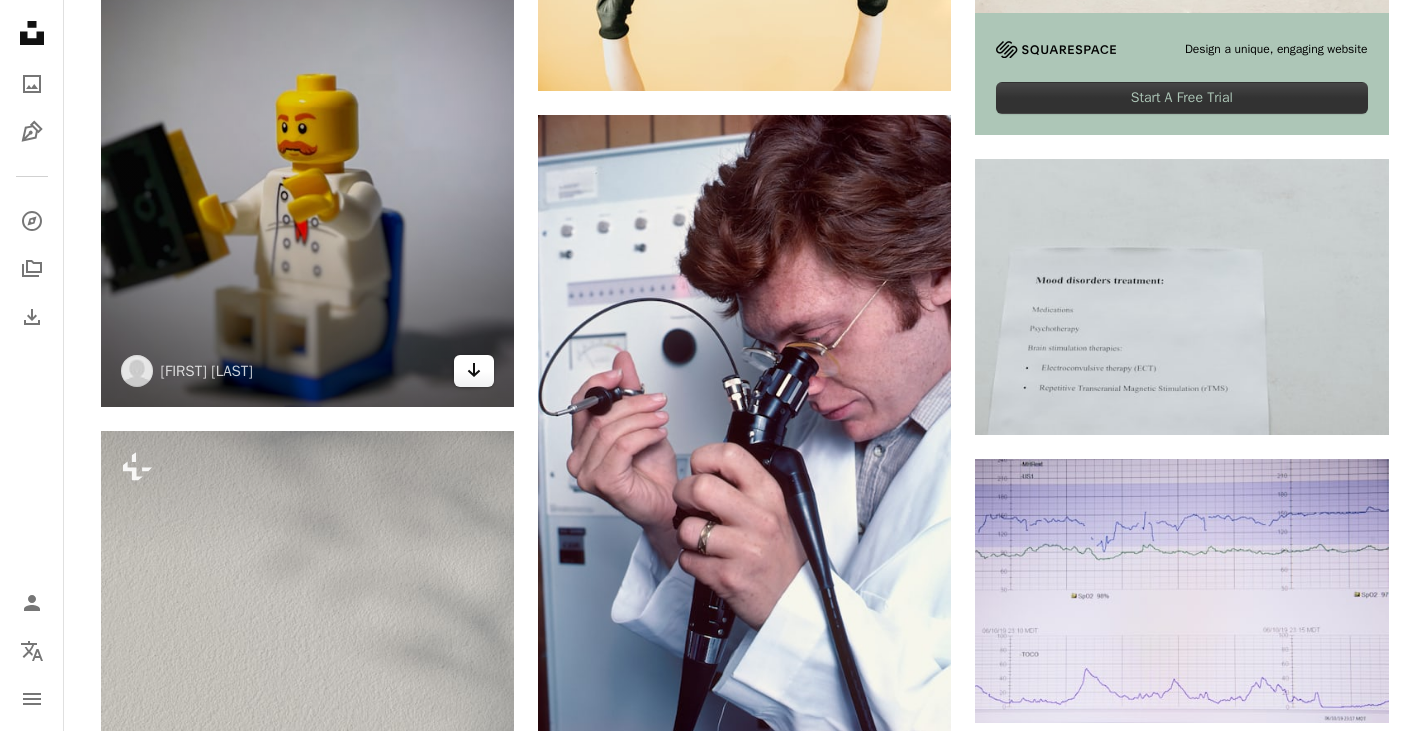 click on "Arrow pointing down" 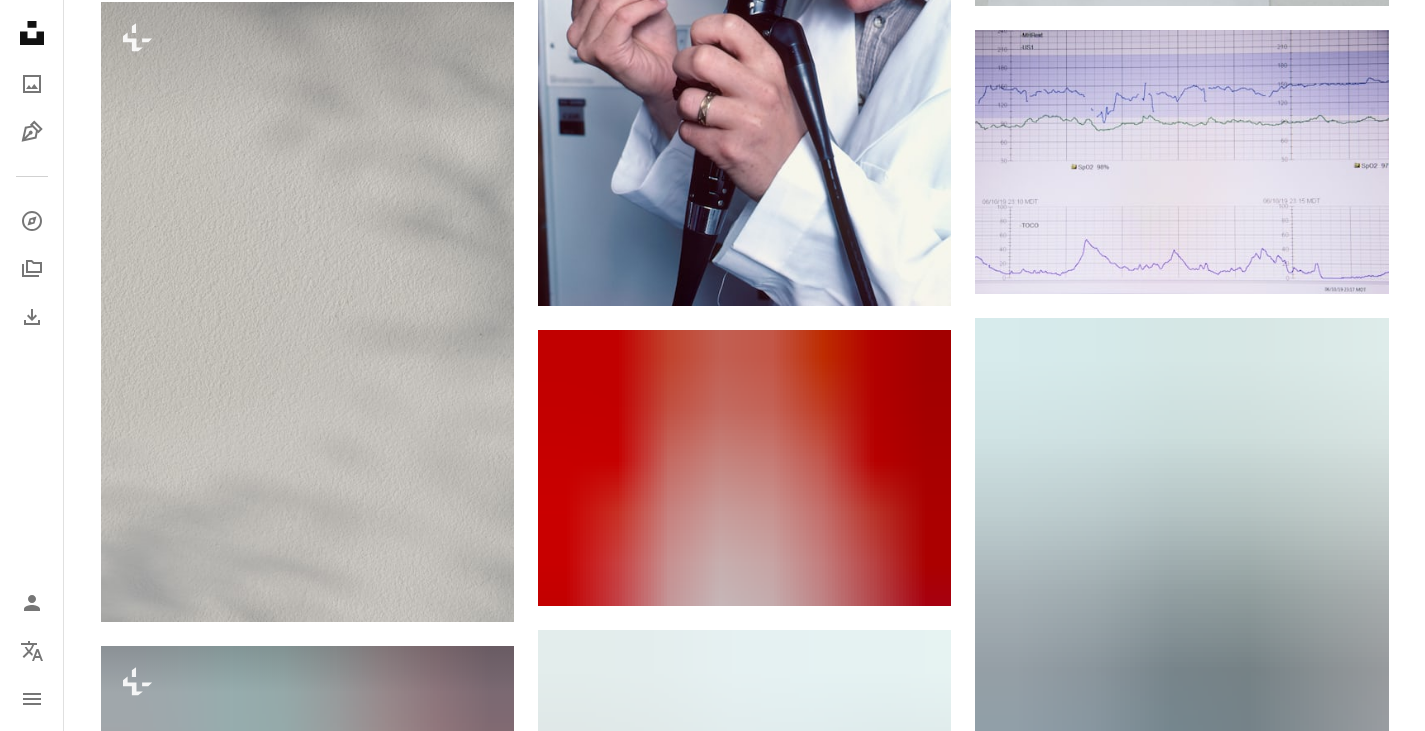 scroll, scrollTop: 1000, scrollLeft: 0, axis: vertical 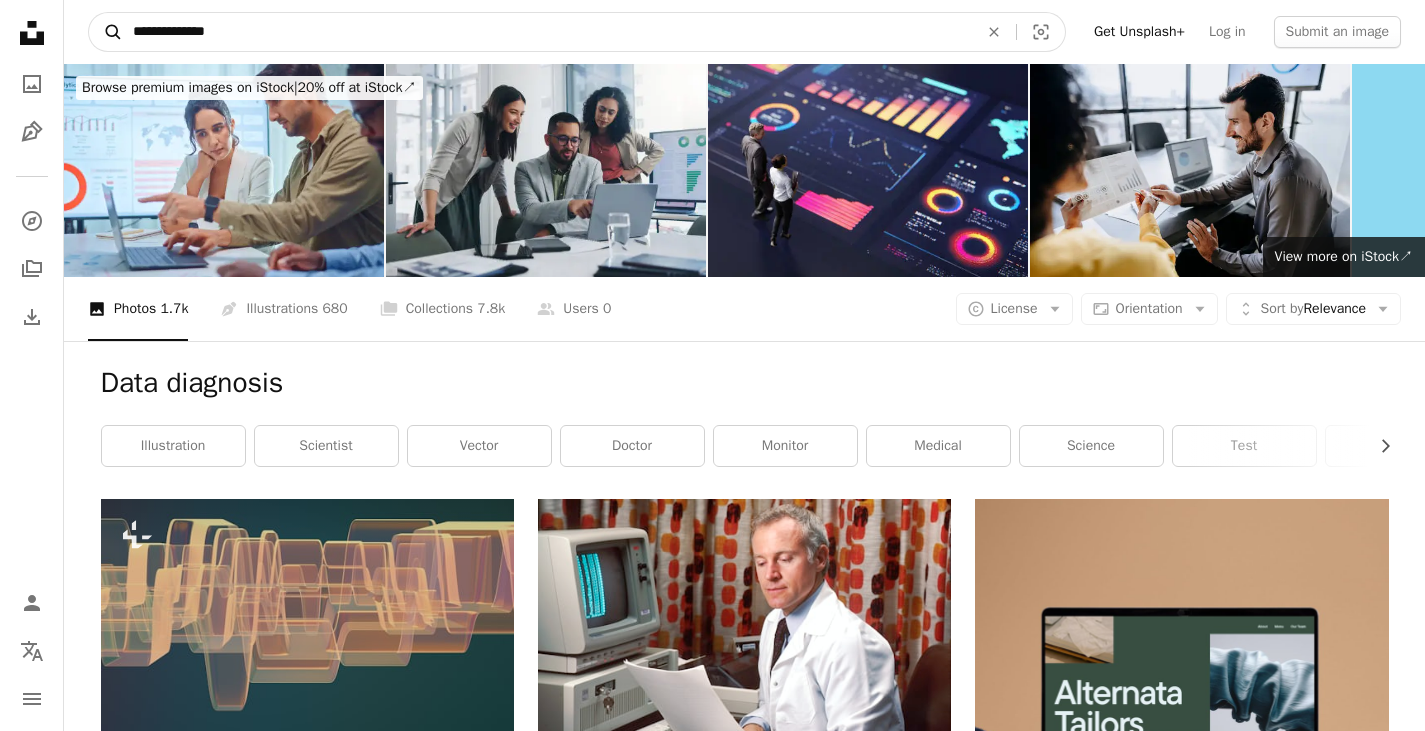 drag, startPoint x: 231, startPoint y: 29, endPoint x: 91, endPoint y: 28, distance: 140.00357 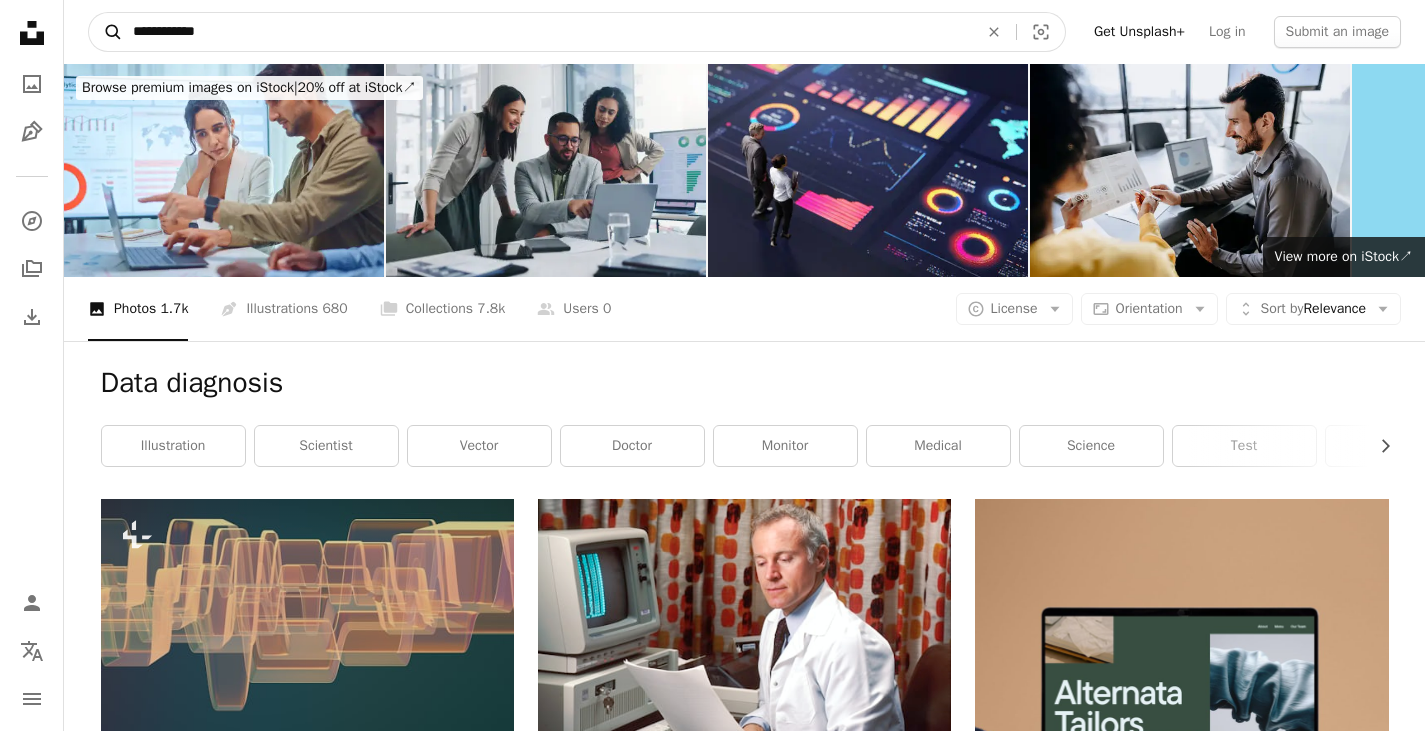 type on "**********" 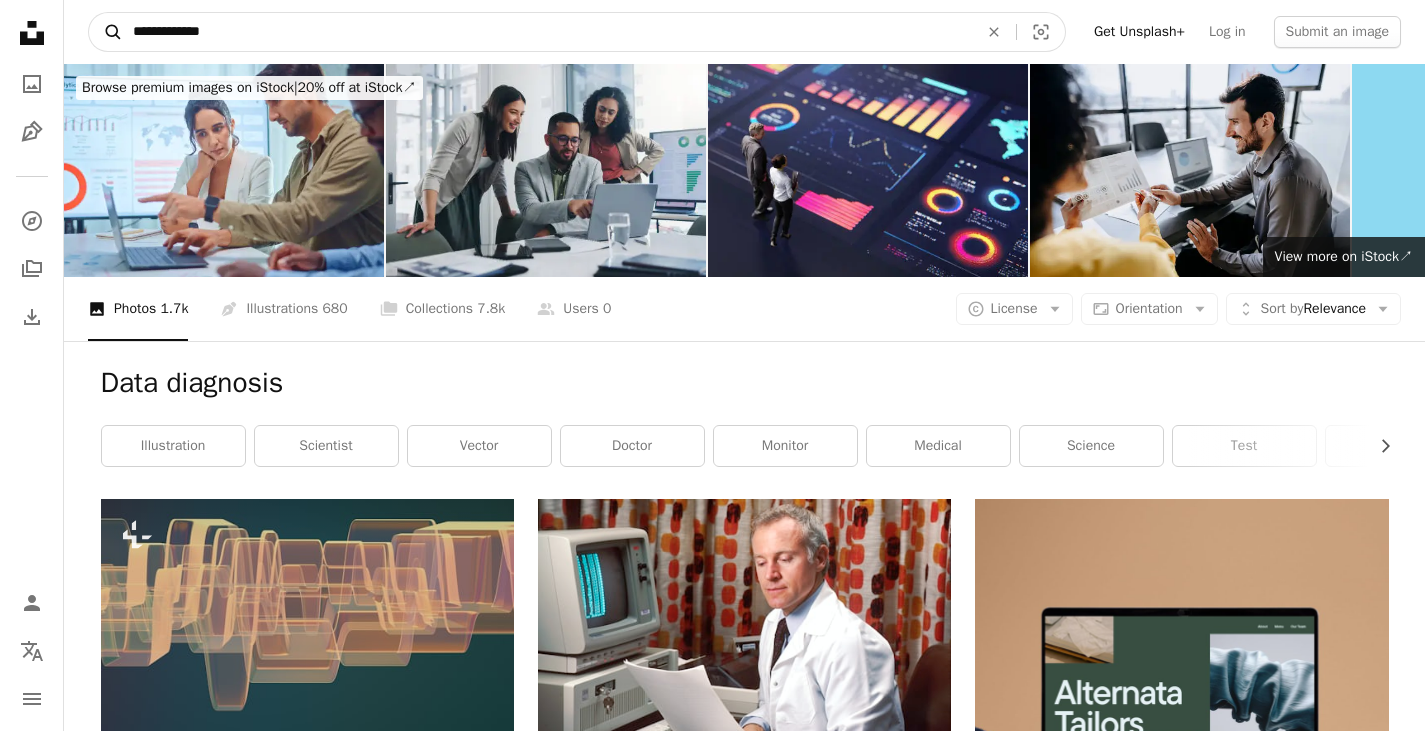 click on "A magnifying glass" at bounding box center (106, 32) 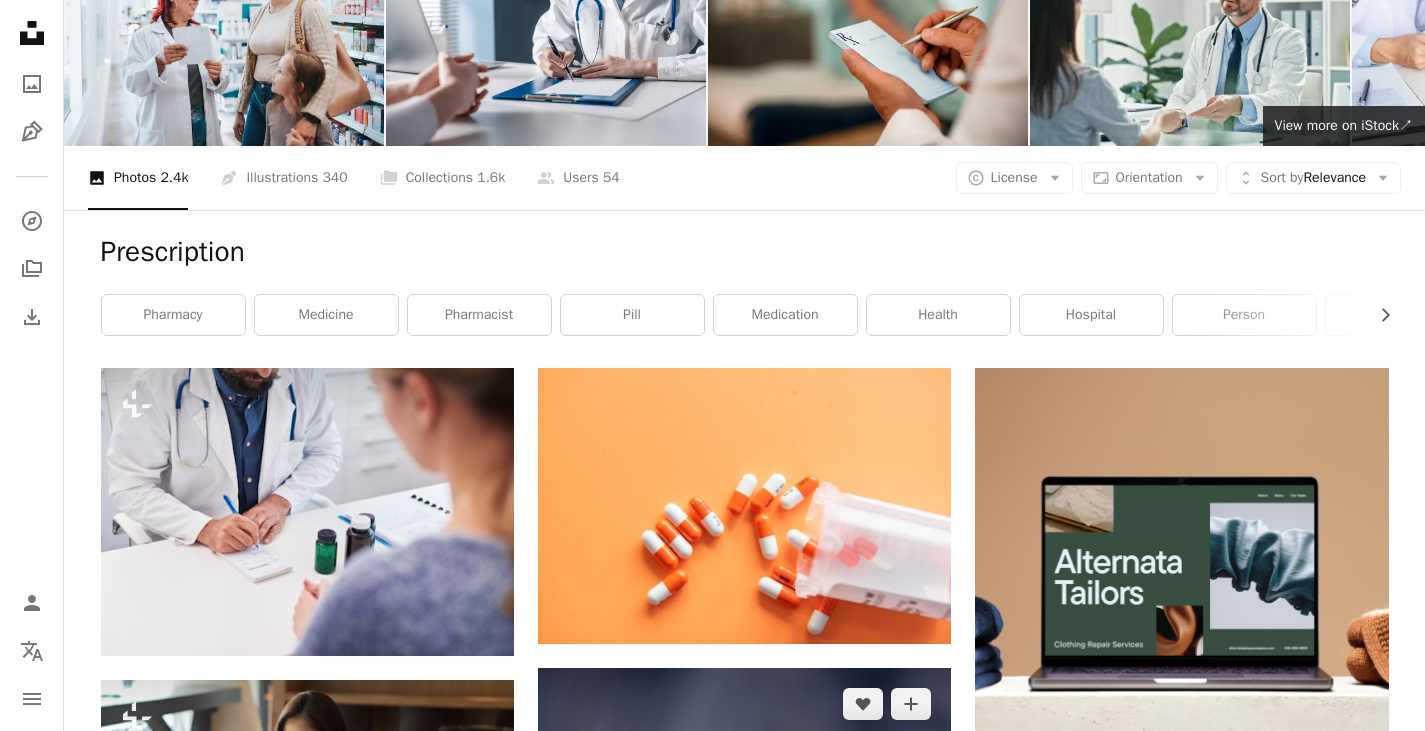 scroll, scrollTop: 0, scrollLeft: 0, axis: both 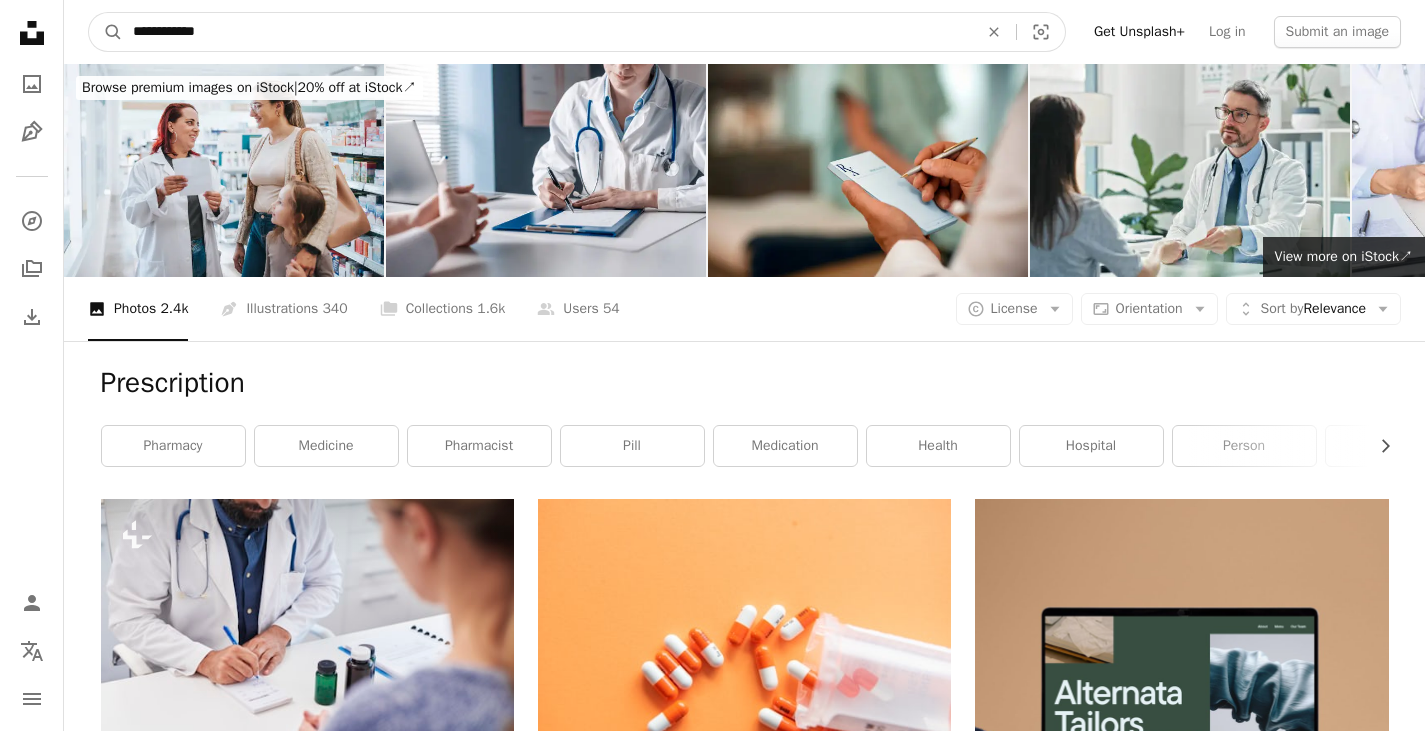 click on "**********" at bounding box center (547, 32) 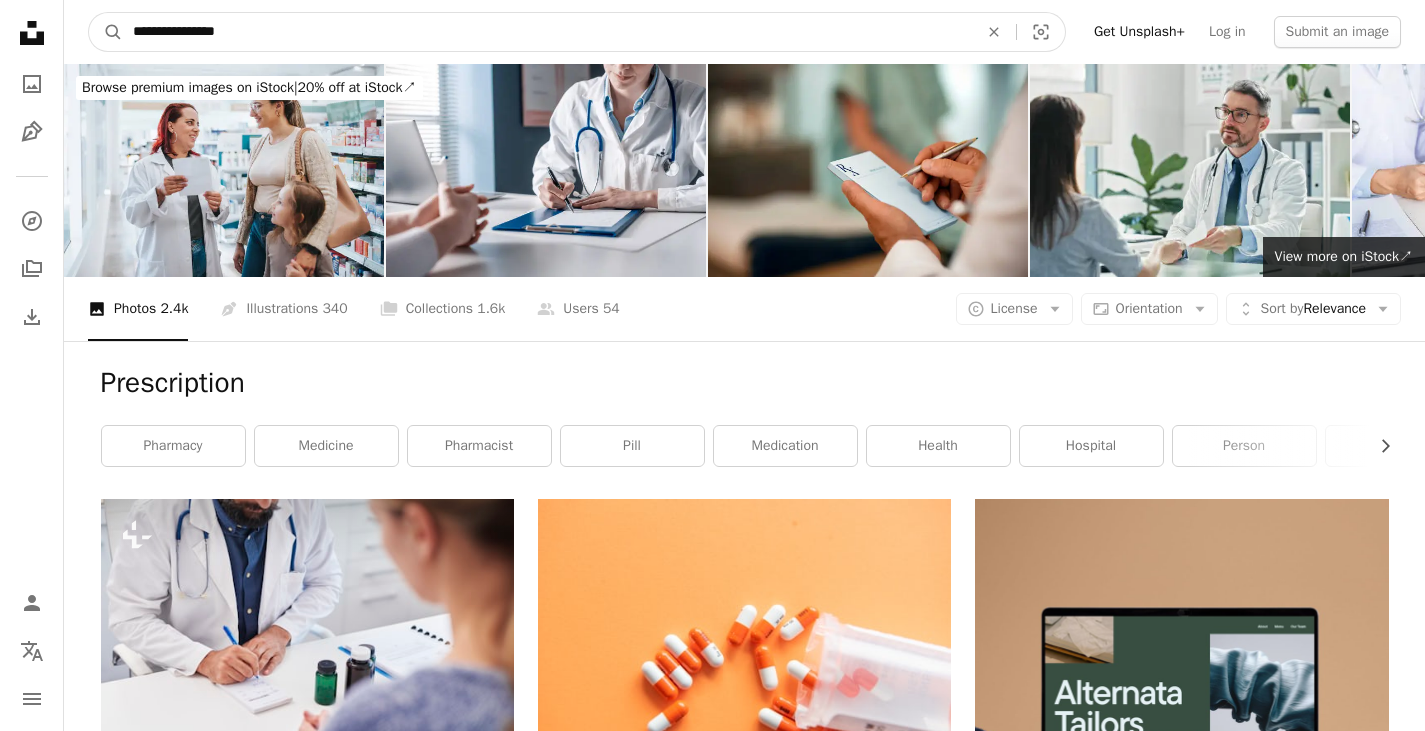 type on "**********" 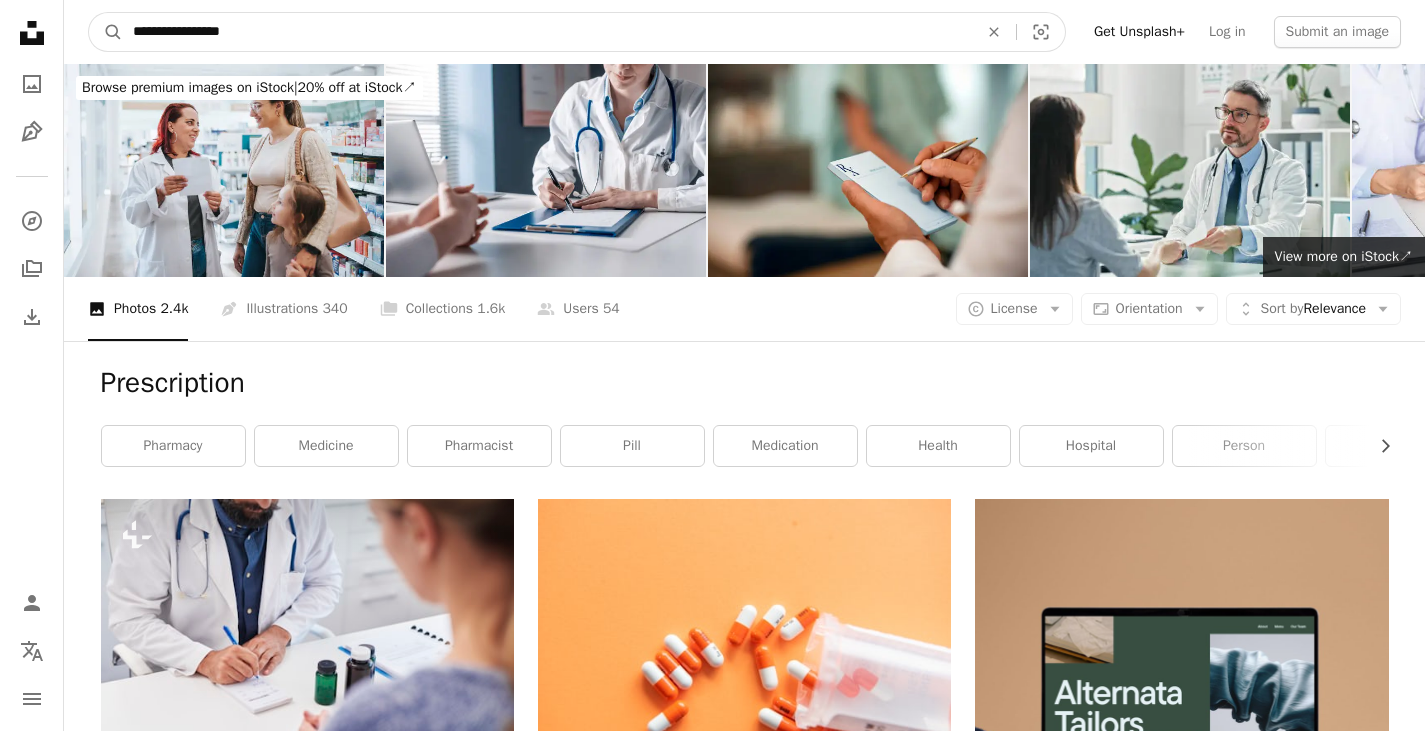 click on "A magnifying glass" at bounding box center (106, 32) 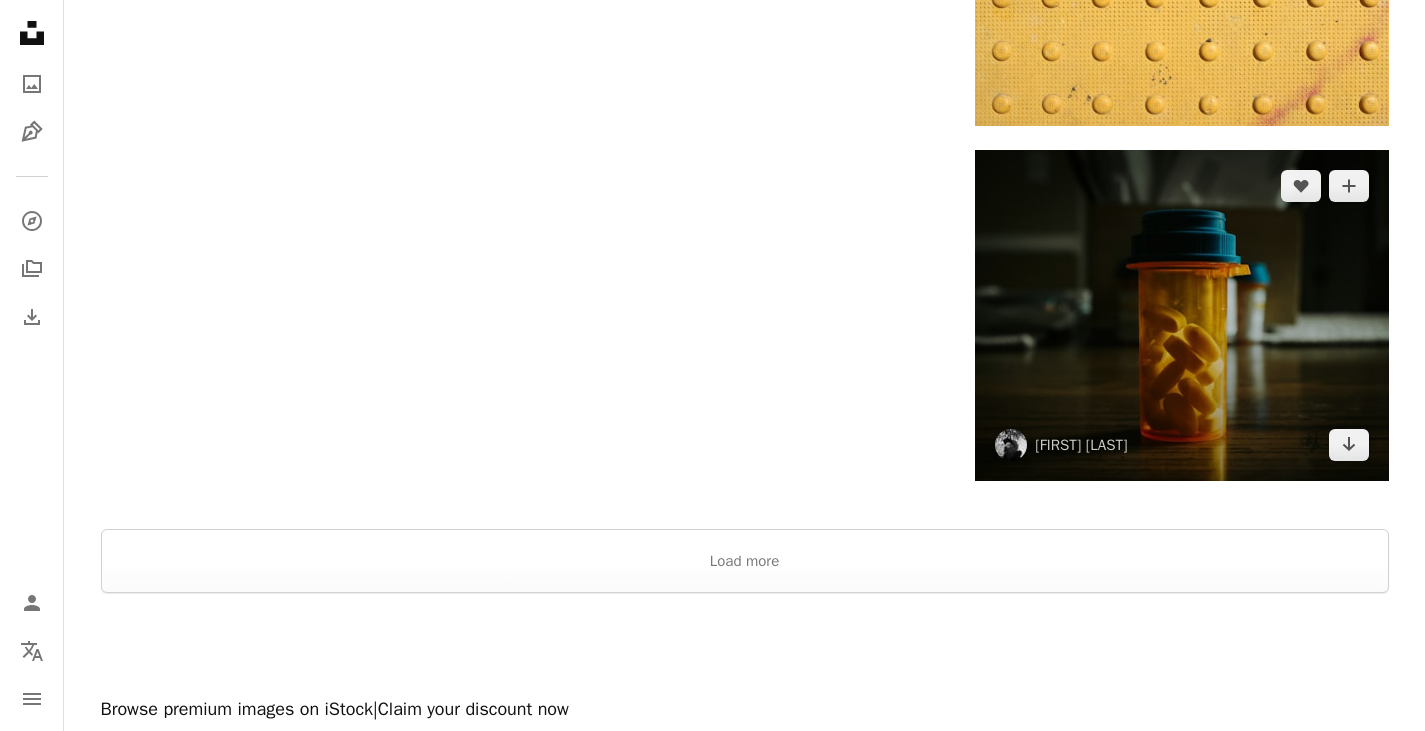 scroll, scrollTop: 3600, scrollLeft: 0, axis: vertical 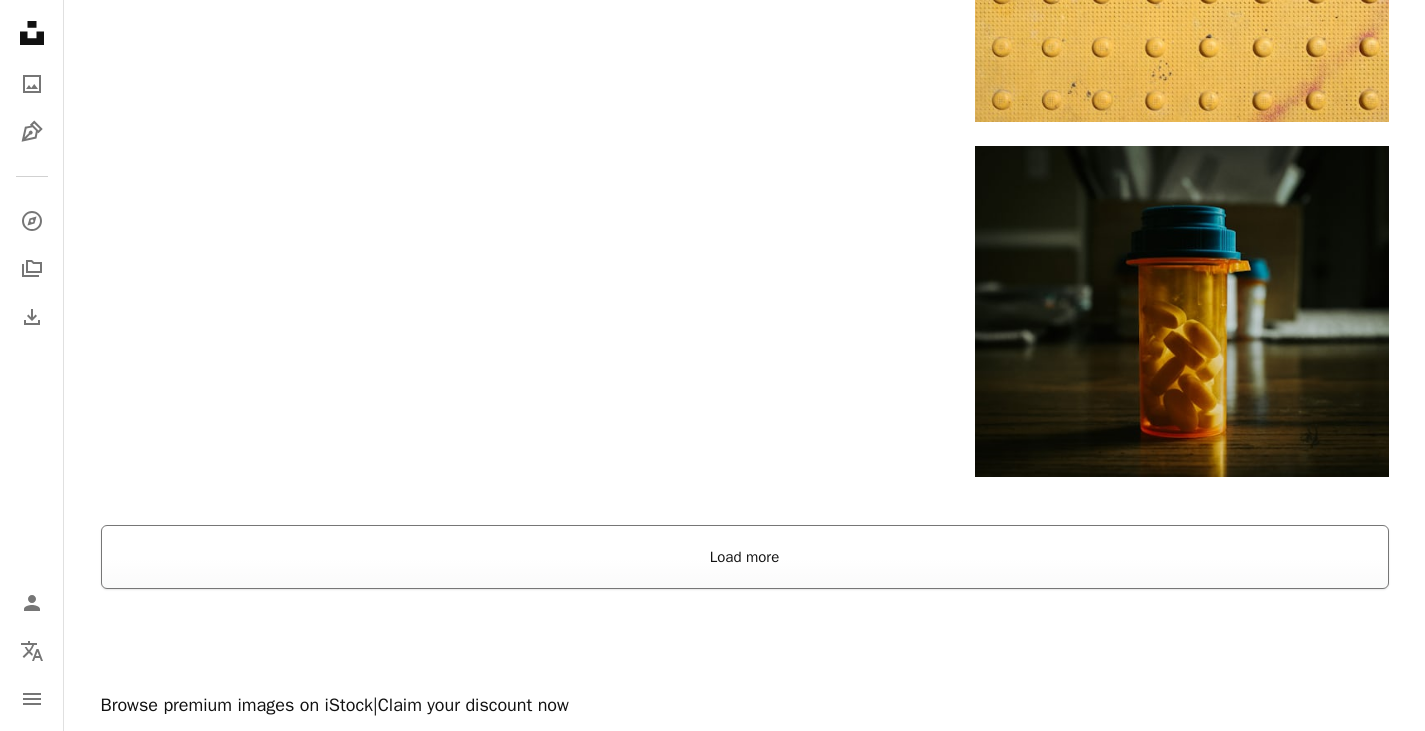 click on "Load more" at bounding box center [745, 557] 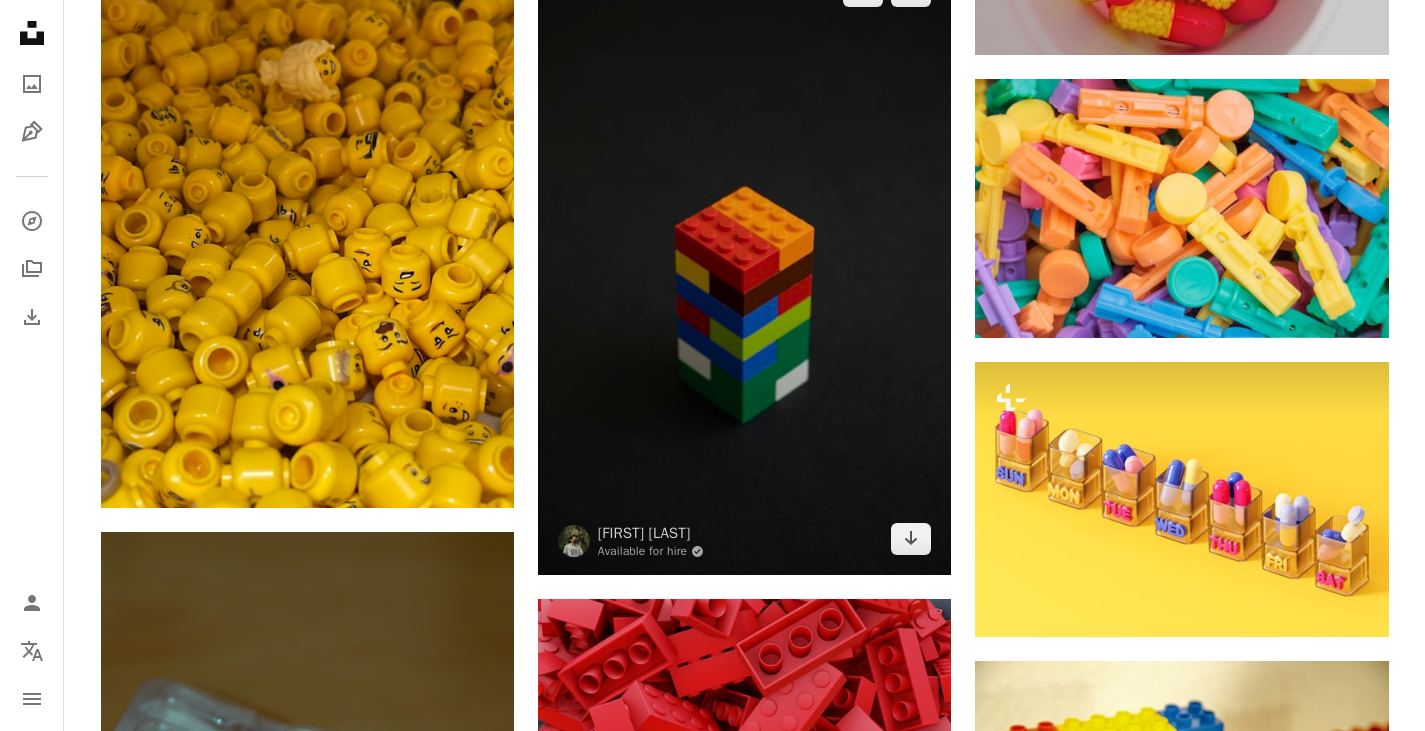 scroll, scrollTop: 4900, scrollLeft: 0, axis: vertical 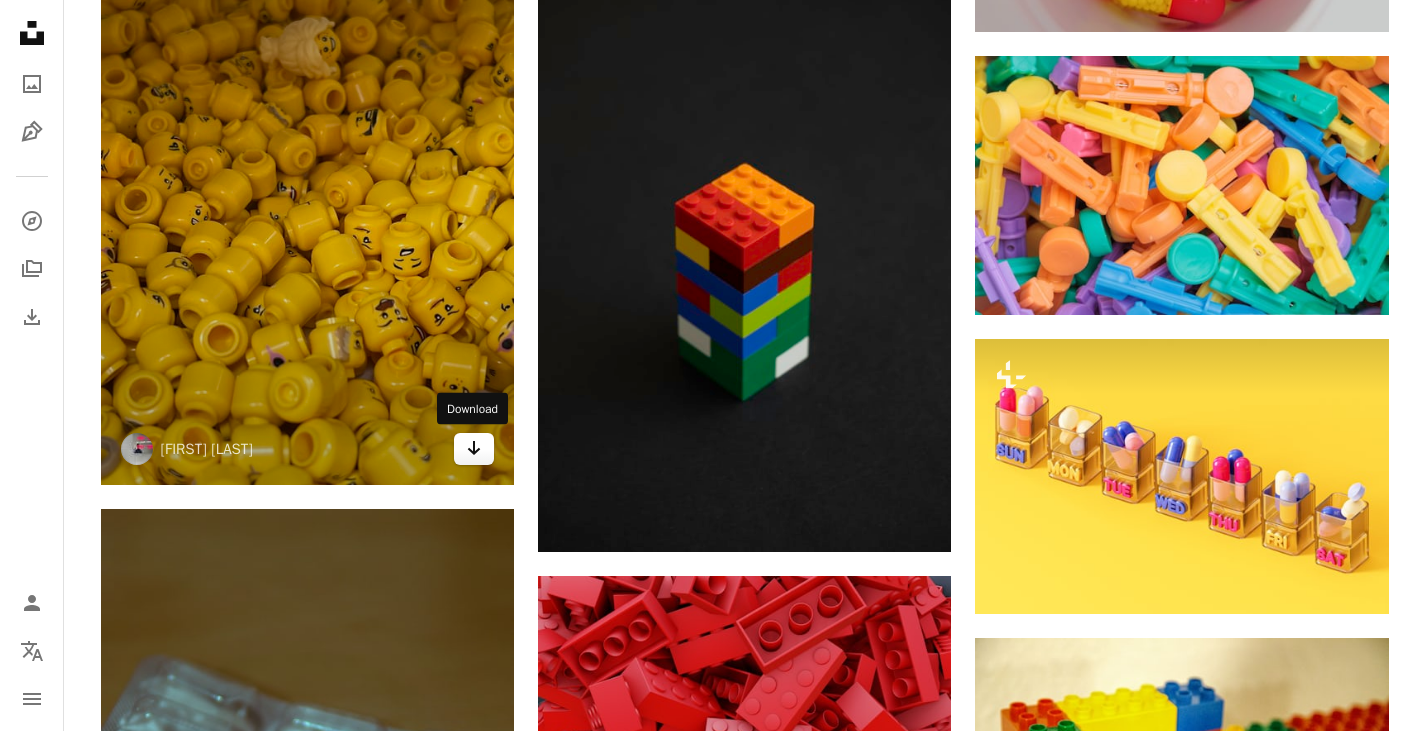 click on "Arrow pointing down" 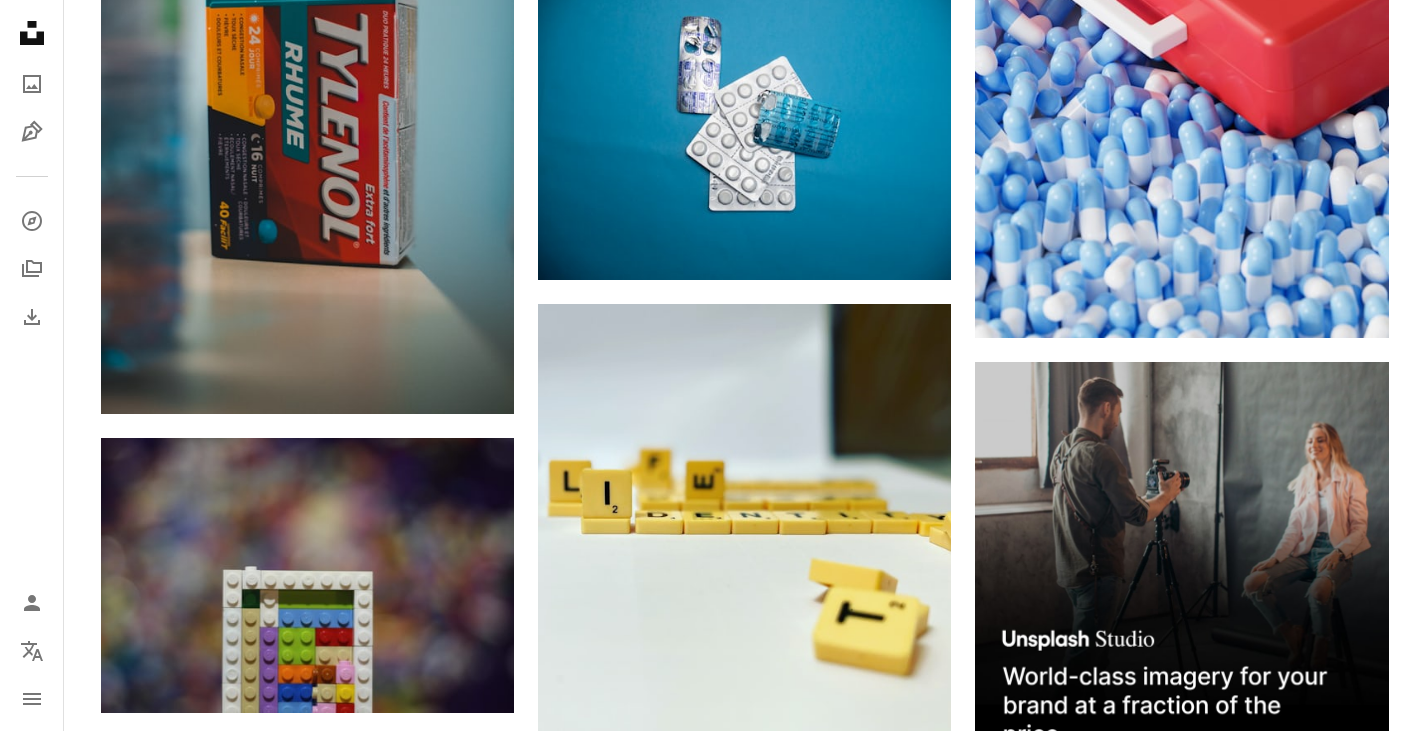 scroll, scrollTop: 7200, scrollLeft: 0, axis: vertical 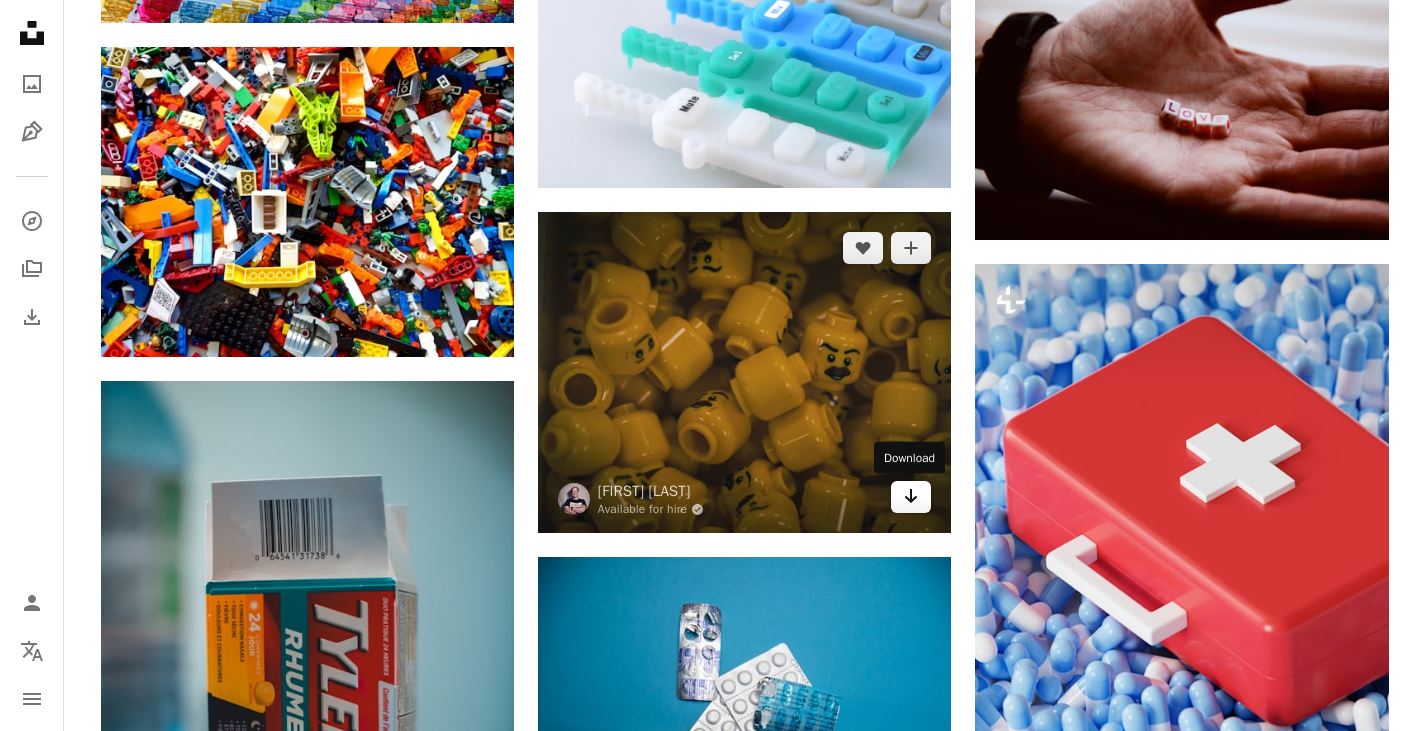 click on "Arrow pointing down" 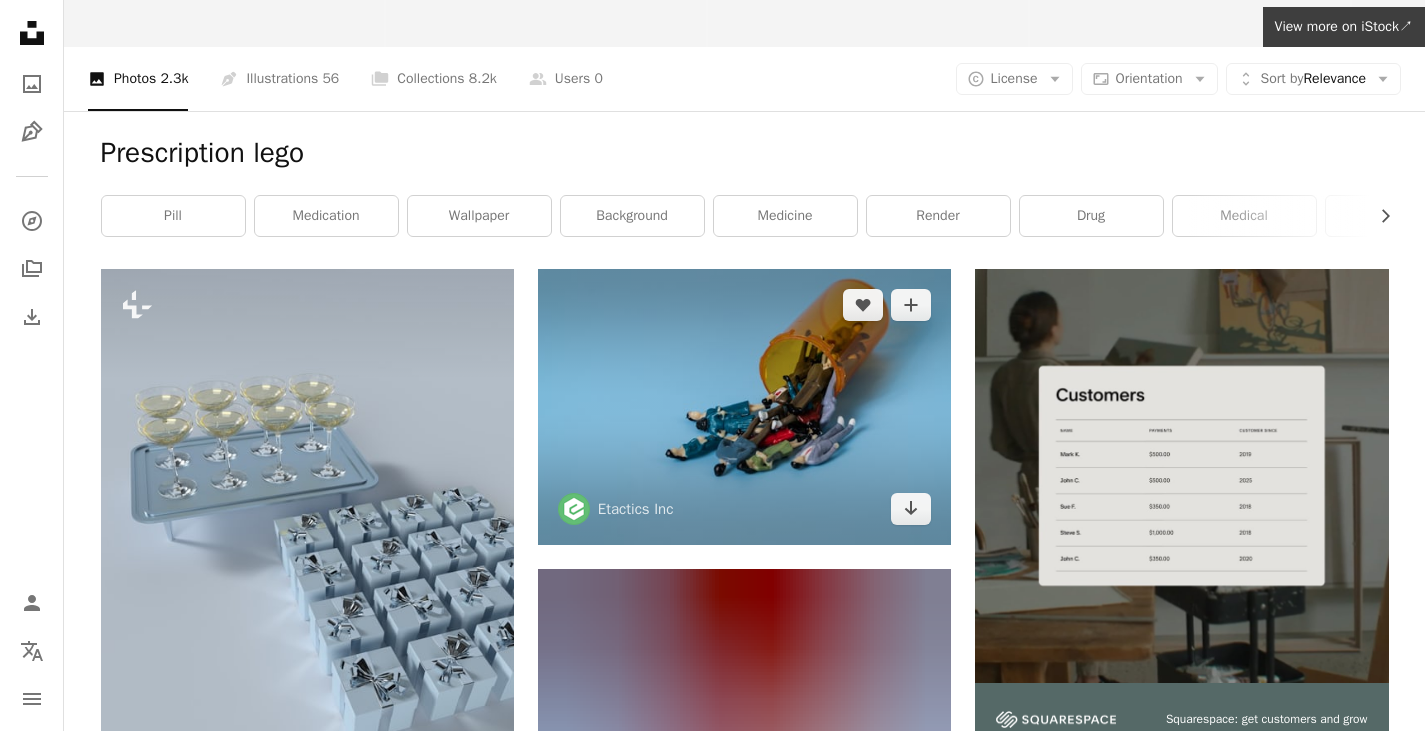 scroll, scrollTop: 0, scrollLeft: 0, axis: both 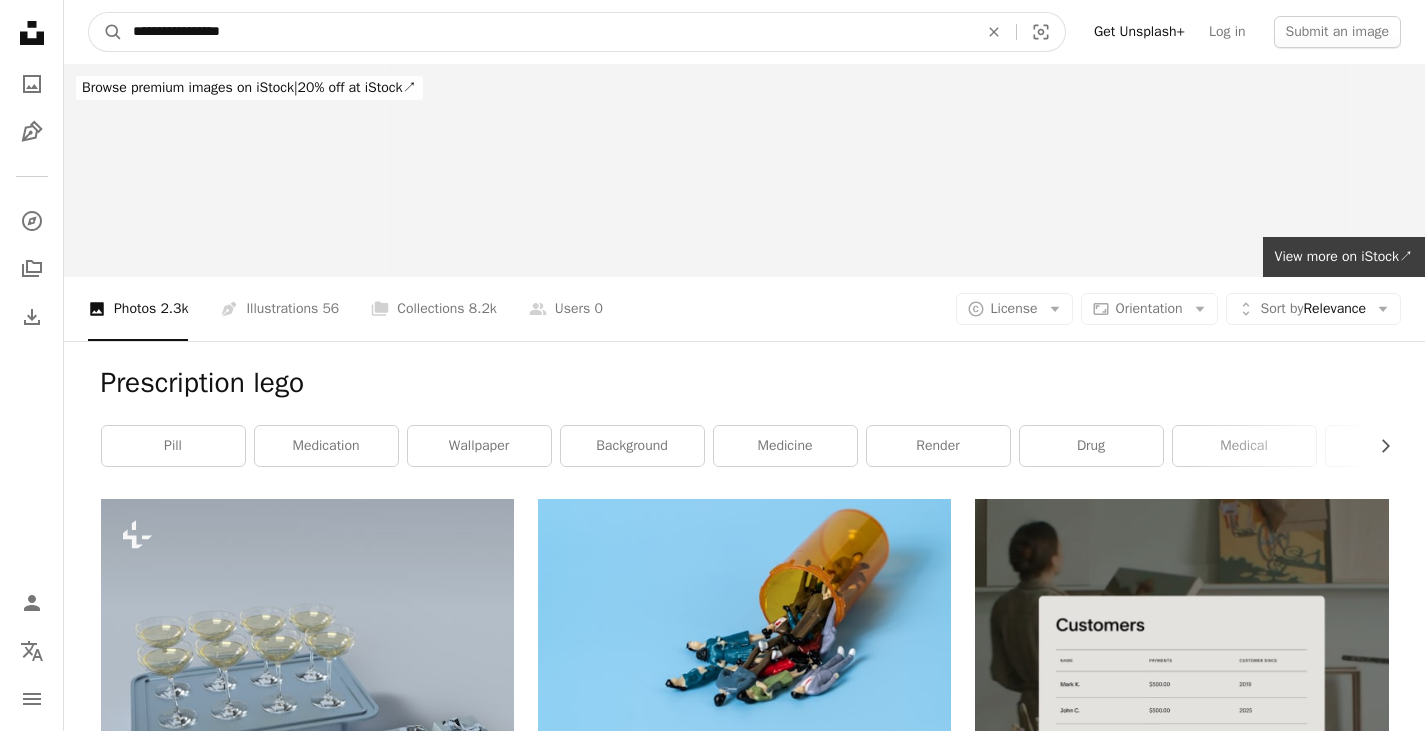 drag, startPoint x: 250, startPoint y: 38, endPoint x: 51, endPoint y: 39, distance: 199.00252 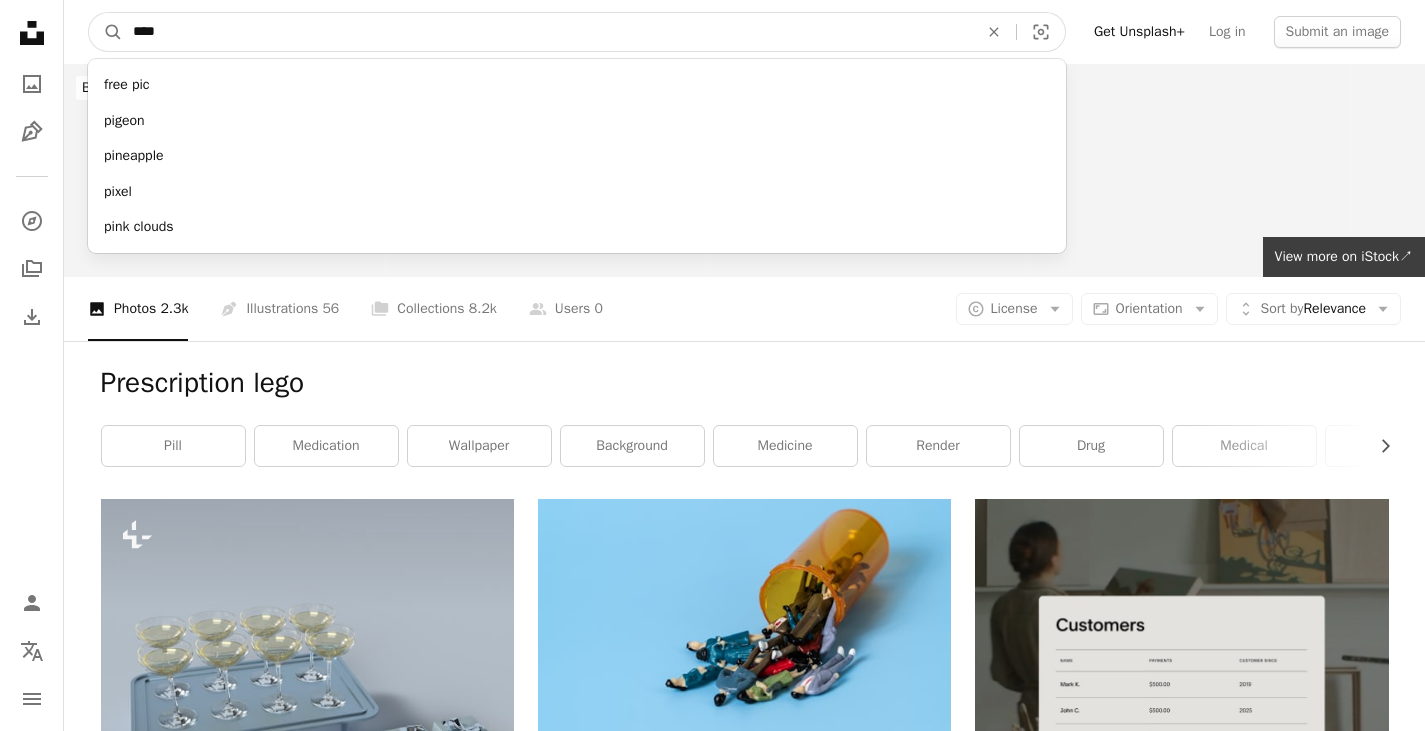 type on "*****" 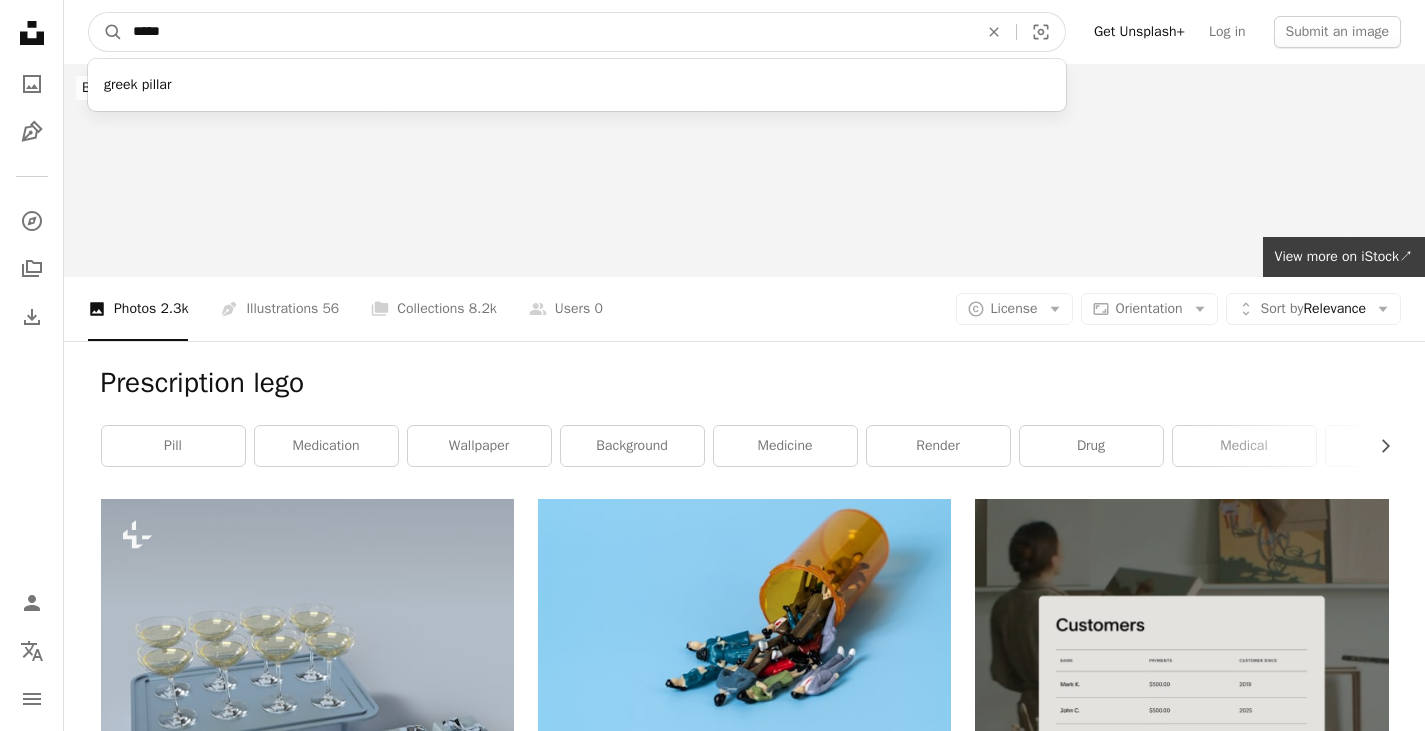 click on "A magnifying glass" at bounding box center [106, 32] 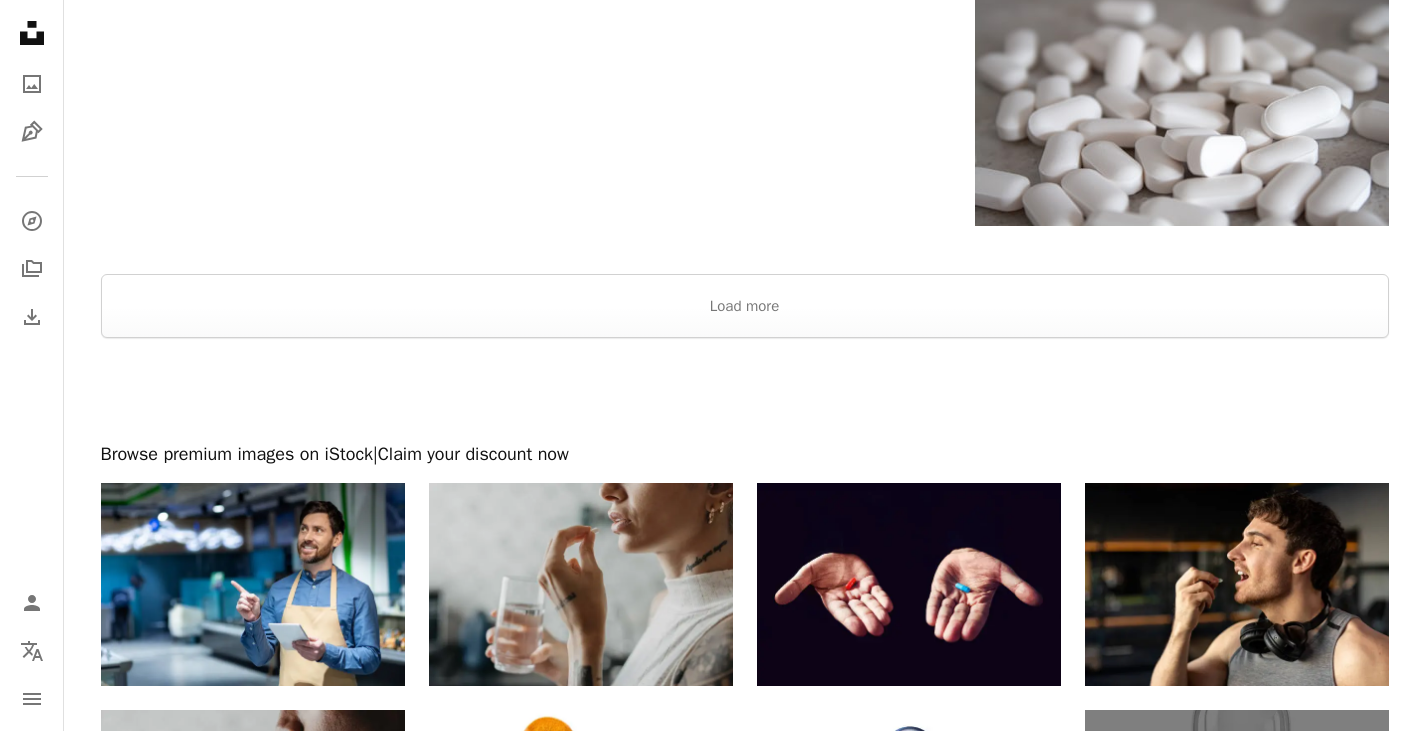 scroll, scrollTop: 3000, scrollLeft: 0, axis: vertical 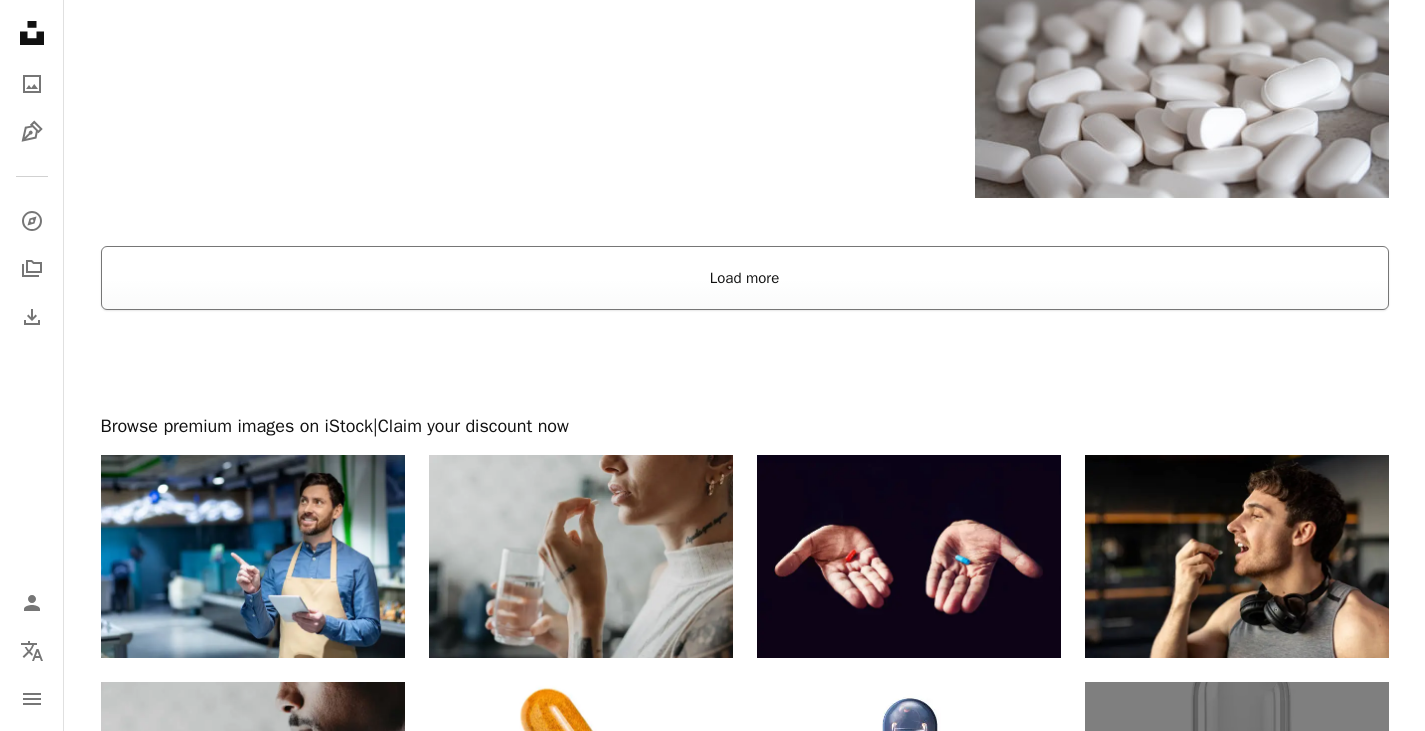 click on "Load more" at bounding box center (745, 278) 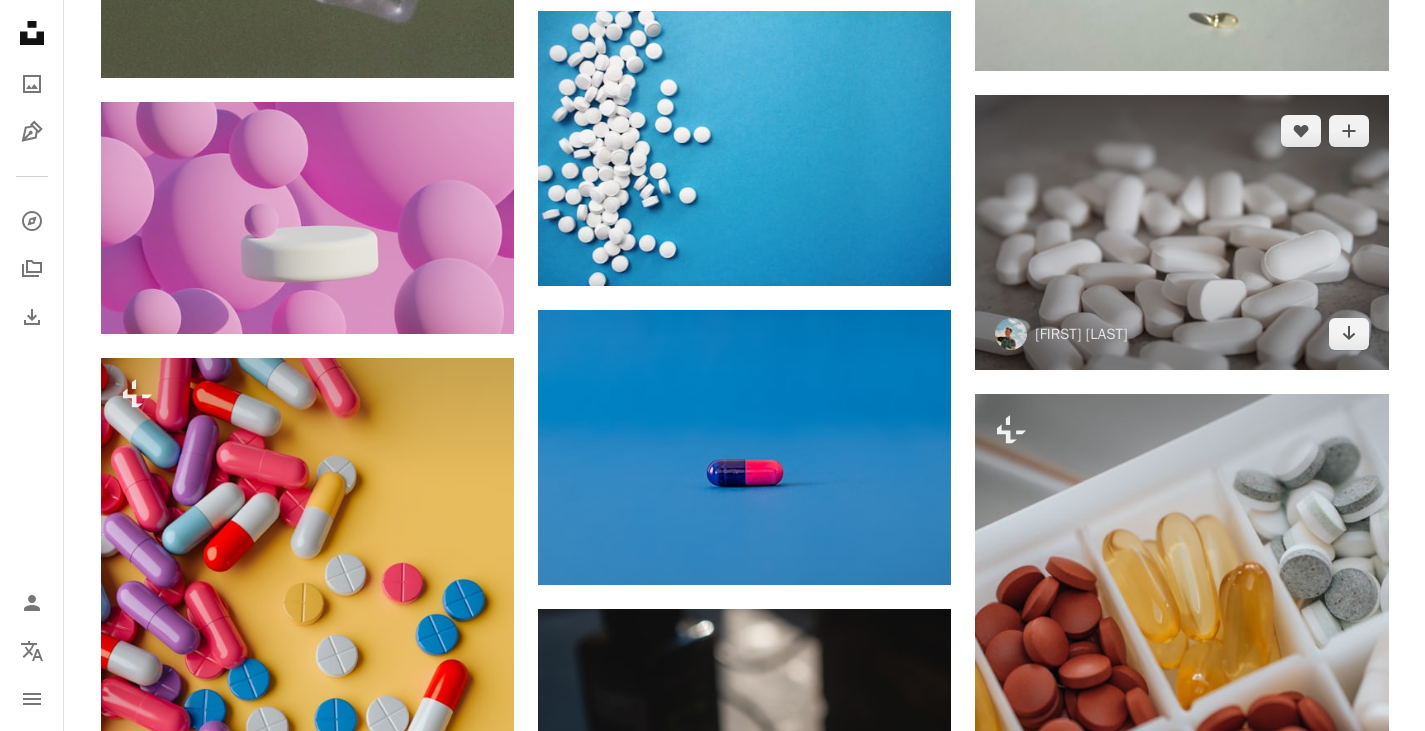 scroll, scrollTop: 2700, scrollLeft: 0, axis: vertical 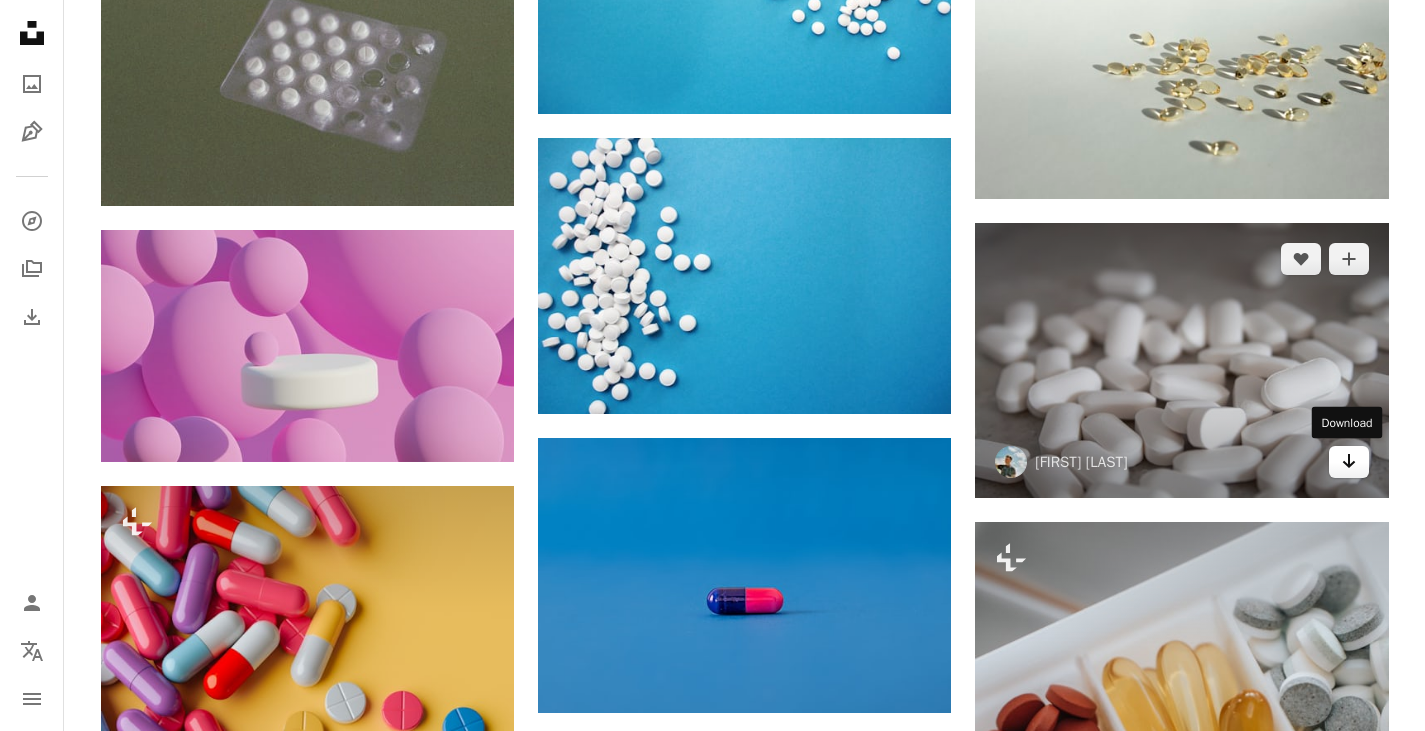 click on "Arrow pointing down" 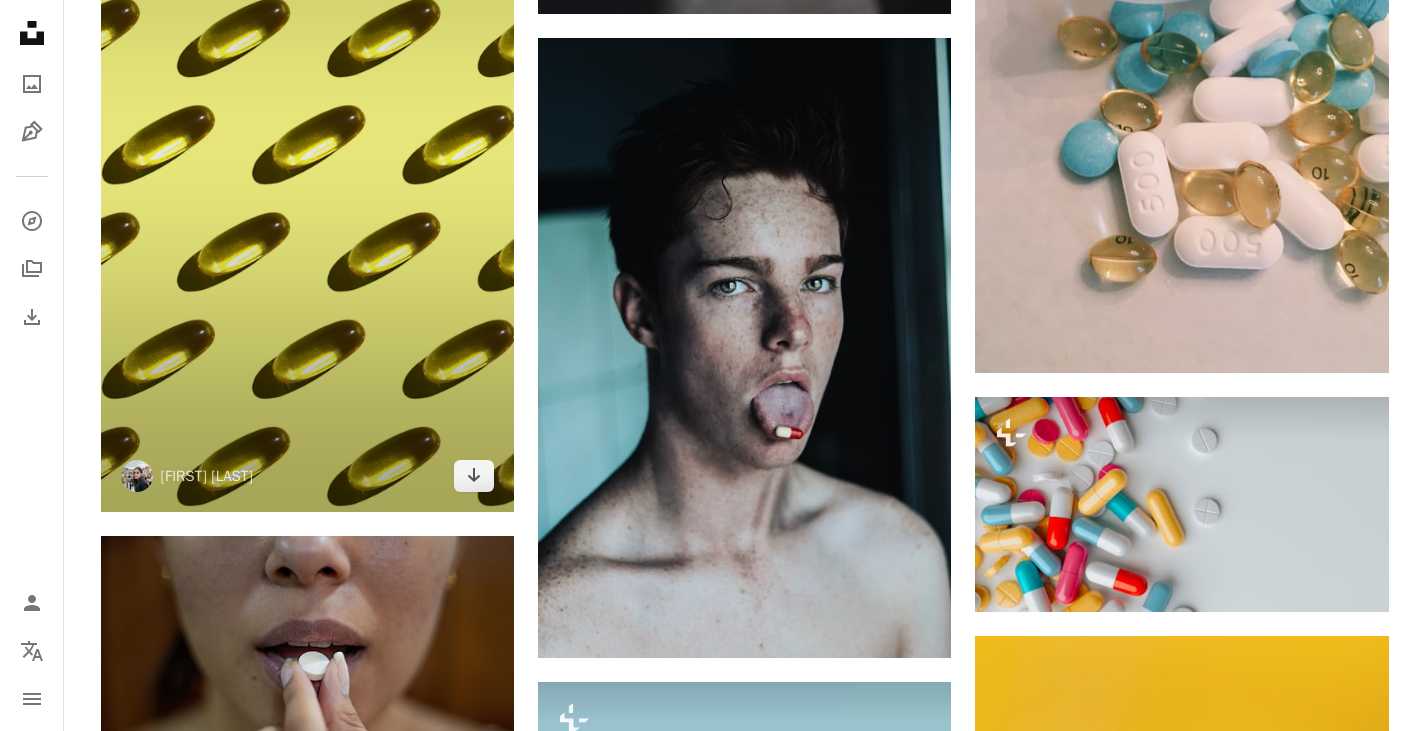 scroll, scrollTop: 4000, scrollLeft: 0, axis: vertical 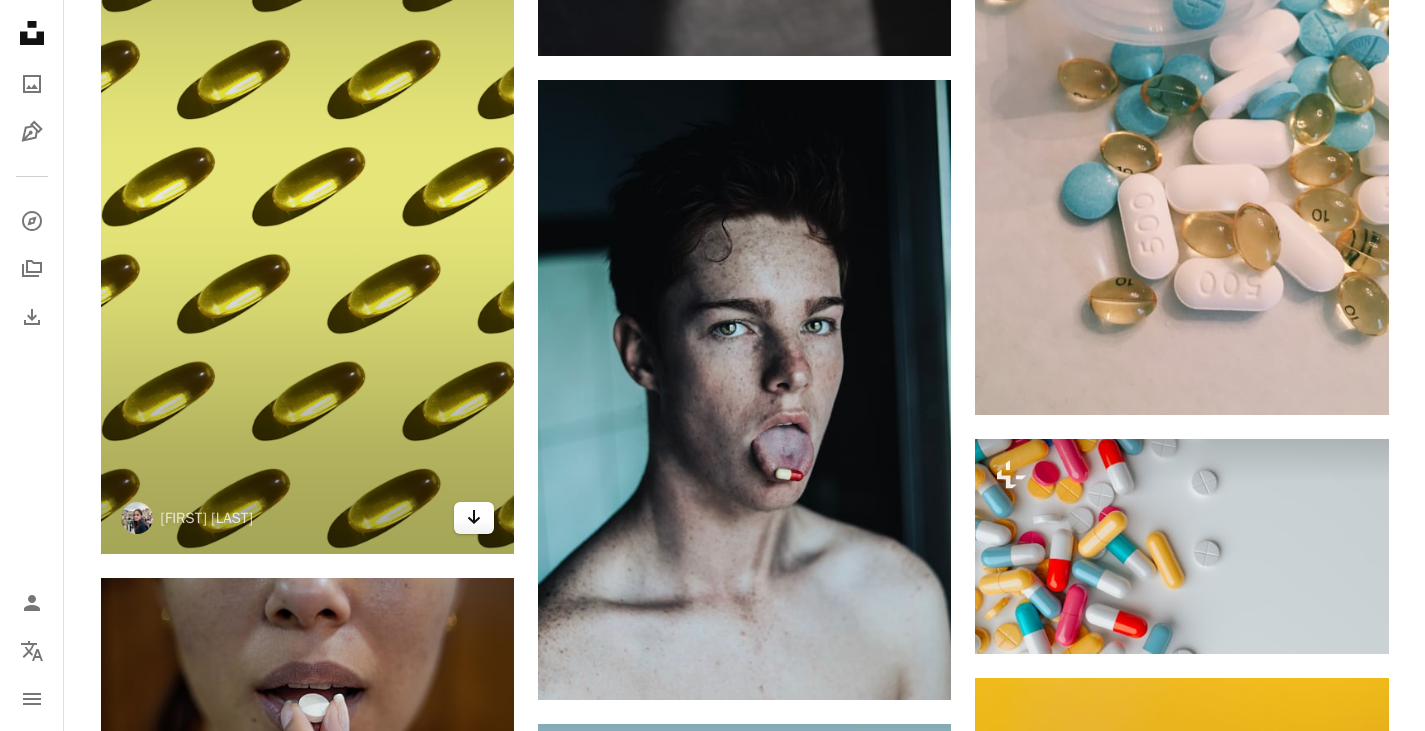 click on "Arrow pointing down" 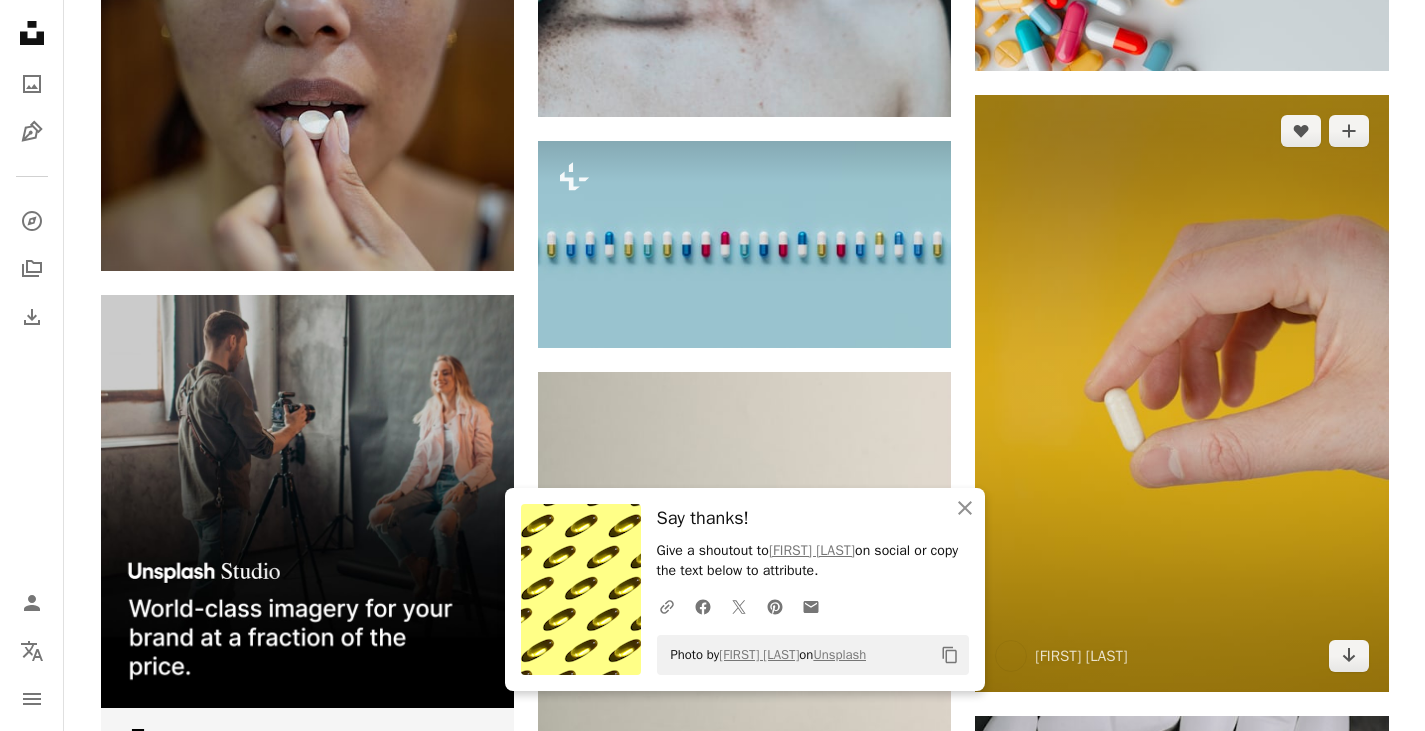scroll, scrollTop: 4700, scrollLeft: 0, axis: vertical 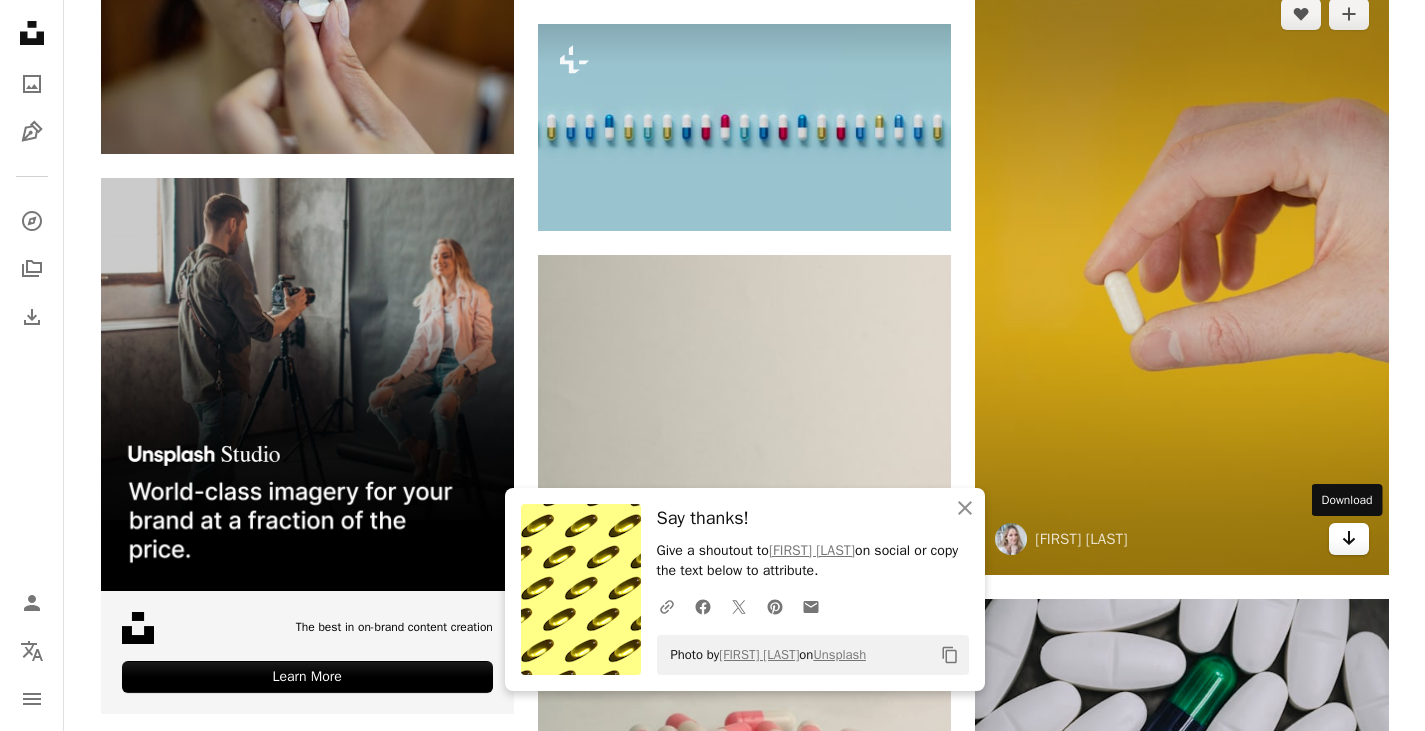click 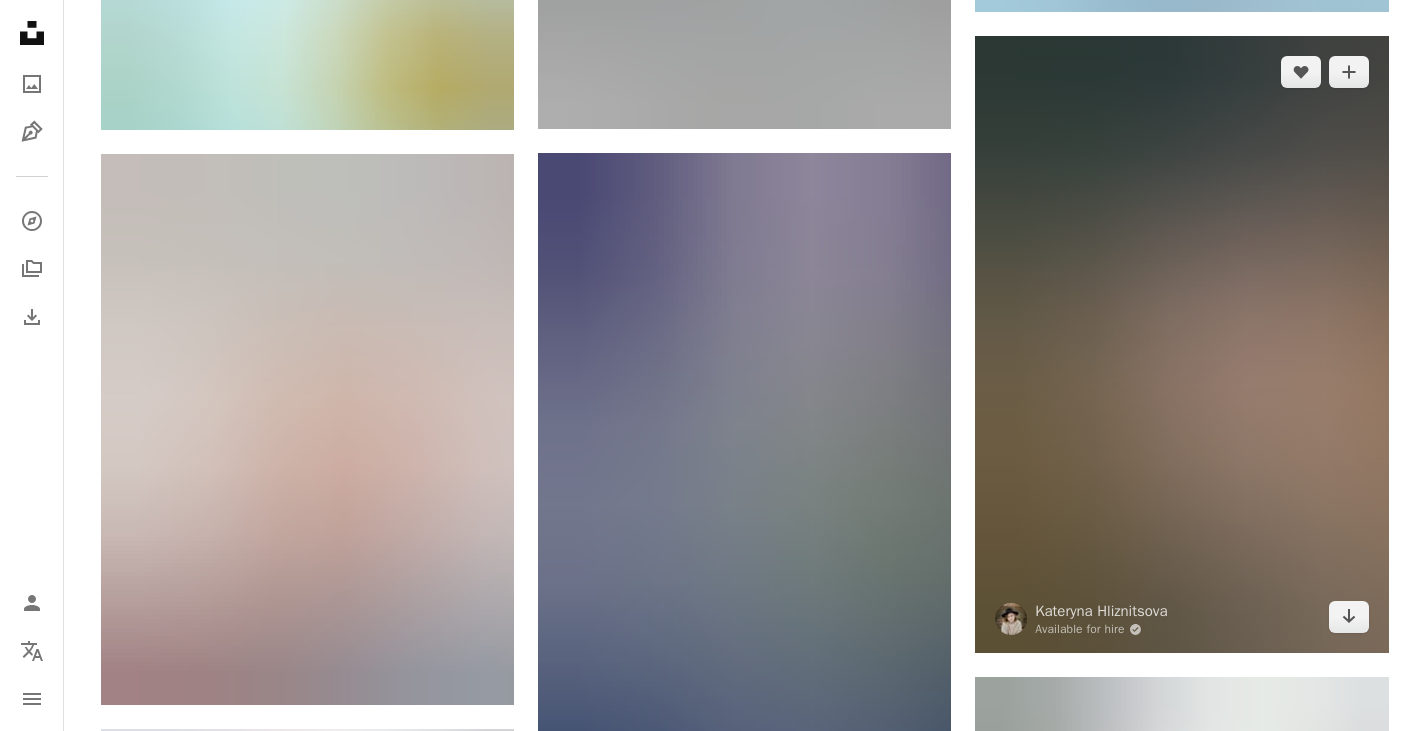 scroll, scrollTop: 6100, scrollLeft: 0, axis: vertical 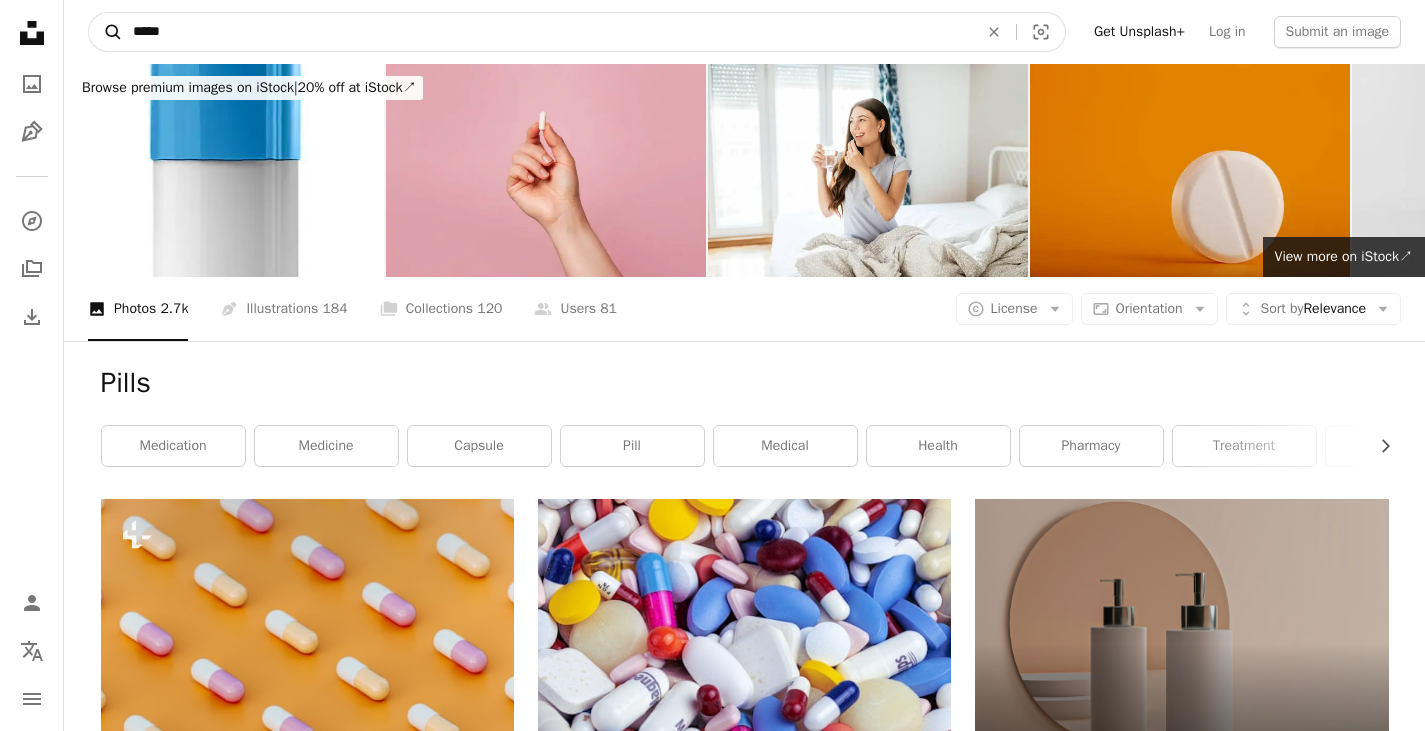 drag, startPoint x: 195, startPoint y: 27, endPoint x: 107, endPoint y: 29, distance: 88.02273 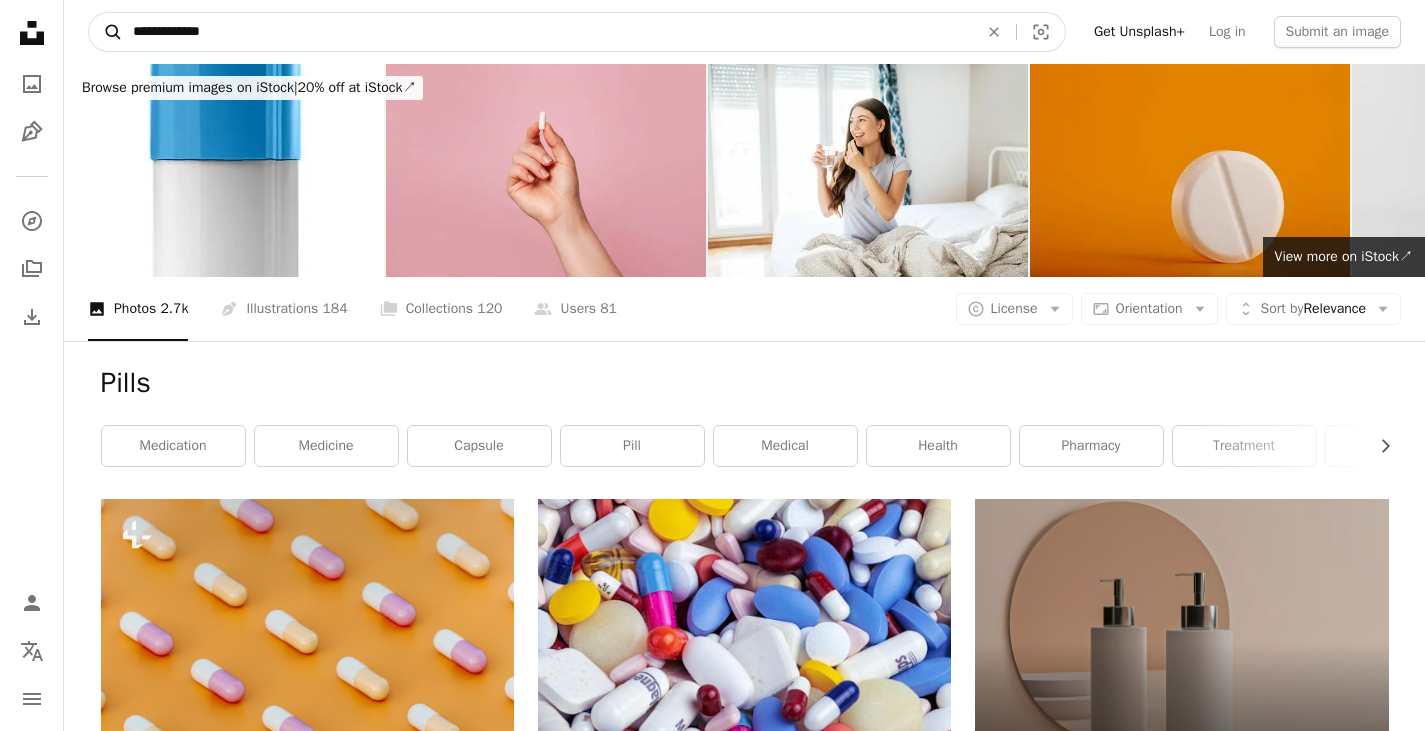 type on "**********" 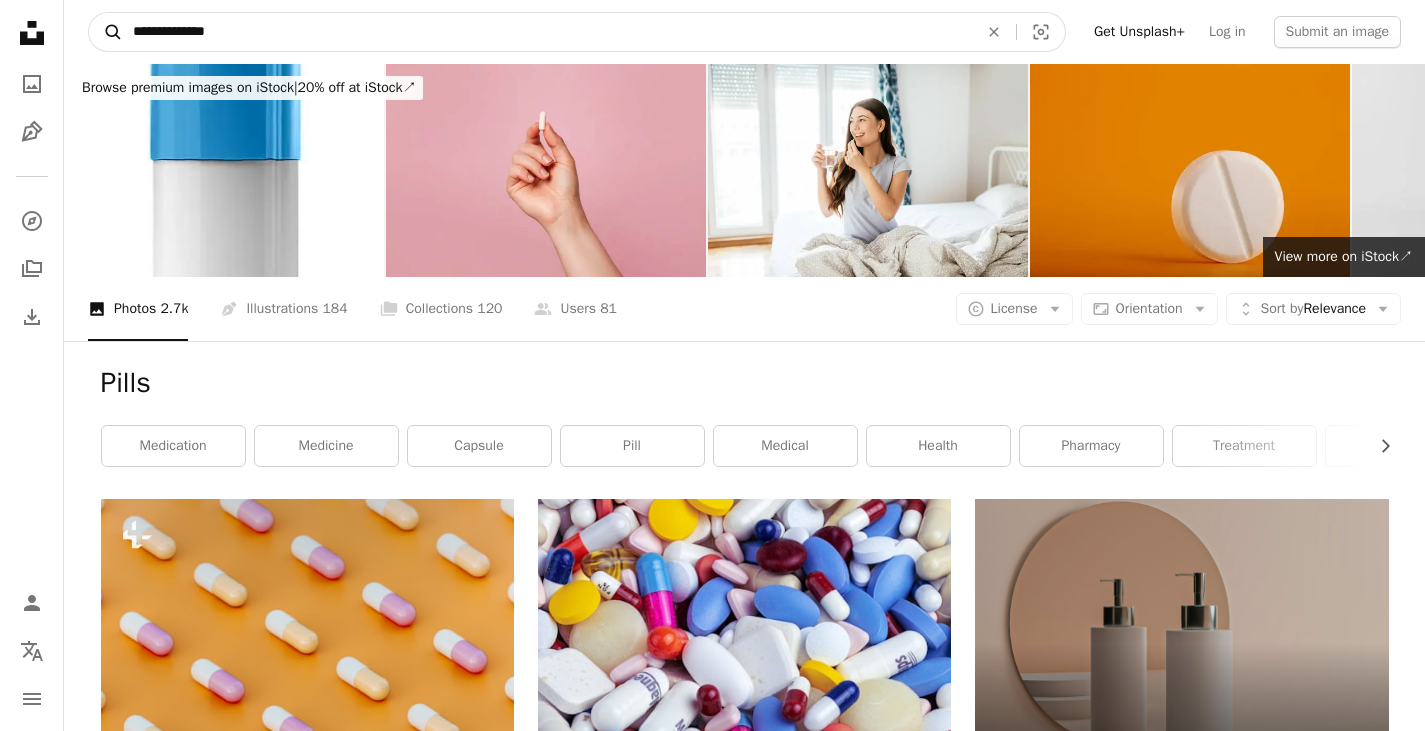 click on "A magnifying glass" at bounding box center [106, 32] 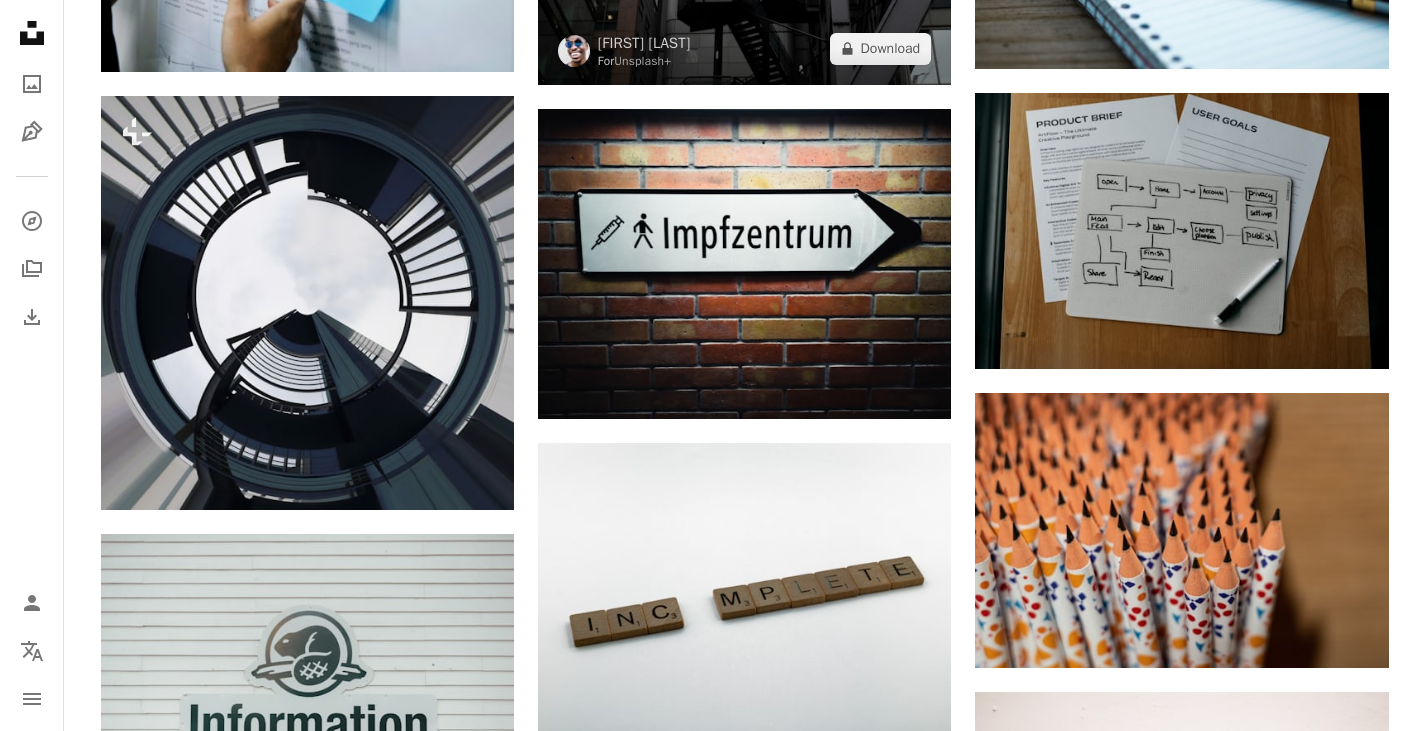 scroll, scrollTop: 1400, scrollLeft: 0, axis: vertical 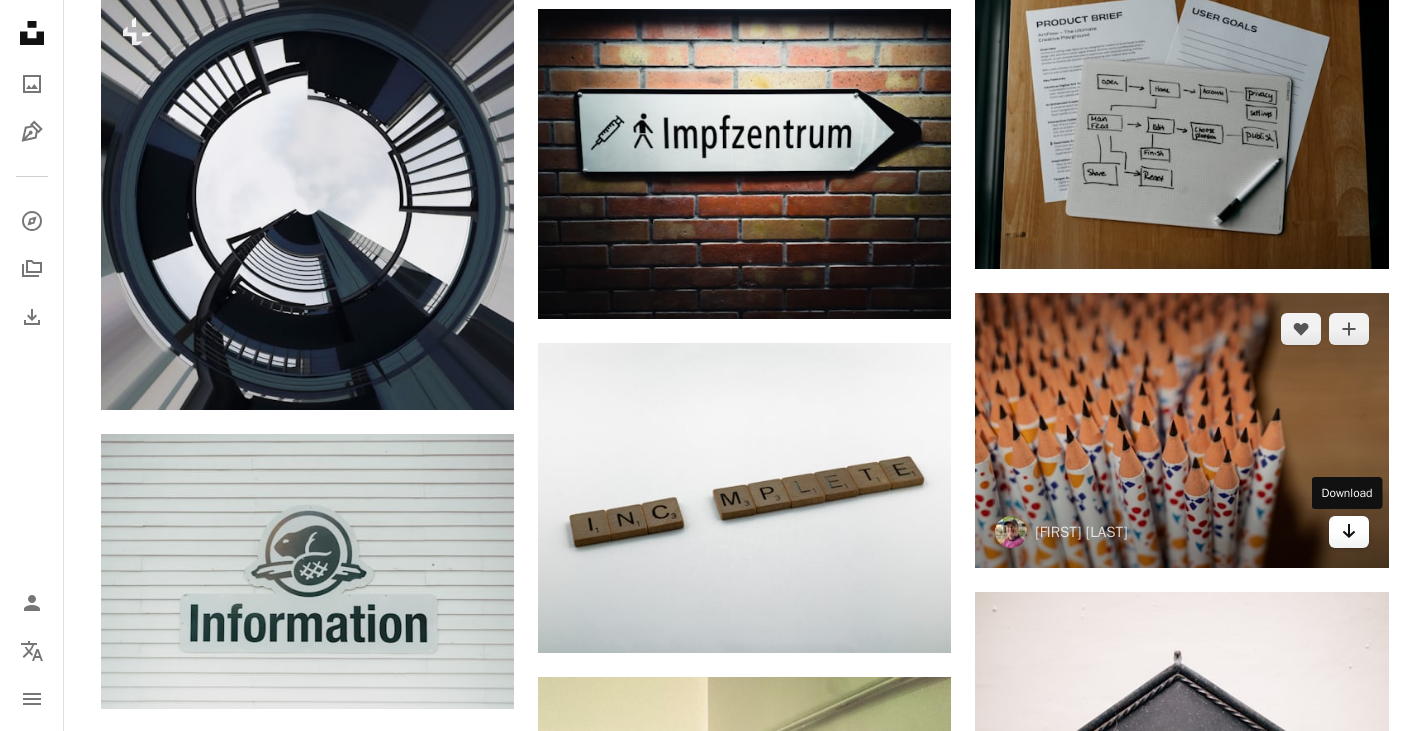 click on "Arrow pointing down" 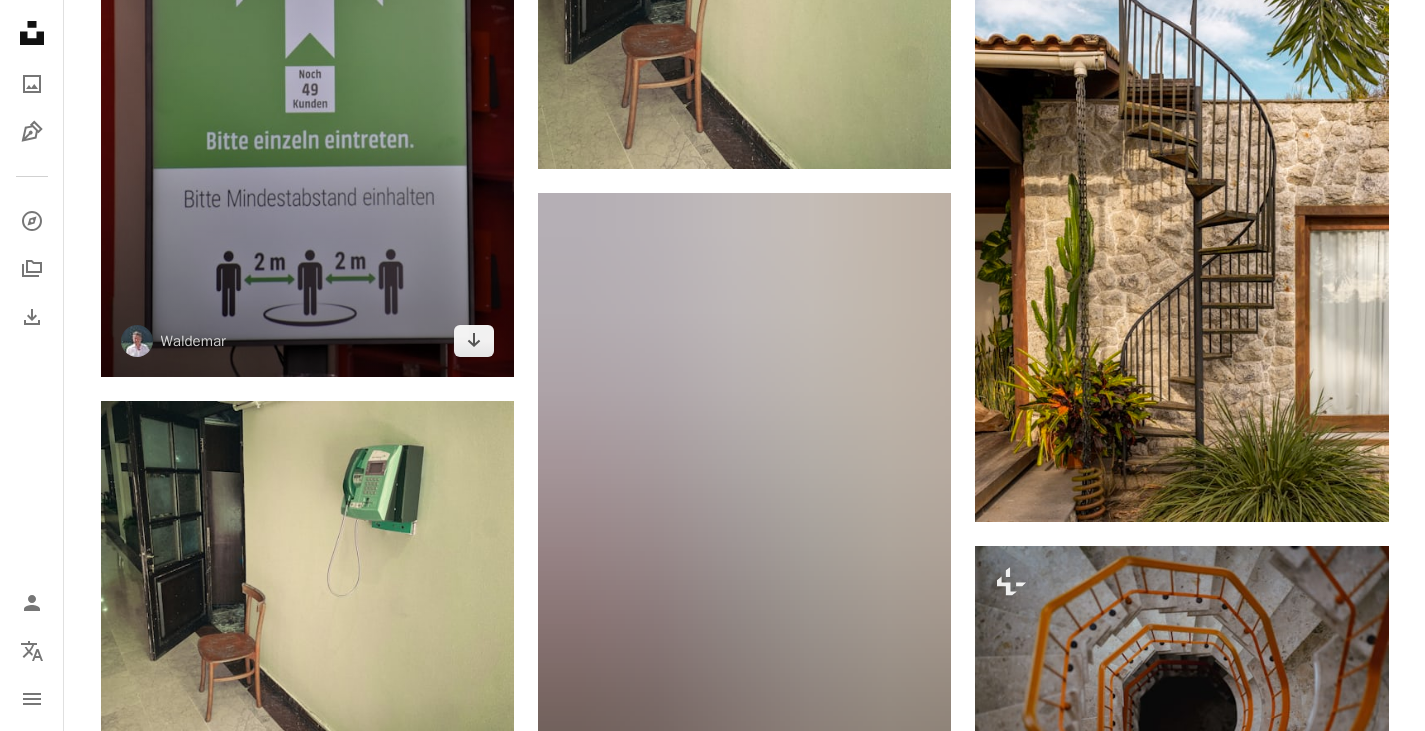scroll, scrollTop: 2400, scrollLeft: 0, axis: vertical 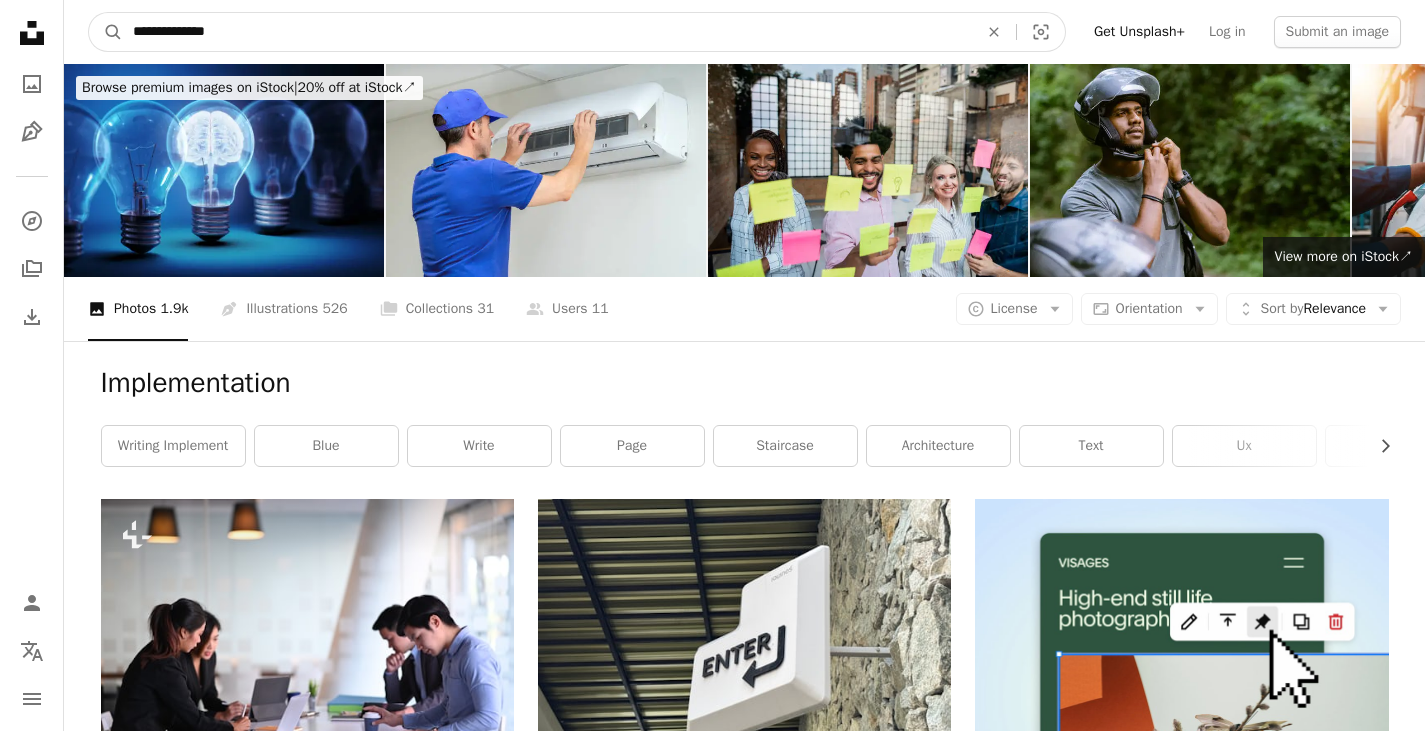 drag, startPoint x: 110, startPoint y: 27, endPoint x: 78, endPoint y: 26, distance: 32.01562 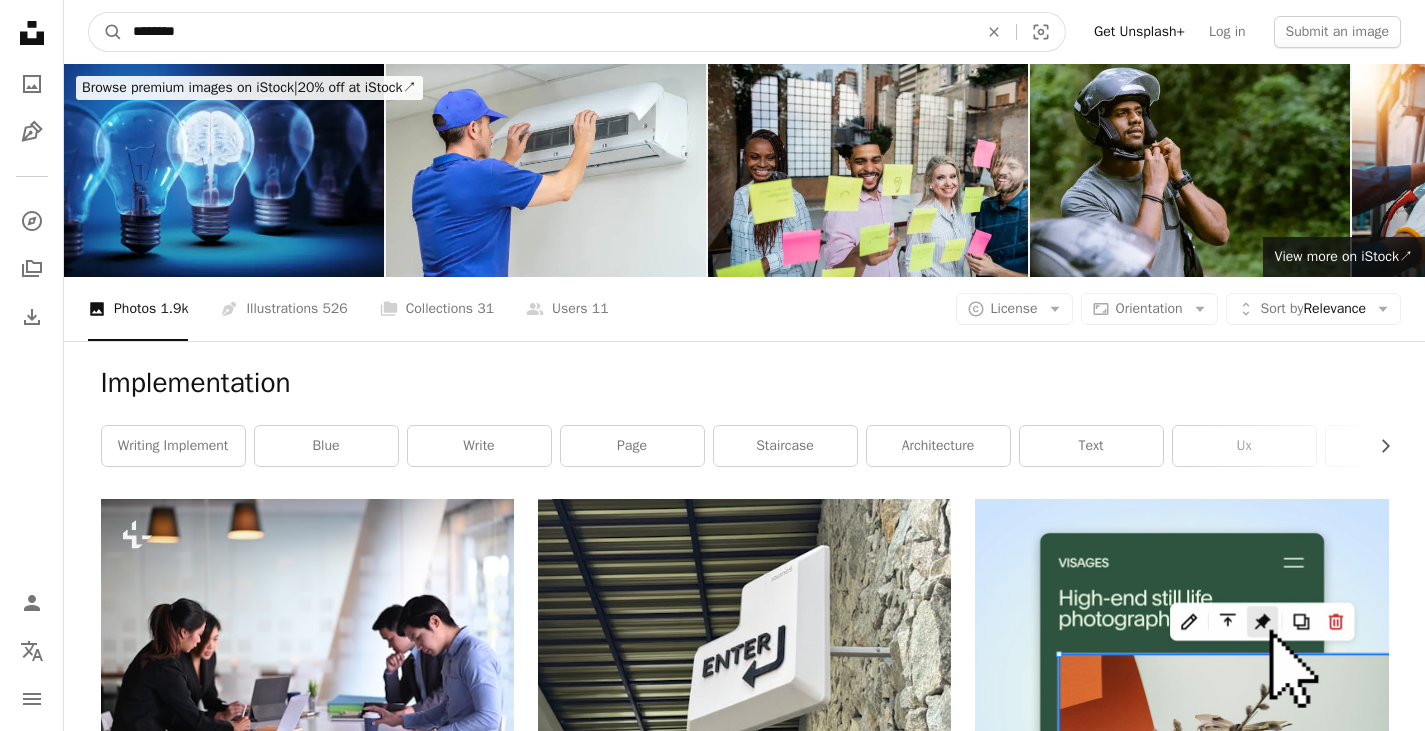 type on "*********" 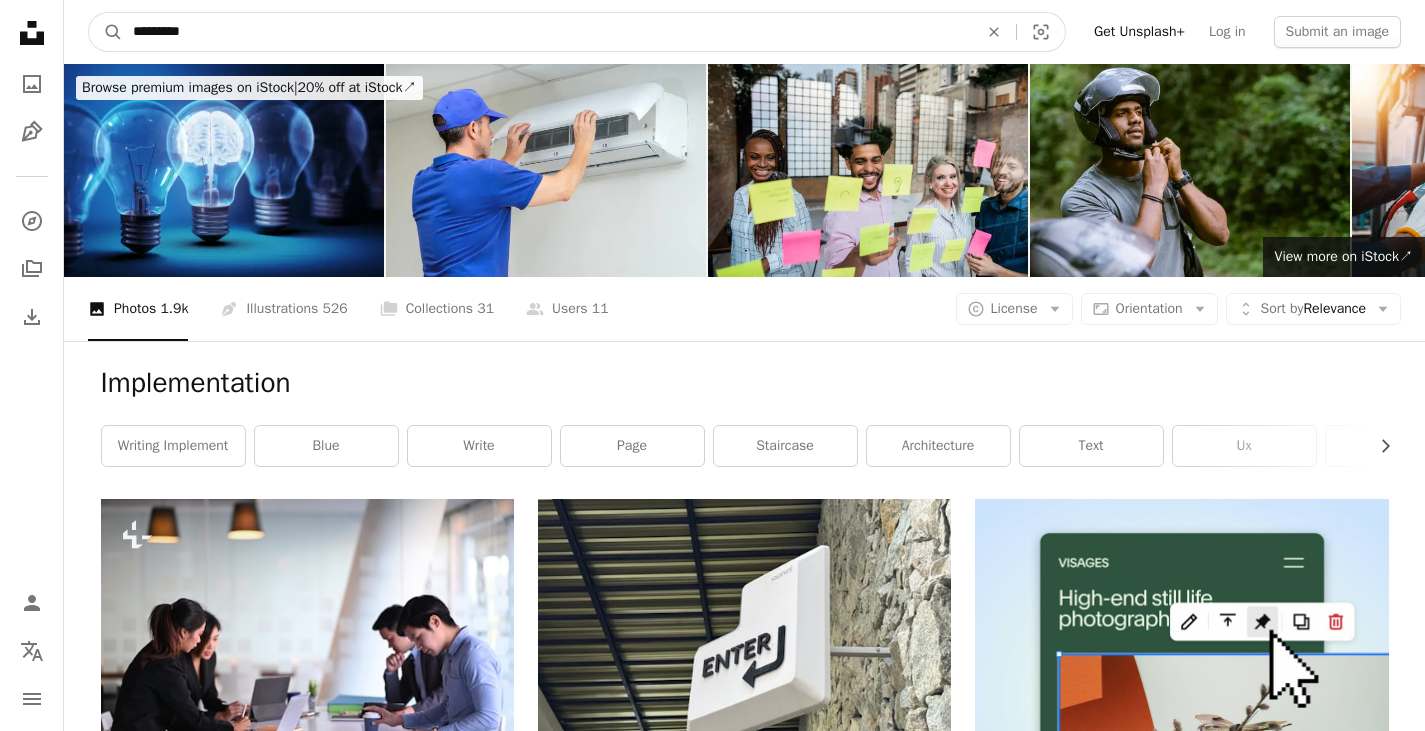 click on "A magnifying glass" at bounding box center (106, 32) 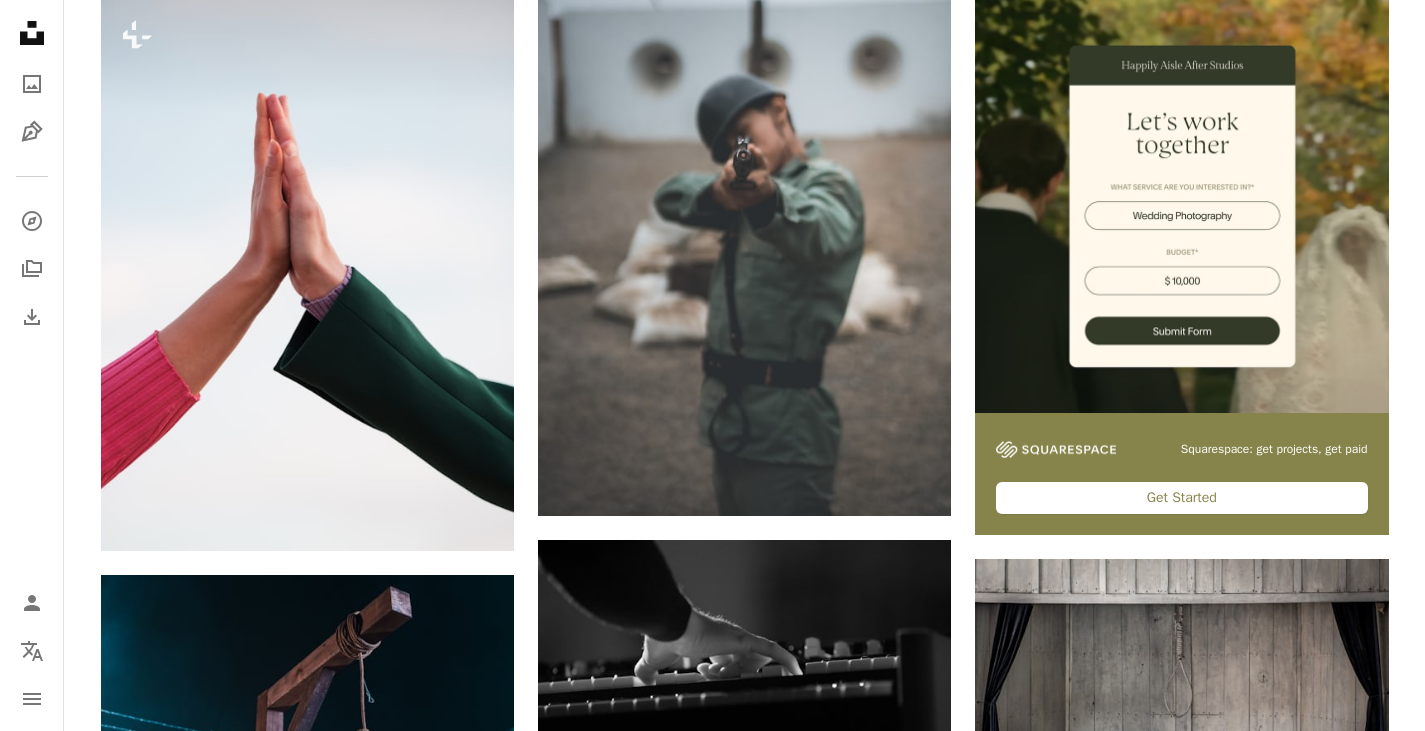 scroll, scrollTop: 0, scrollLeft: 0, axis: both 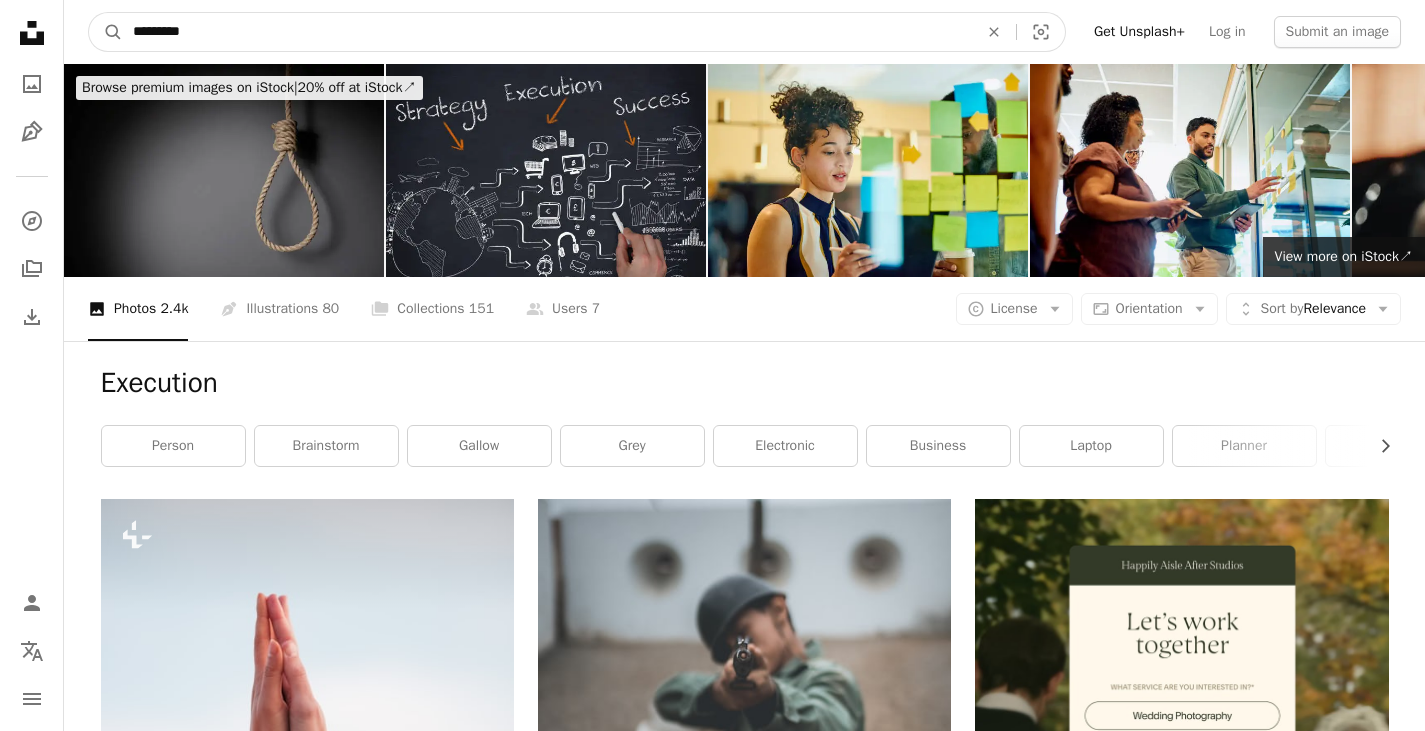 drag, startPoint x: 182, startPoint y: 35, endPoint x: 9, endPoint y: 37, distance: 173.01157 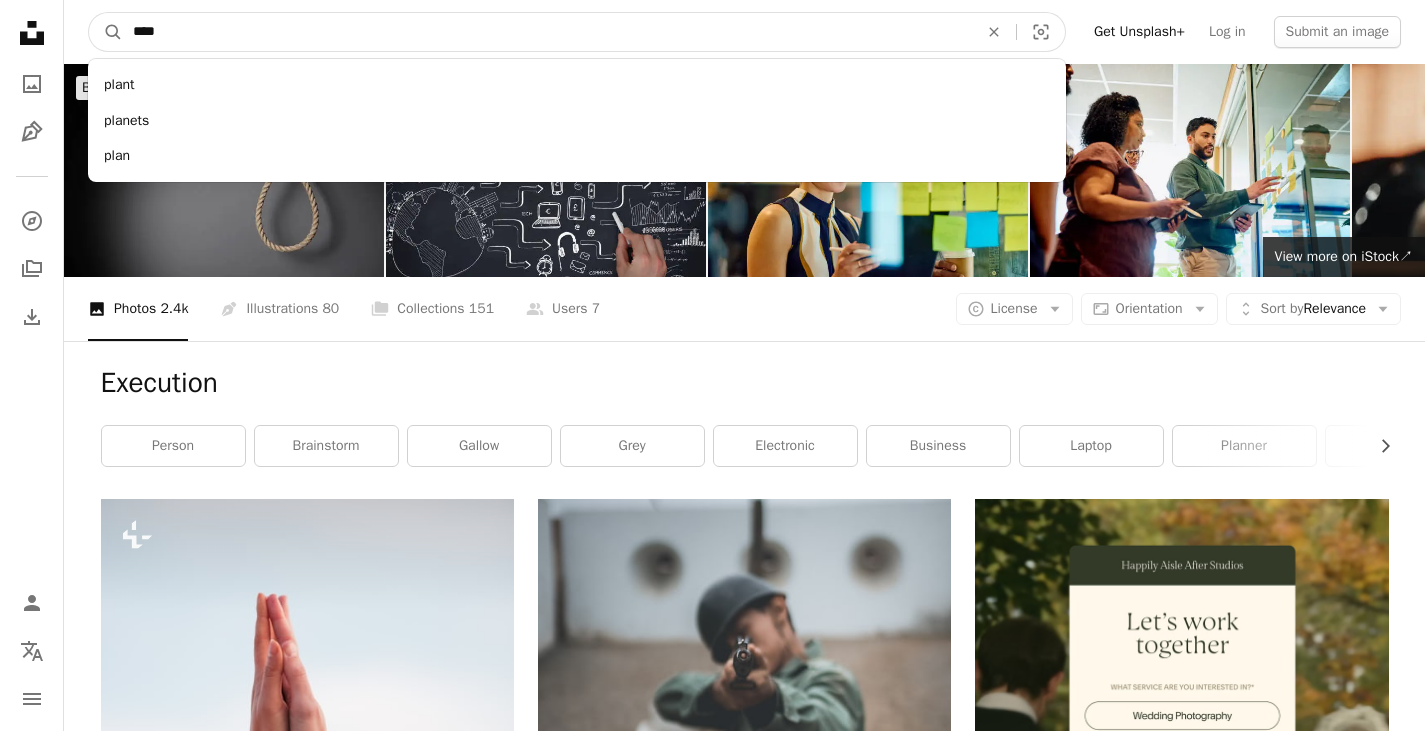 type on "****" 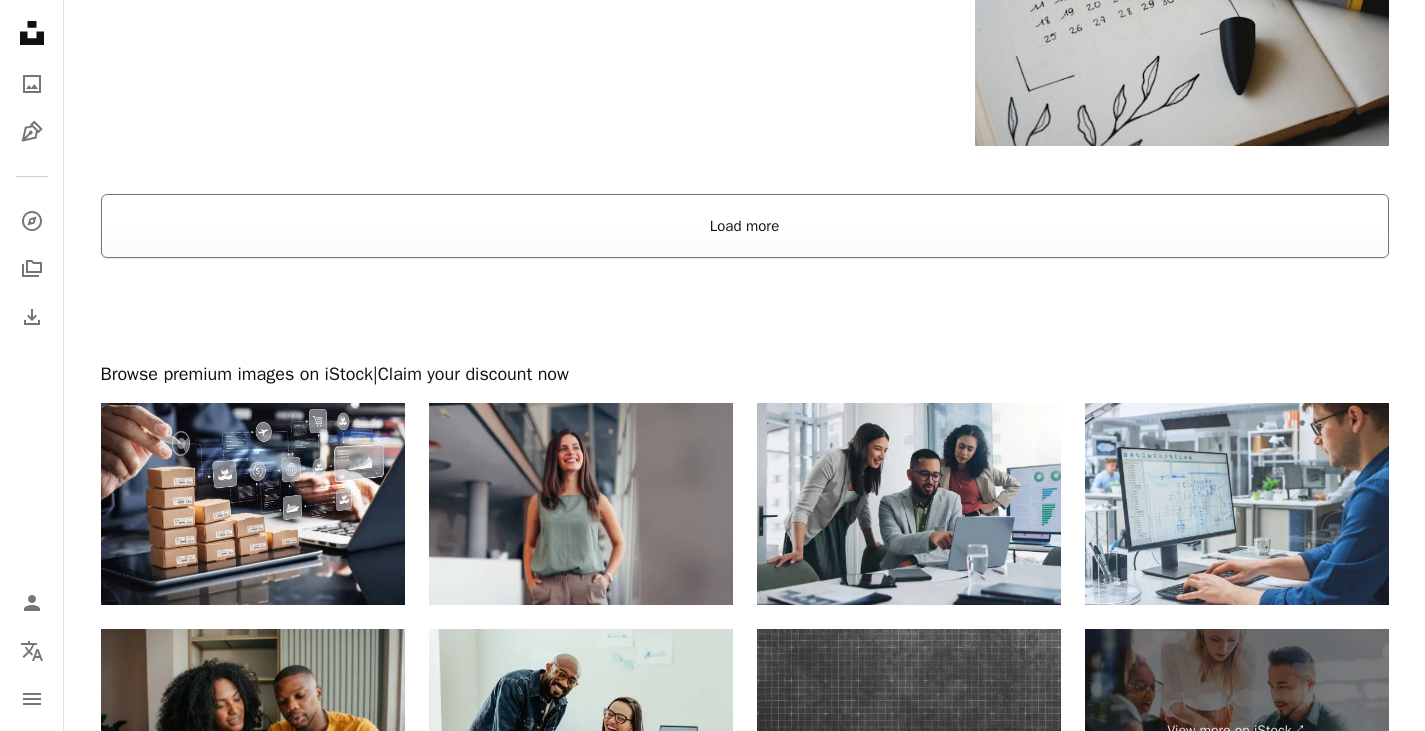 scroll, scrollTop: 3500, scrollLeft: 0, axis: vertical 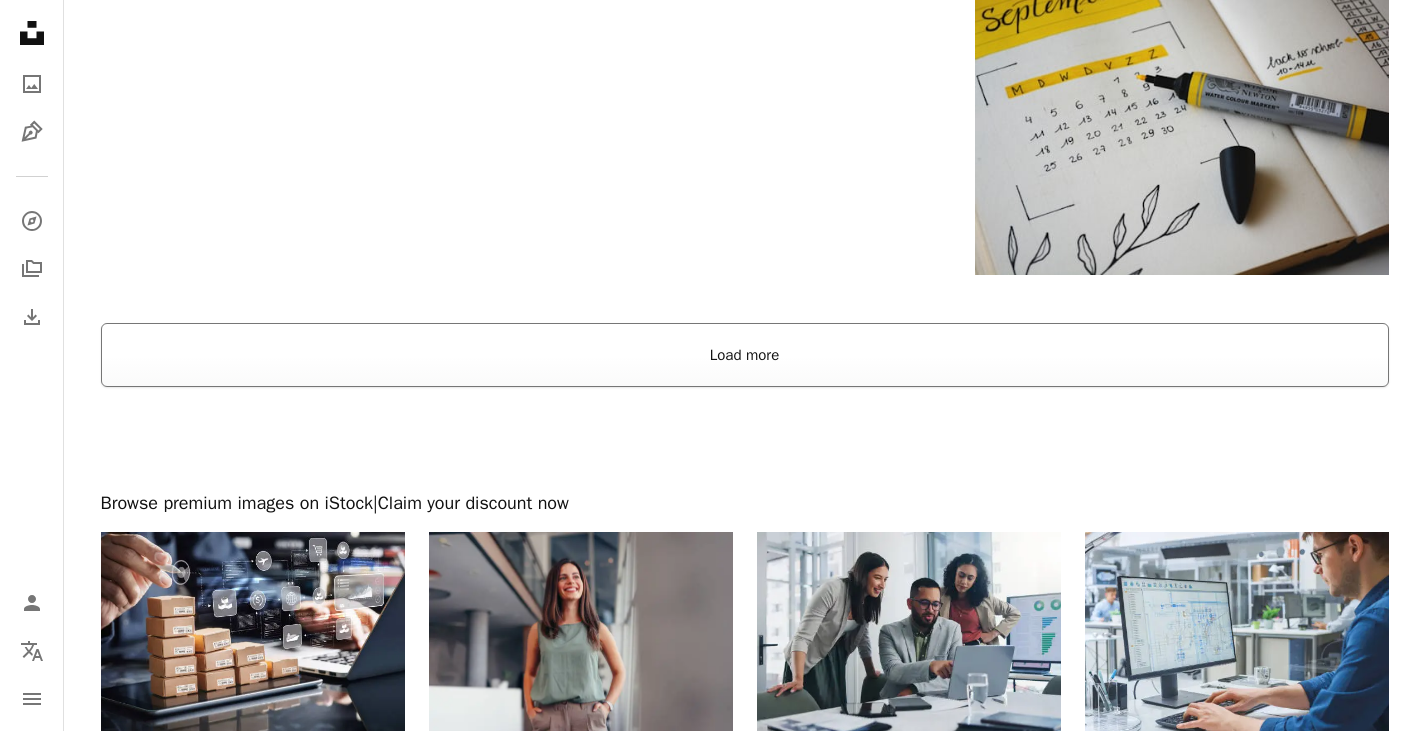 click on "Load more" at bounding box center (745, 355) 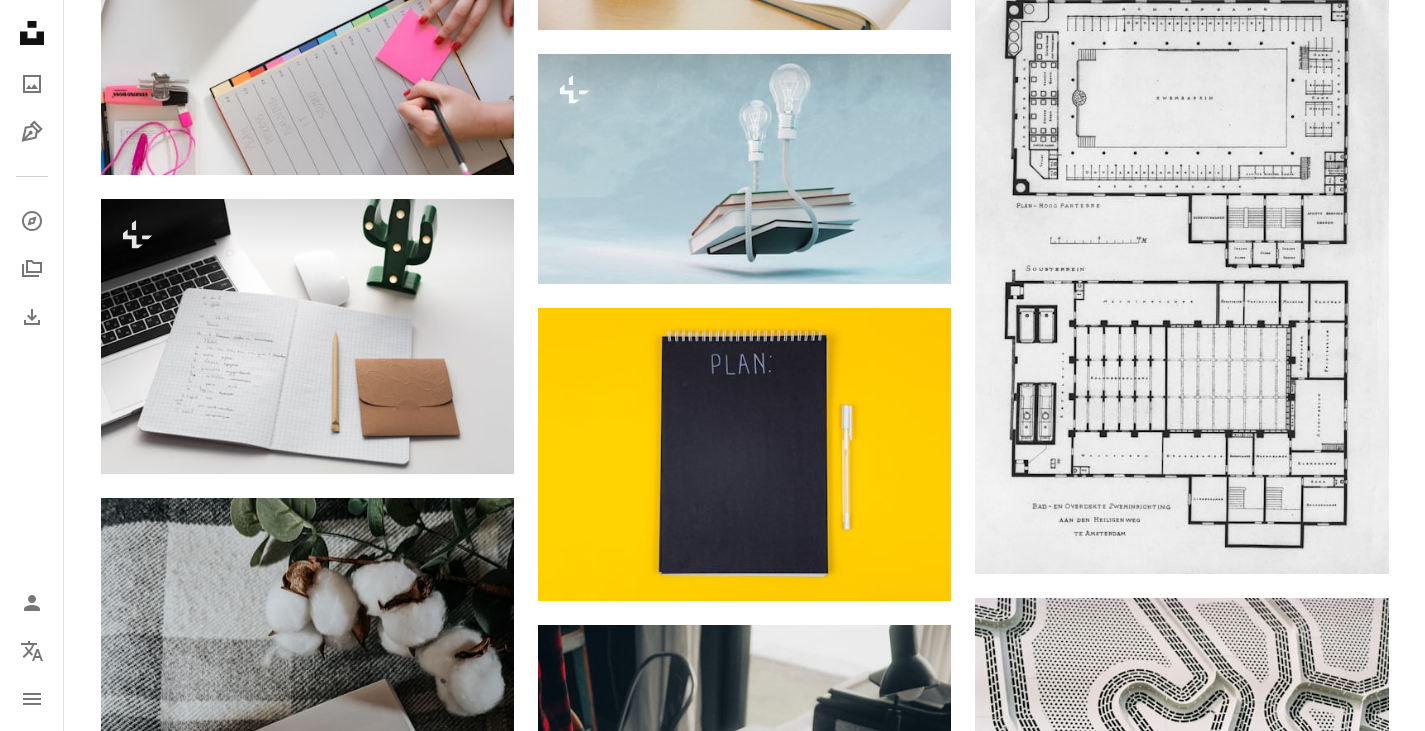 scroll, scrollTop: 9100, scrollLeft: 0, axis: vertical 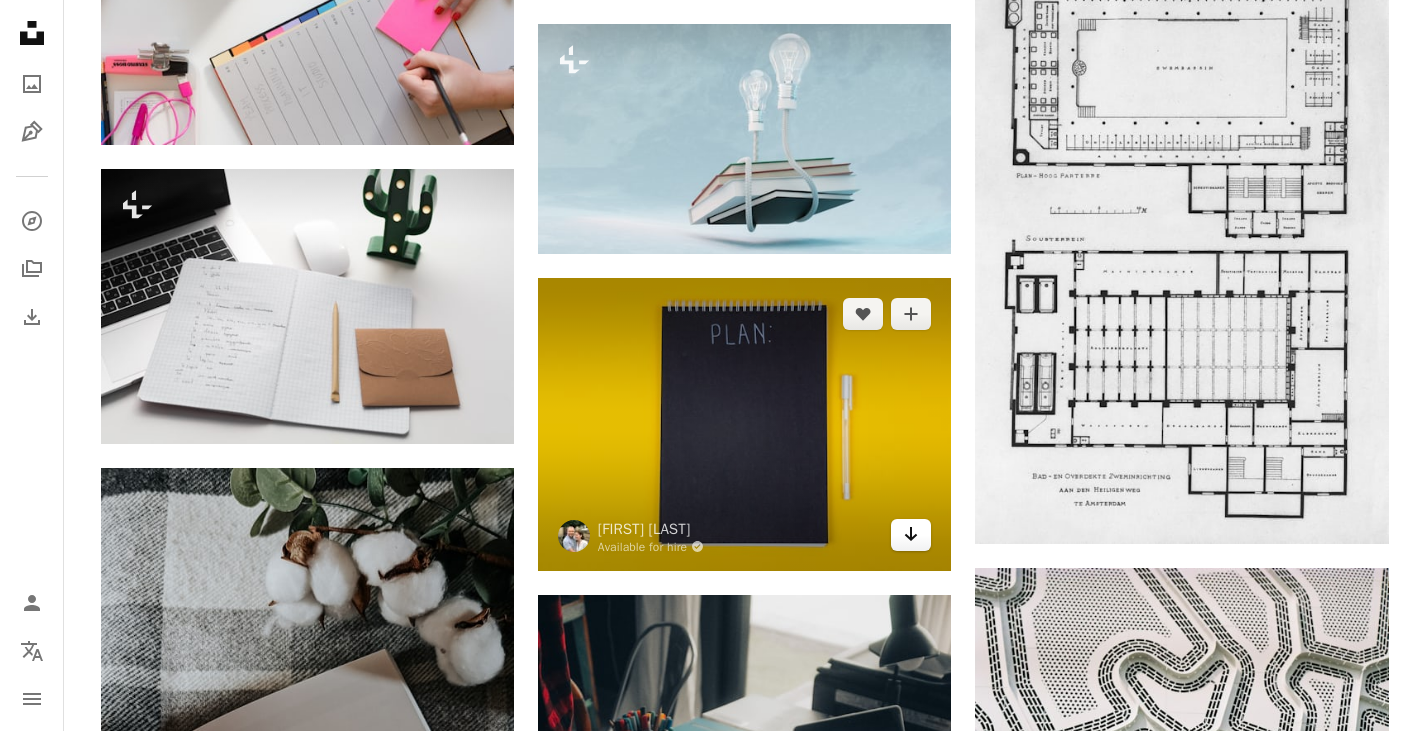 click on "Arrow pointing down" 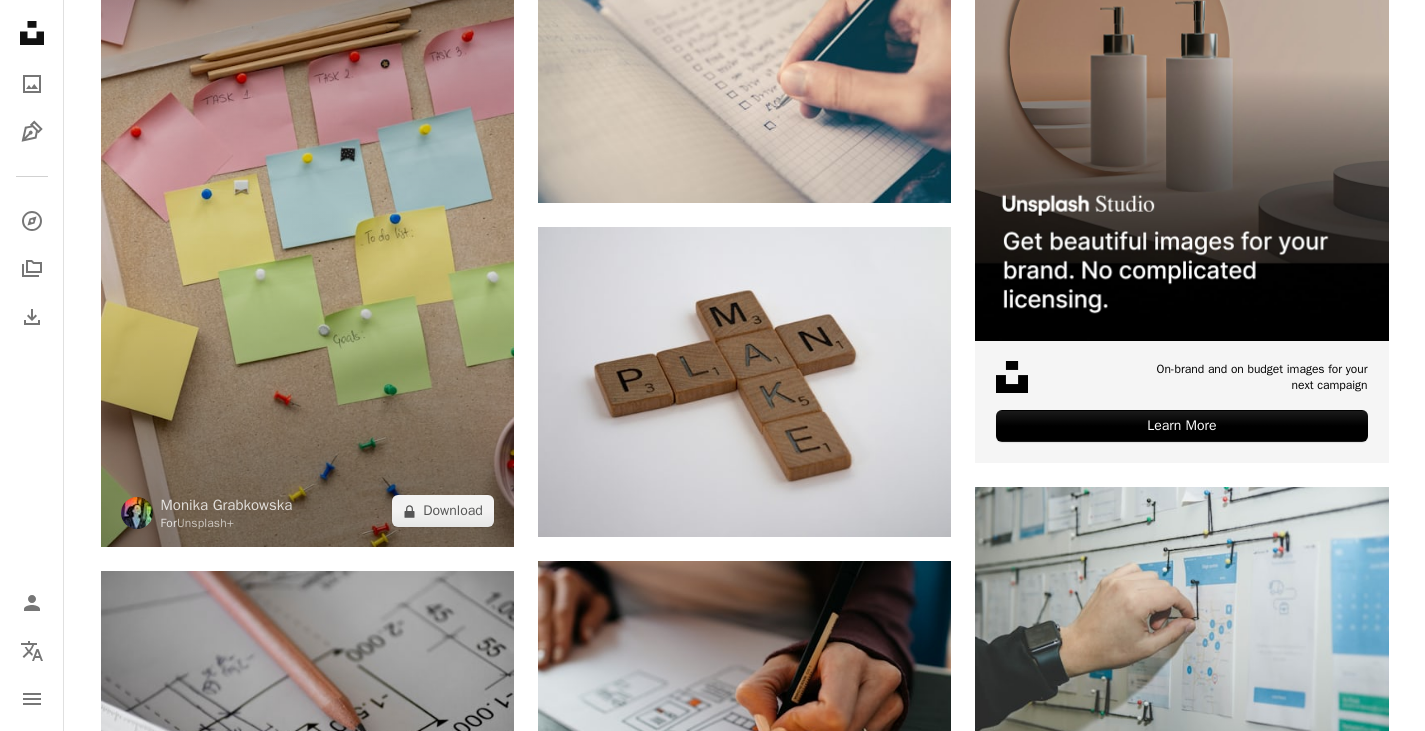 scroll, scrollTop: 0, scrollLeft: 0, axis: both 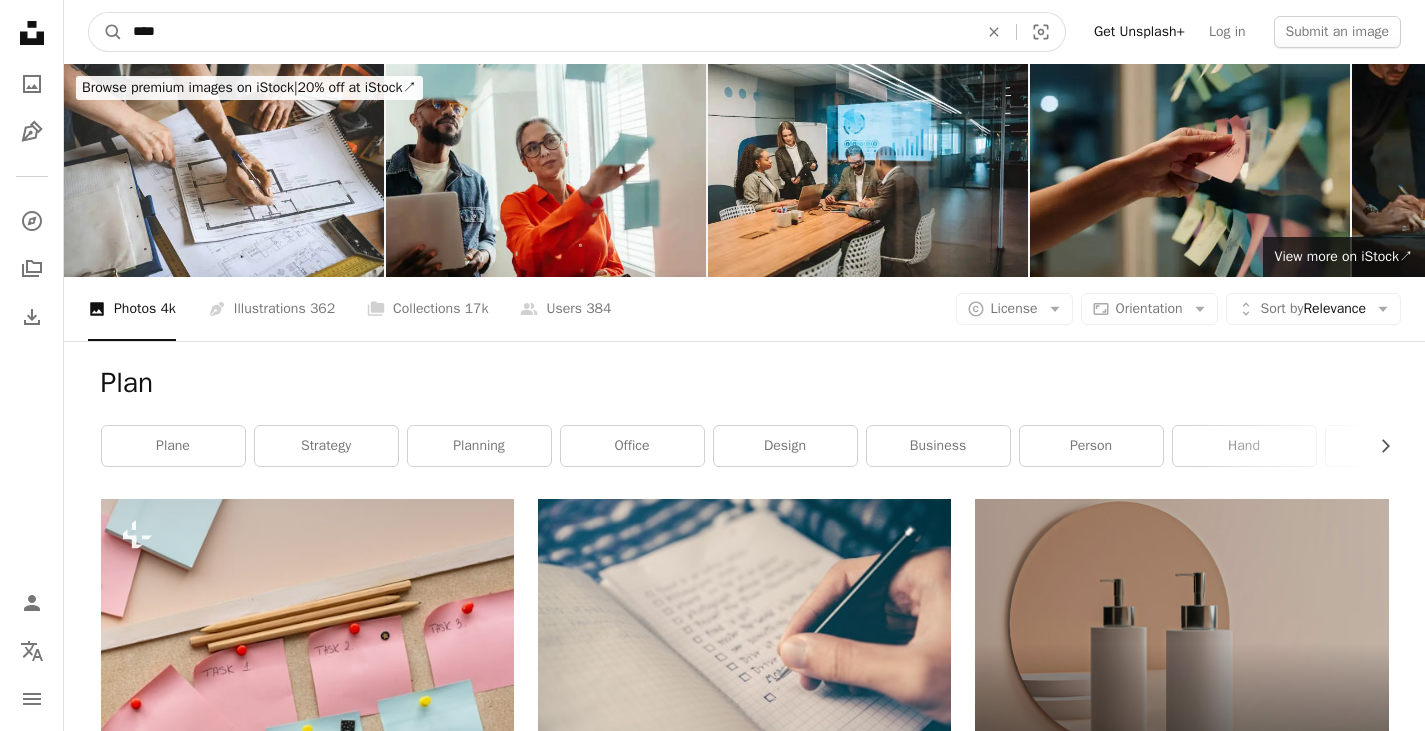 click on "****" at bounding box center [547, 32] 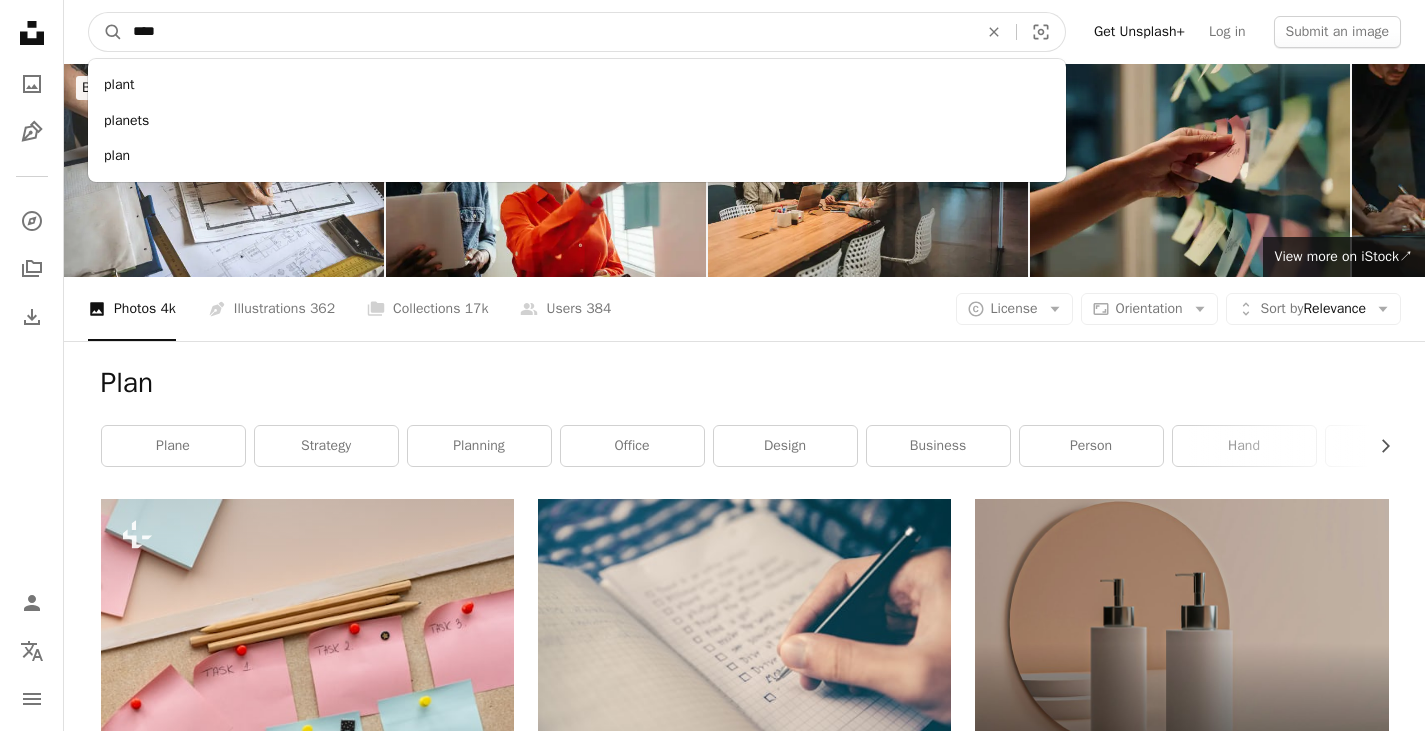 drag, startPoint x: 183, startPoint y: 35, endPoint x: 17, endPoint y: 33, distance: 166.01205 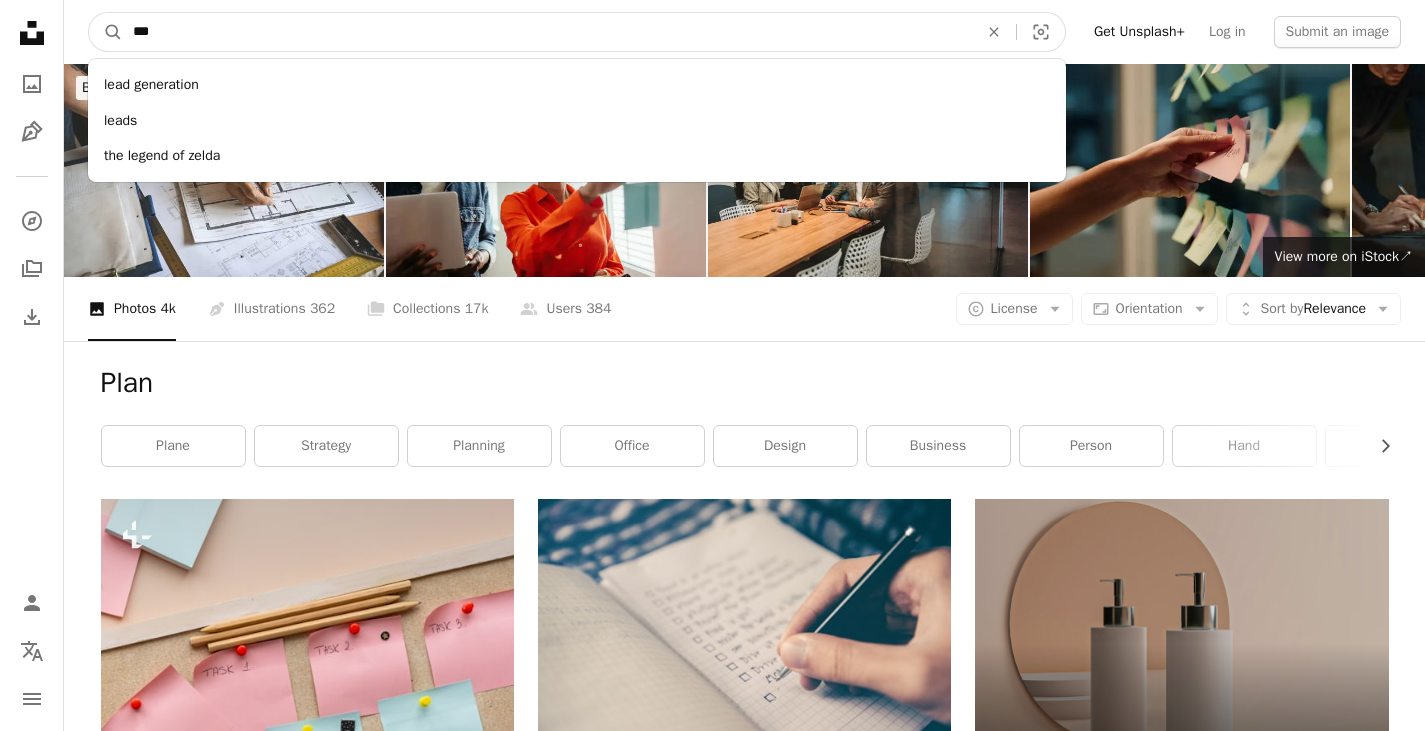 type on "****" 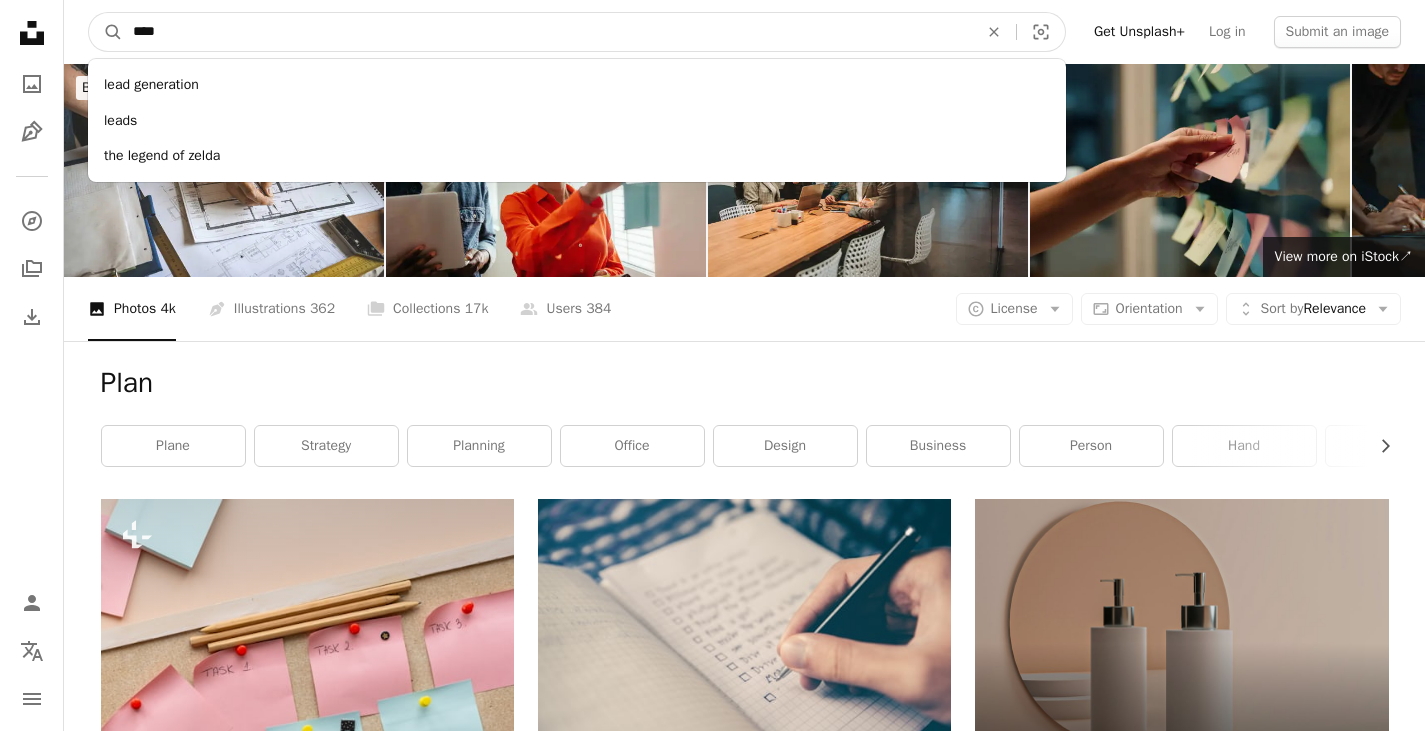 click on "A magnifying glass" at bounding box center (106, 32) 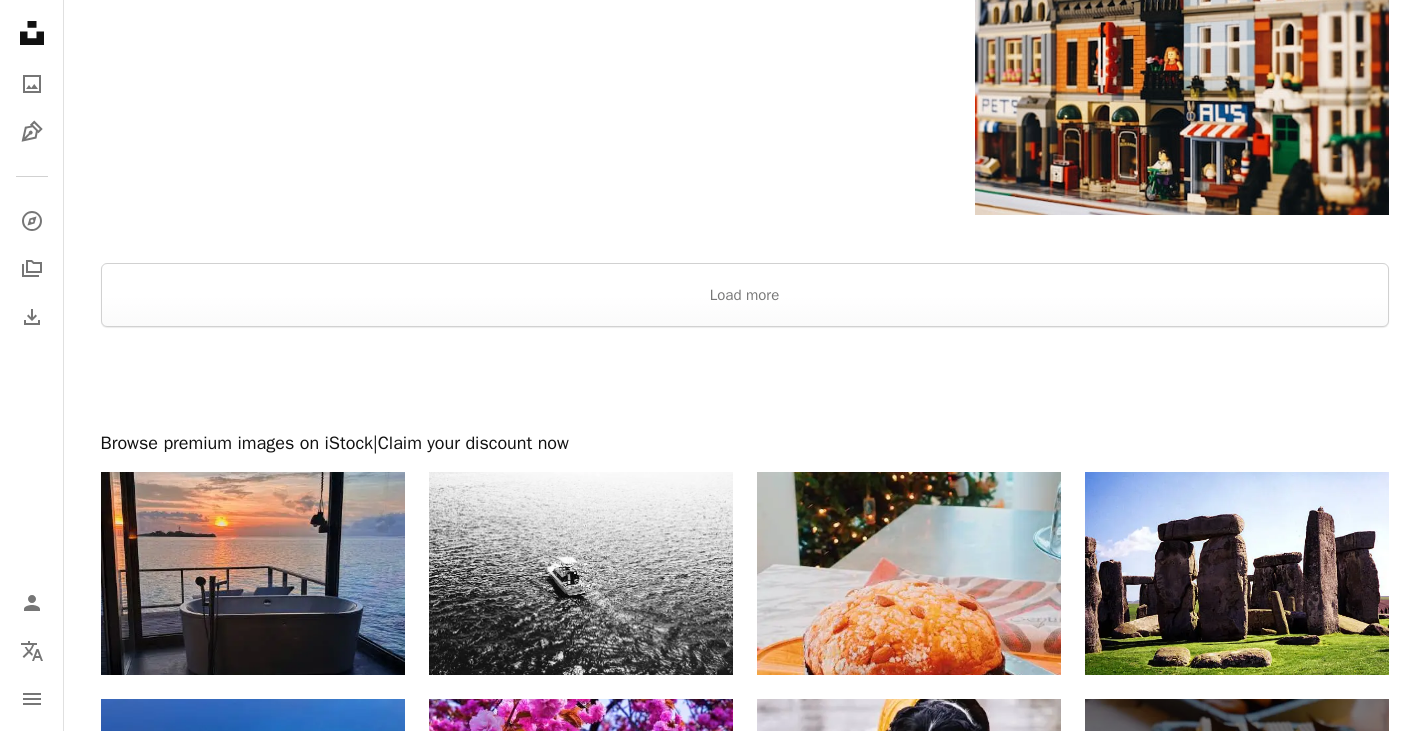 scroll, scrollTop: 3300, scrollLeft: 0, axis: vertical 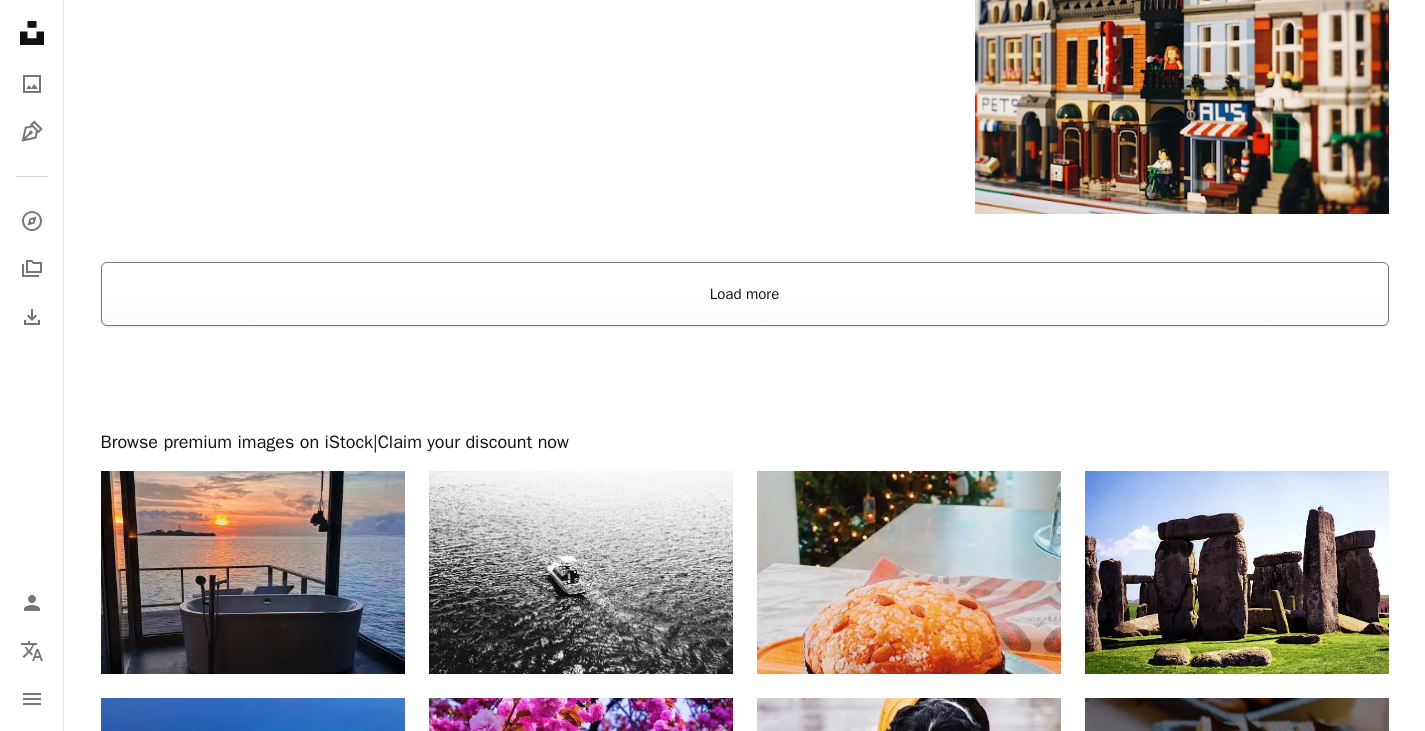 click on "Load more" at bounding box center (745, 294) 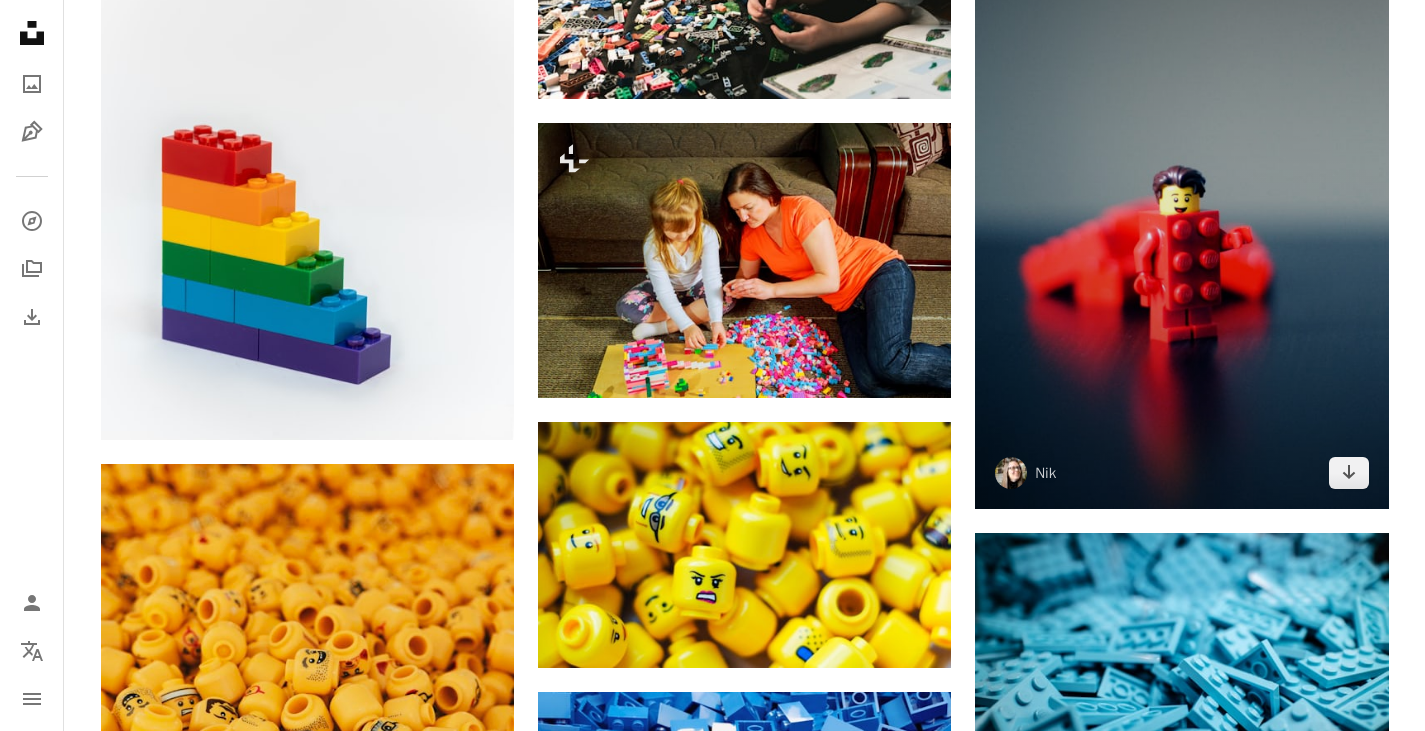 scroll, scrollTop: 4300, scrollLeft: 0, axis: vertical 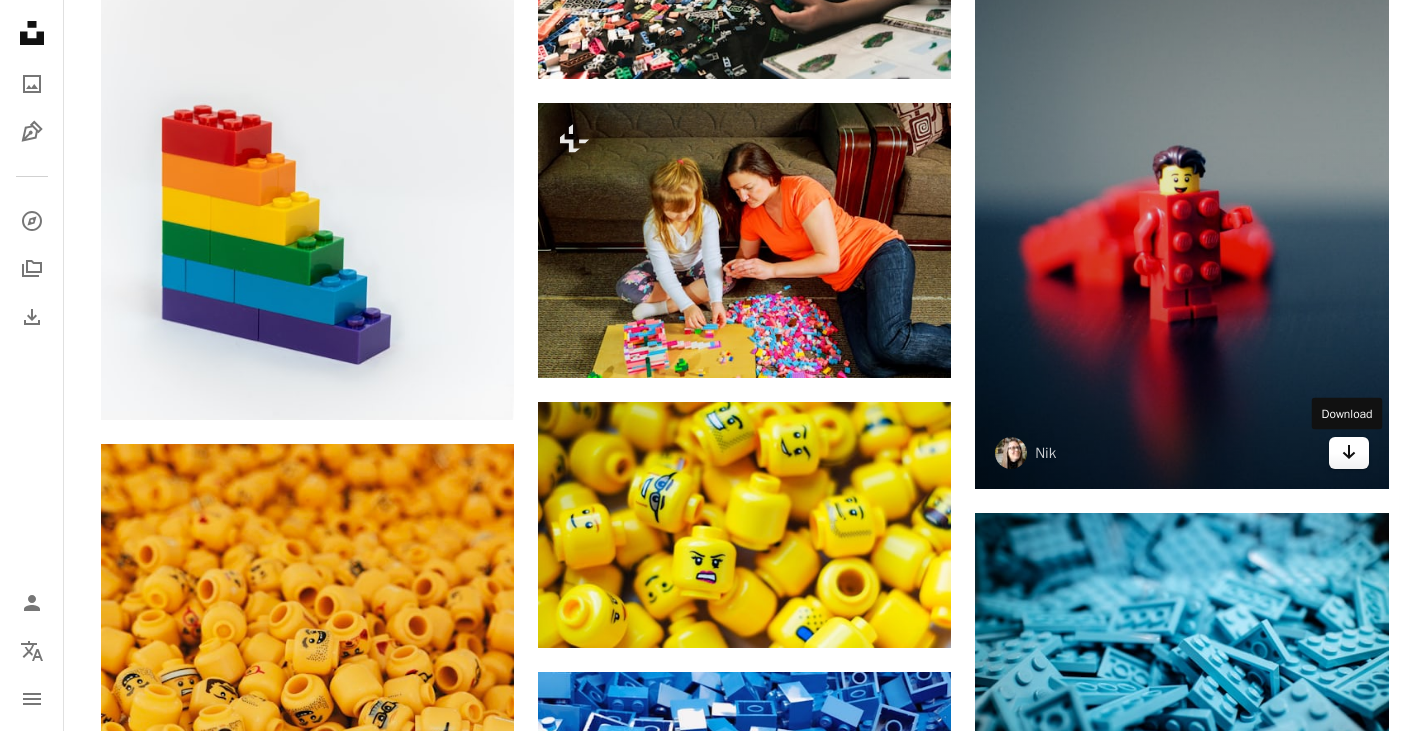 click 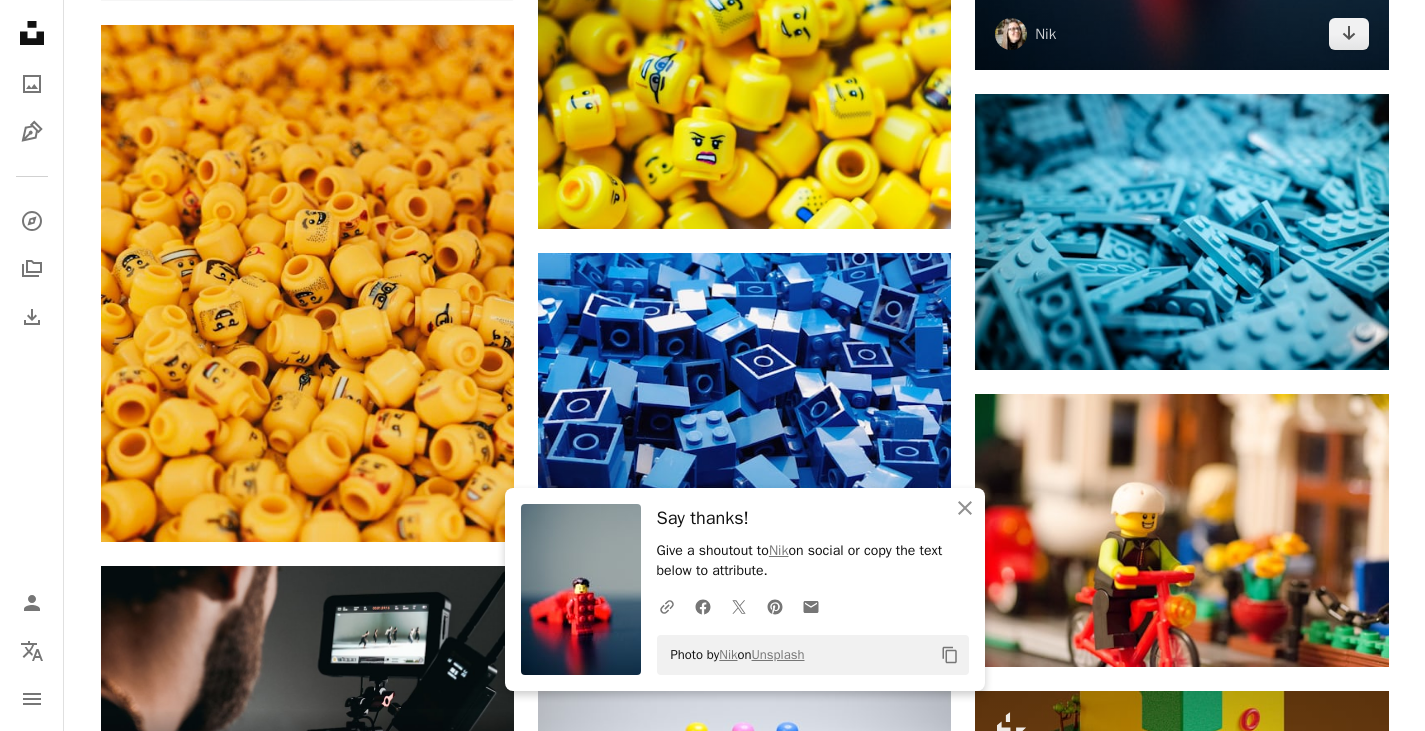 scroll, scrollTop: 4600, scrollLeft: 0, axis: vertical 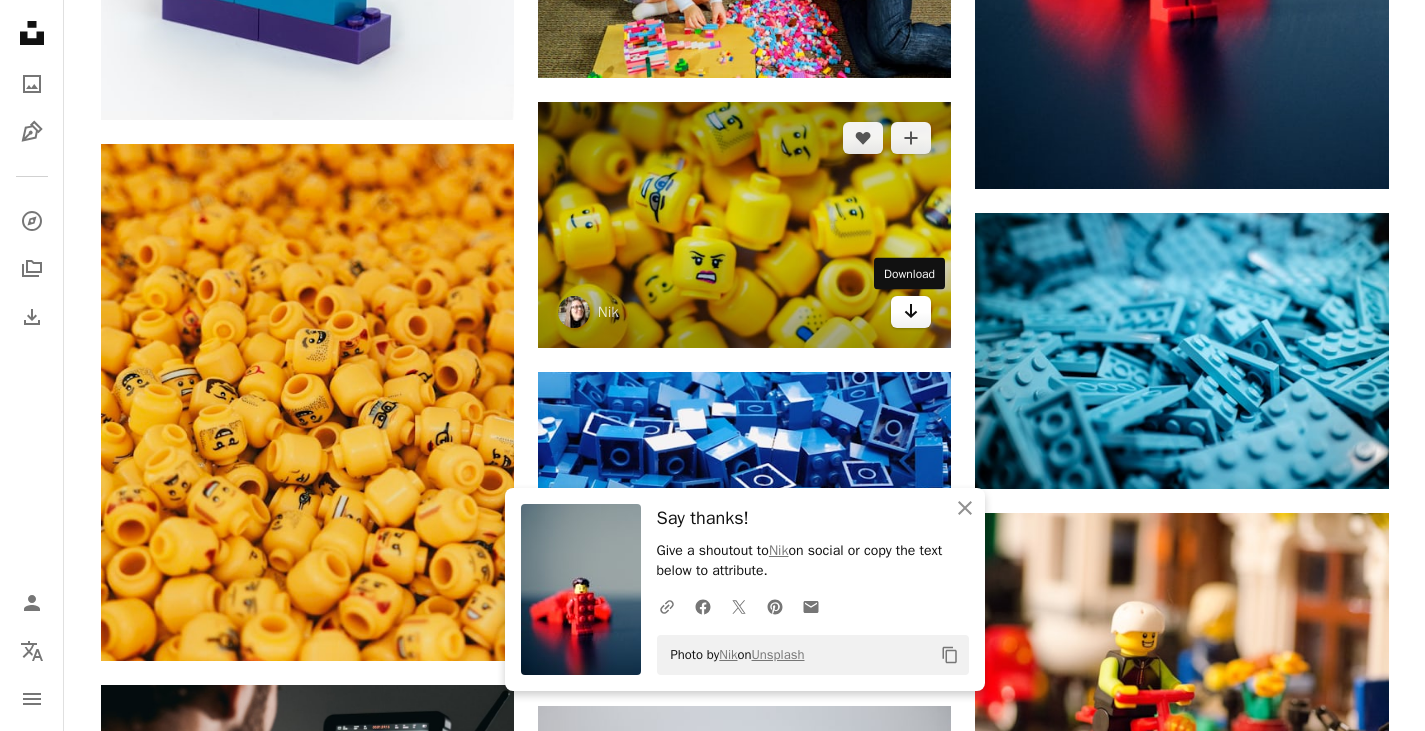 click on "Arrow pointing down" 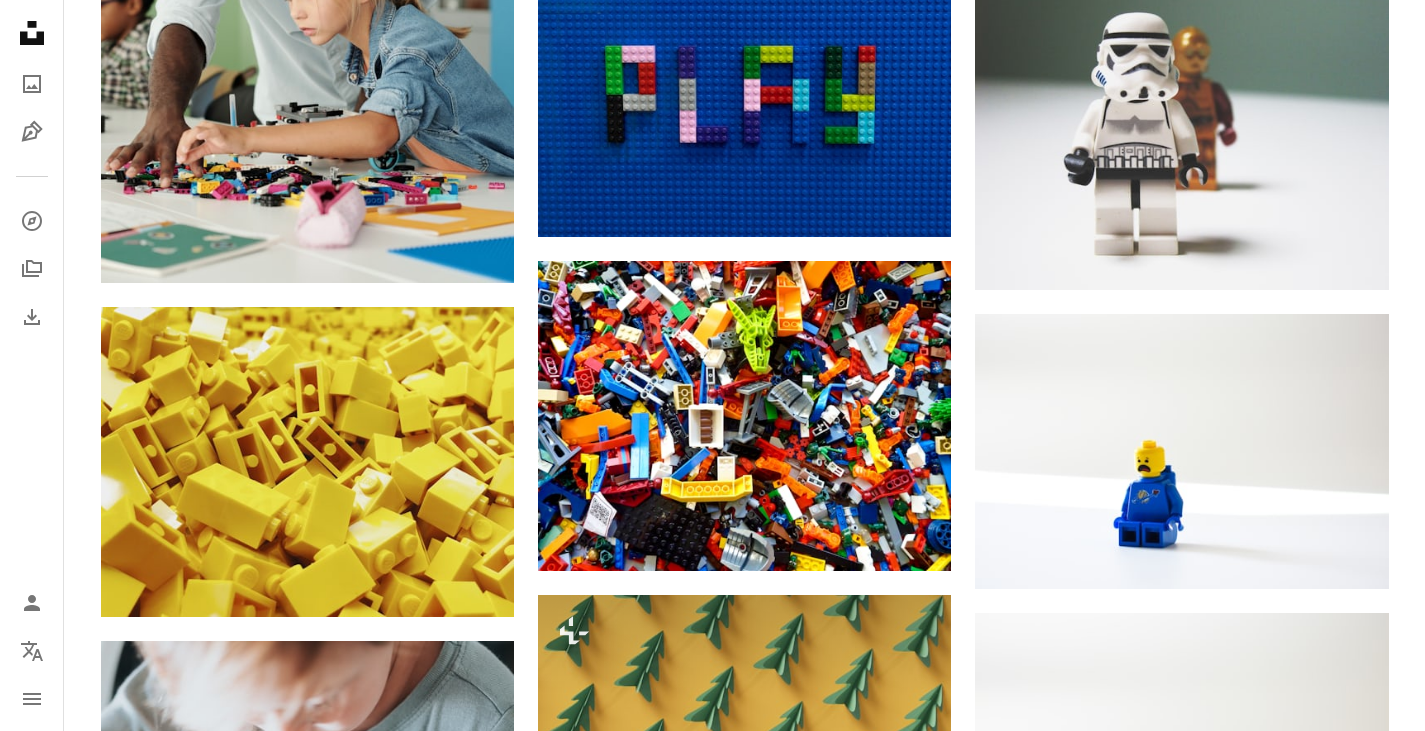 scroll, scrollTop: 9800, scrollLeft: 0, axis: vertical 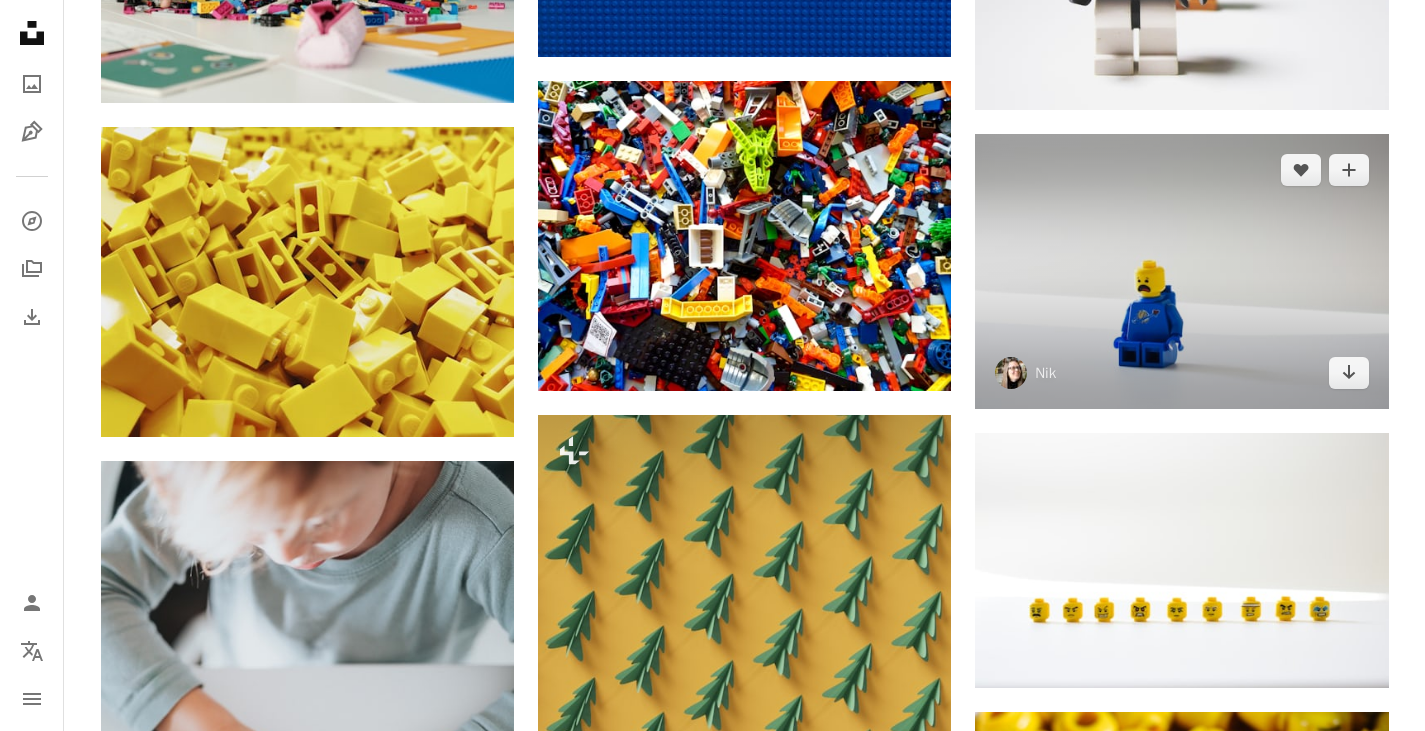 click at bounding box center (1181, 271) 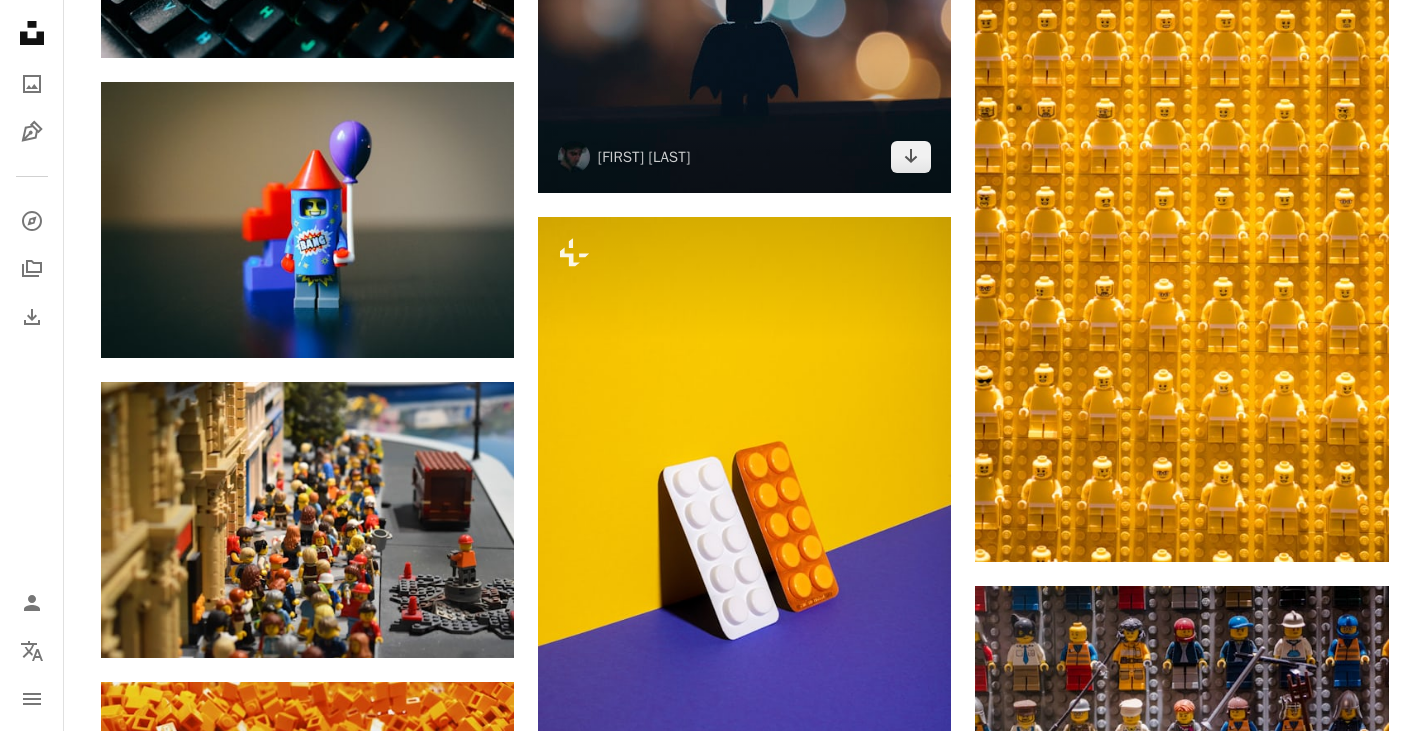scroll, scrollTop: 11300, scrollLeft: 0, axis: vertical 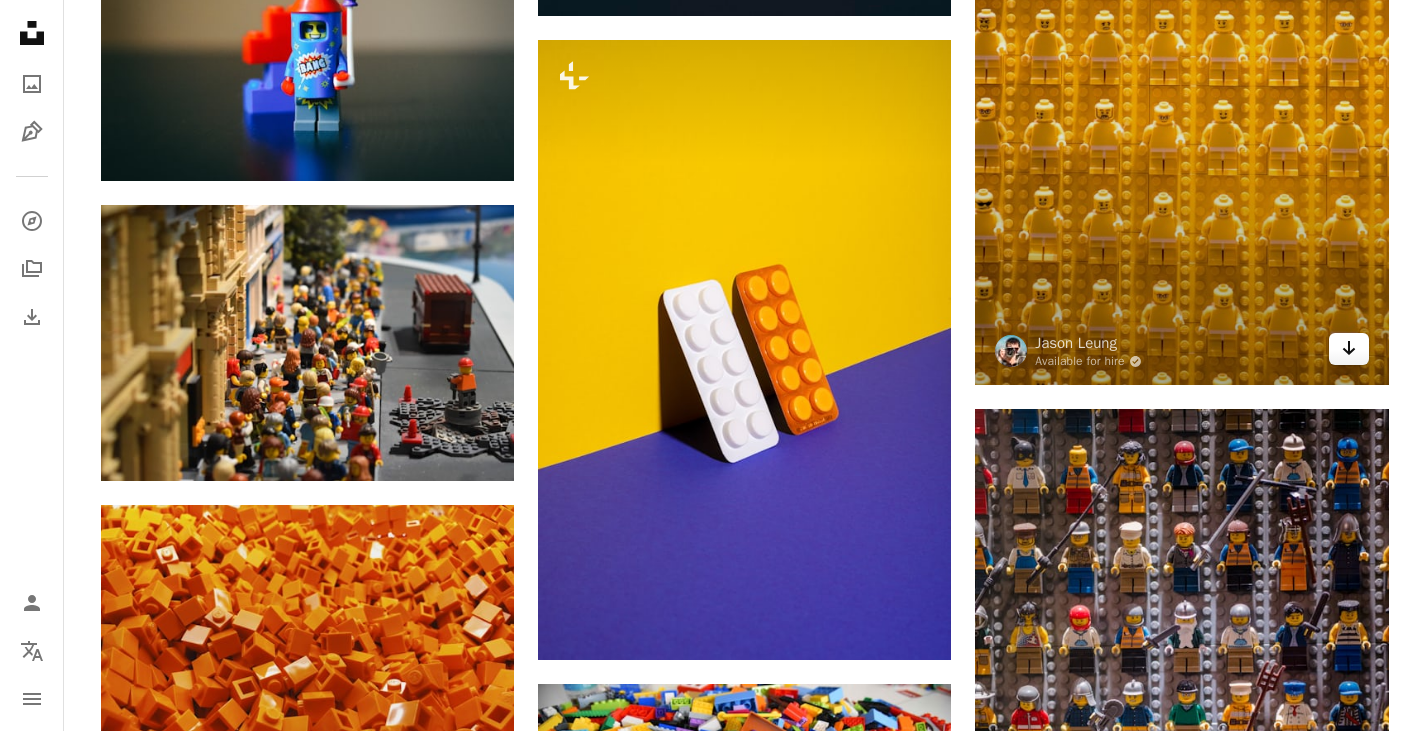 click on "Arrow pointing down" 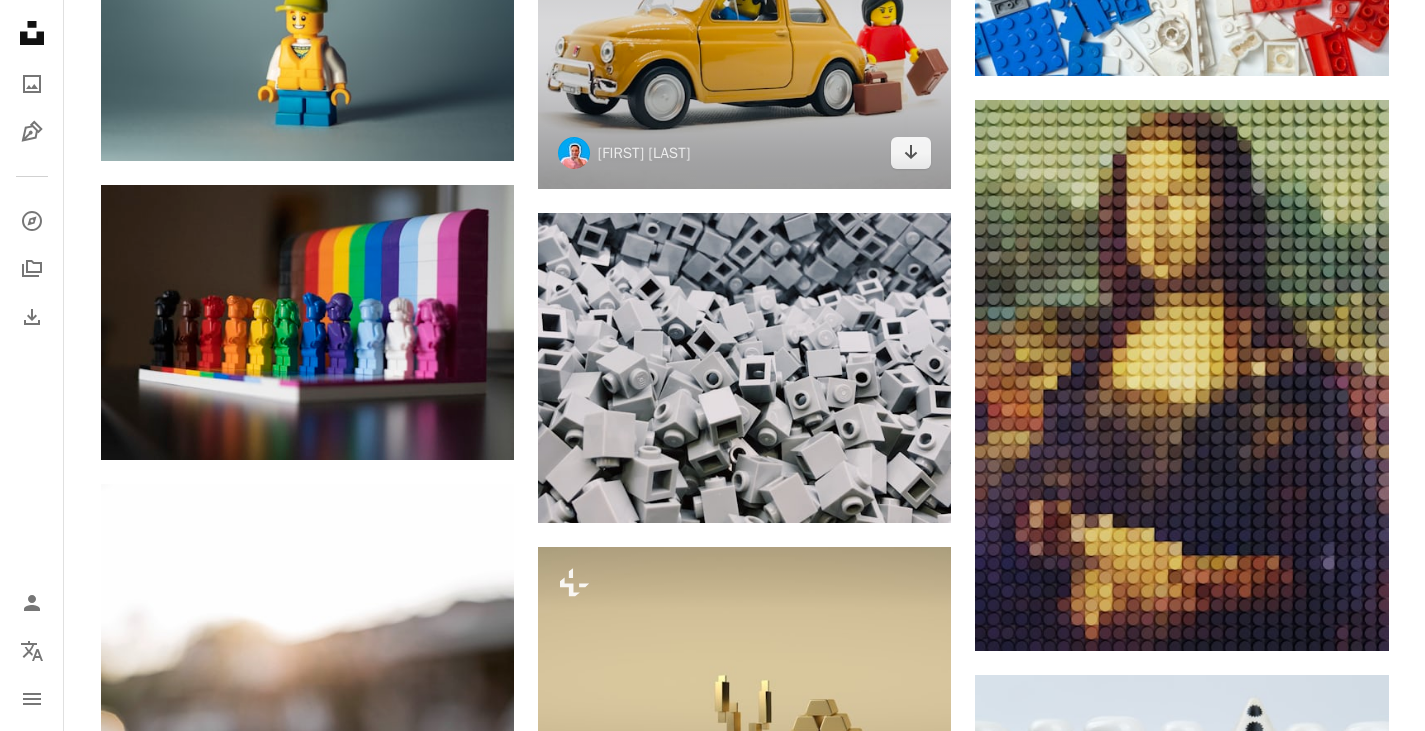 scroll, scrollTop: 13500, scrollLeft: 0, axis: vertical 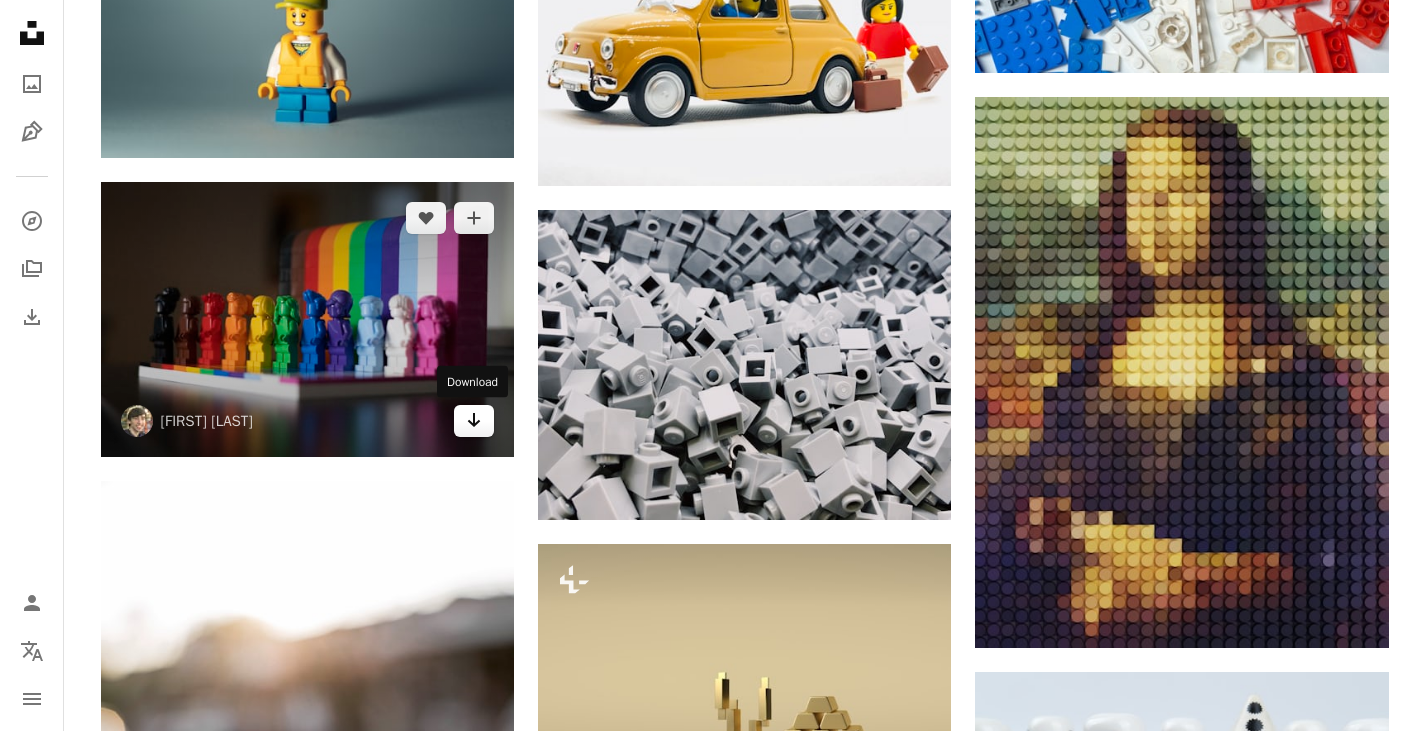 click 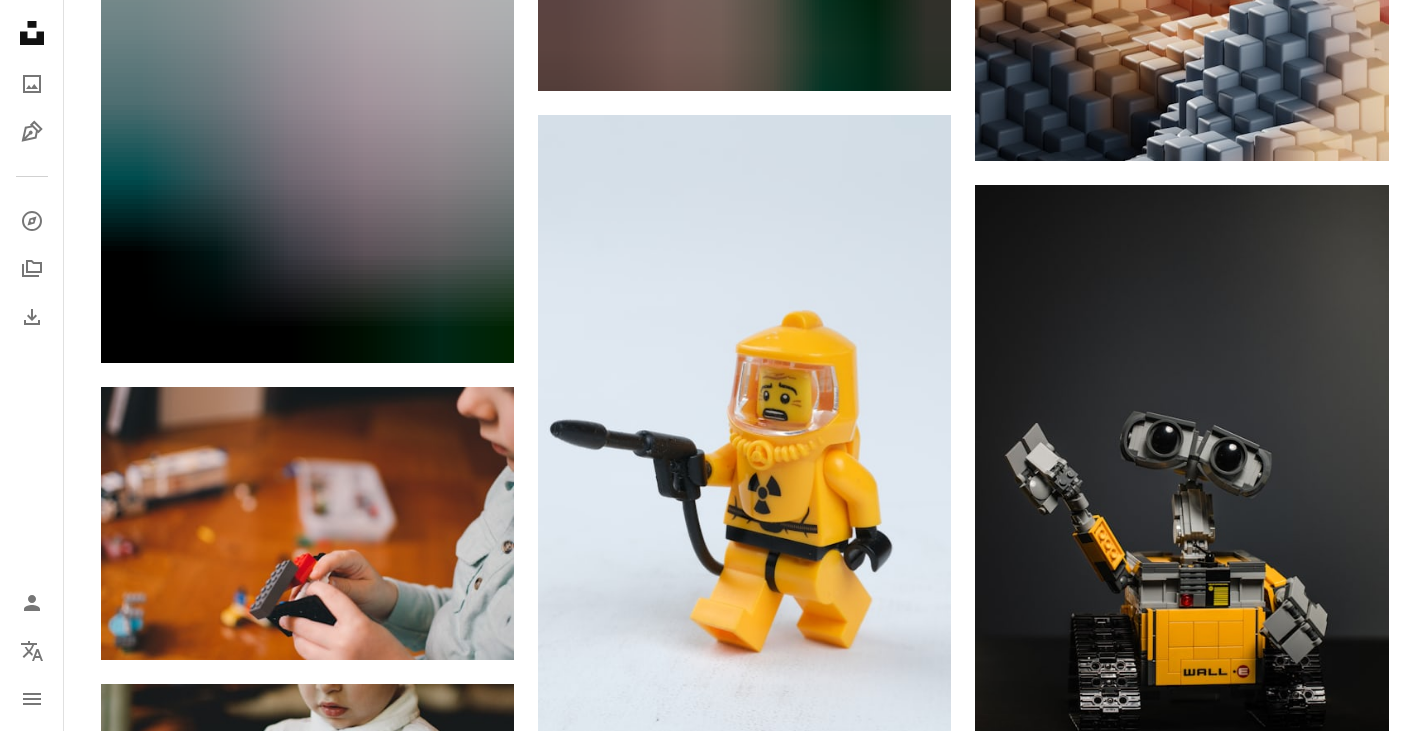 scroll, scrollTop: 15000, scrollLeft: 0, axis: vertical 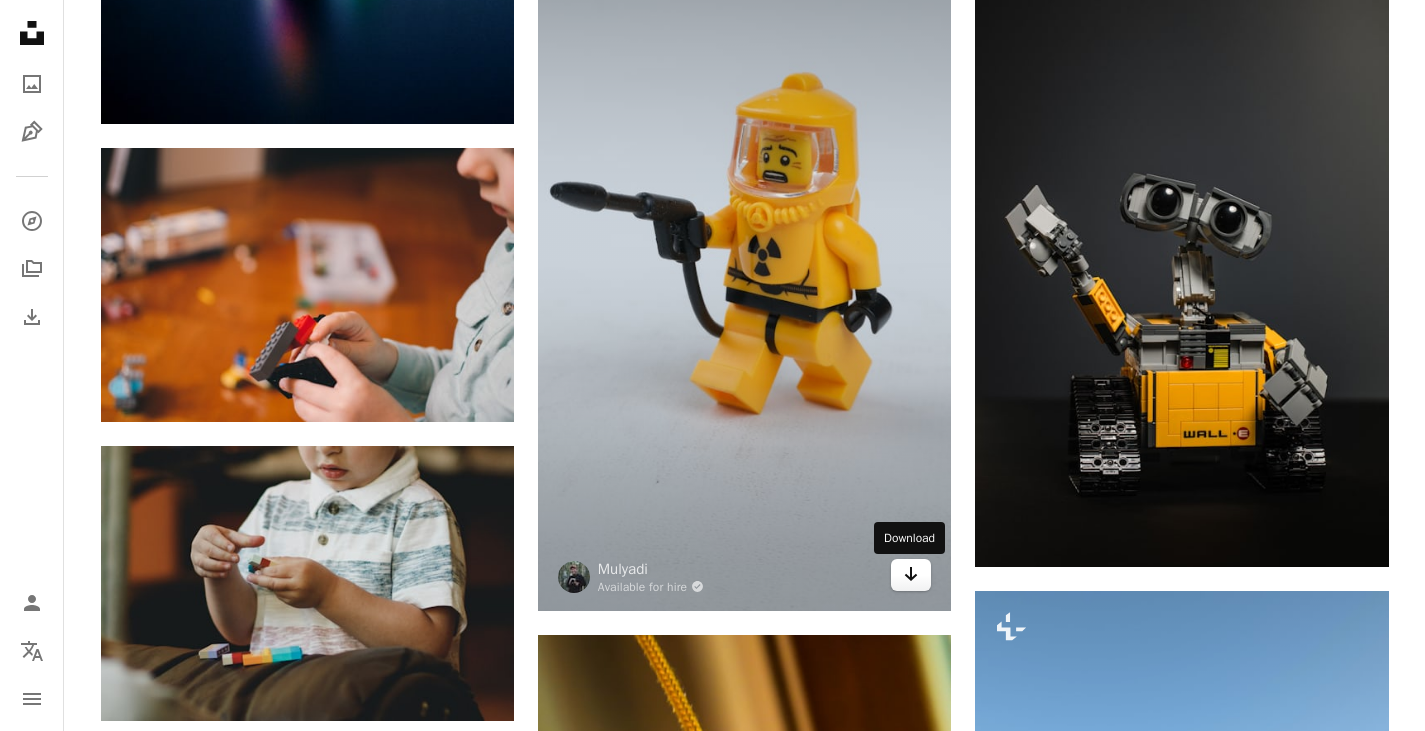 click on "Arrow pointing down" at bounding box center [911, 575] 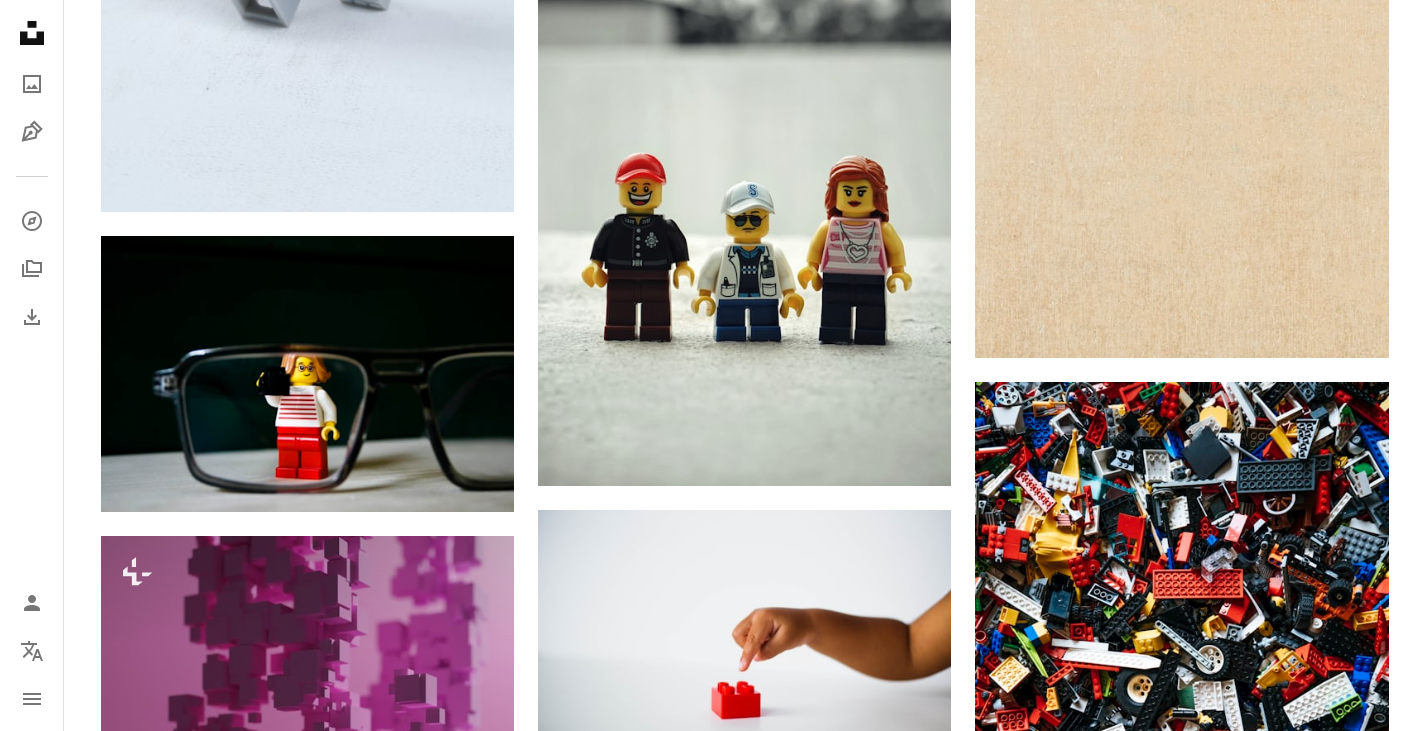 scroll, scrollTop: 17100, scrollLeft: 0, axis: vertical 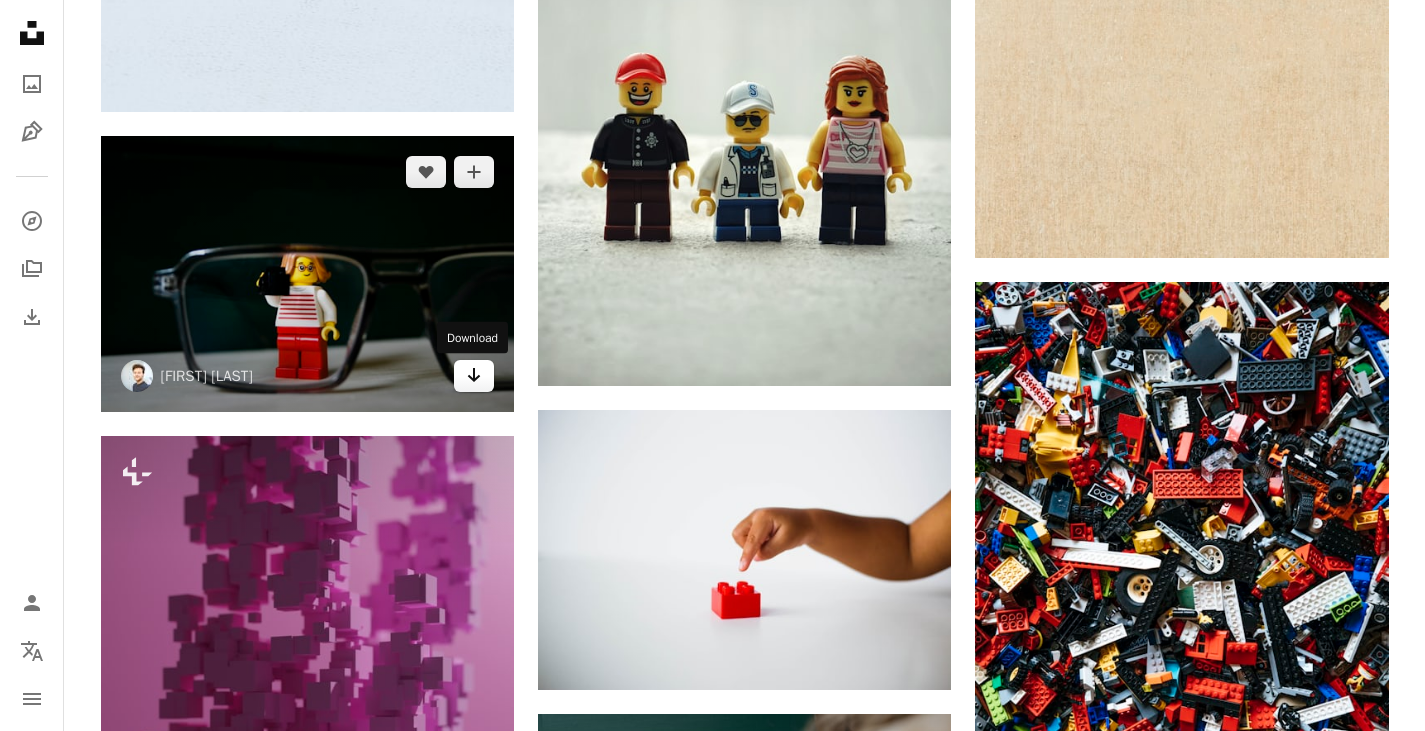 click on "Arrow pointing down" 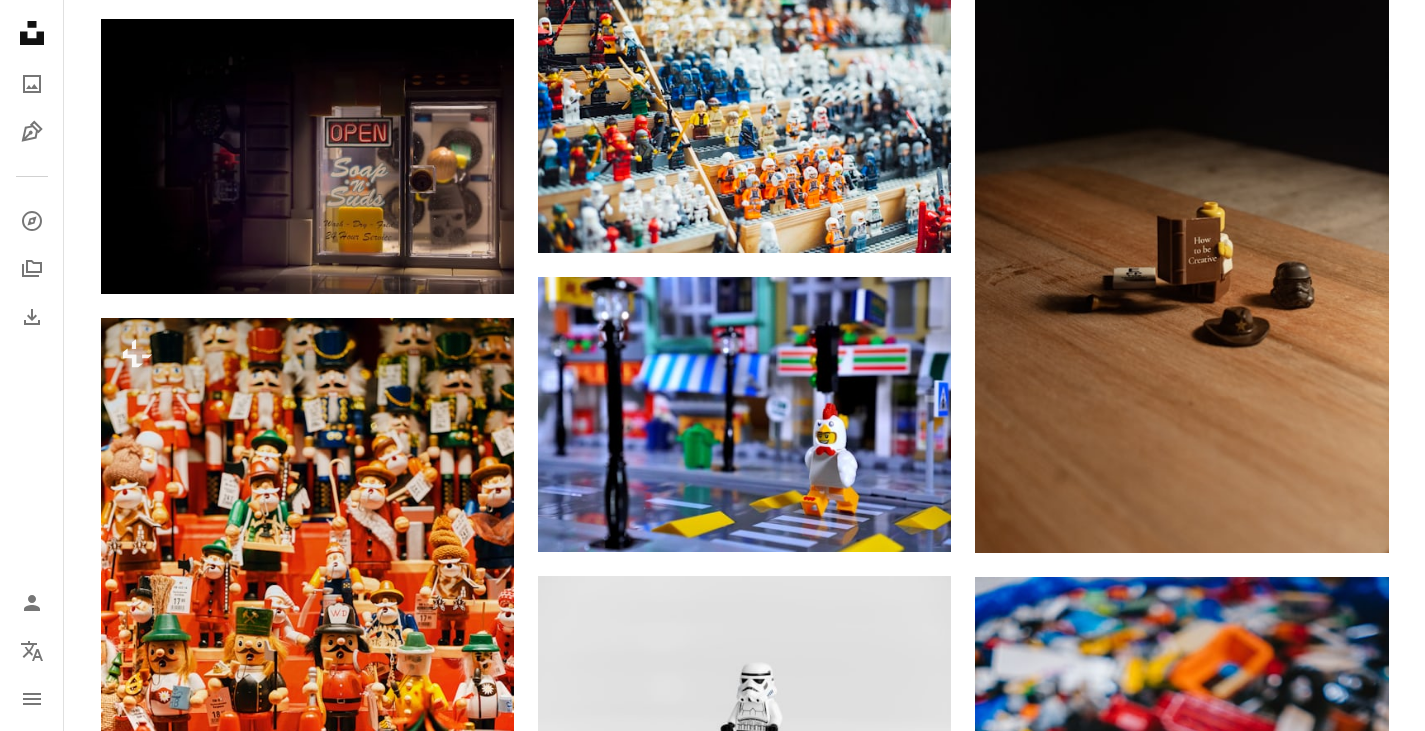 scroll, scrollTop: 18400, scrollLeft: 0, axis: vertical 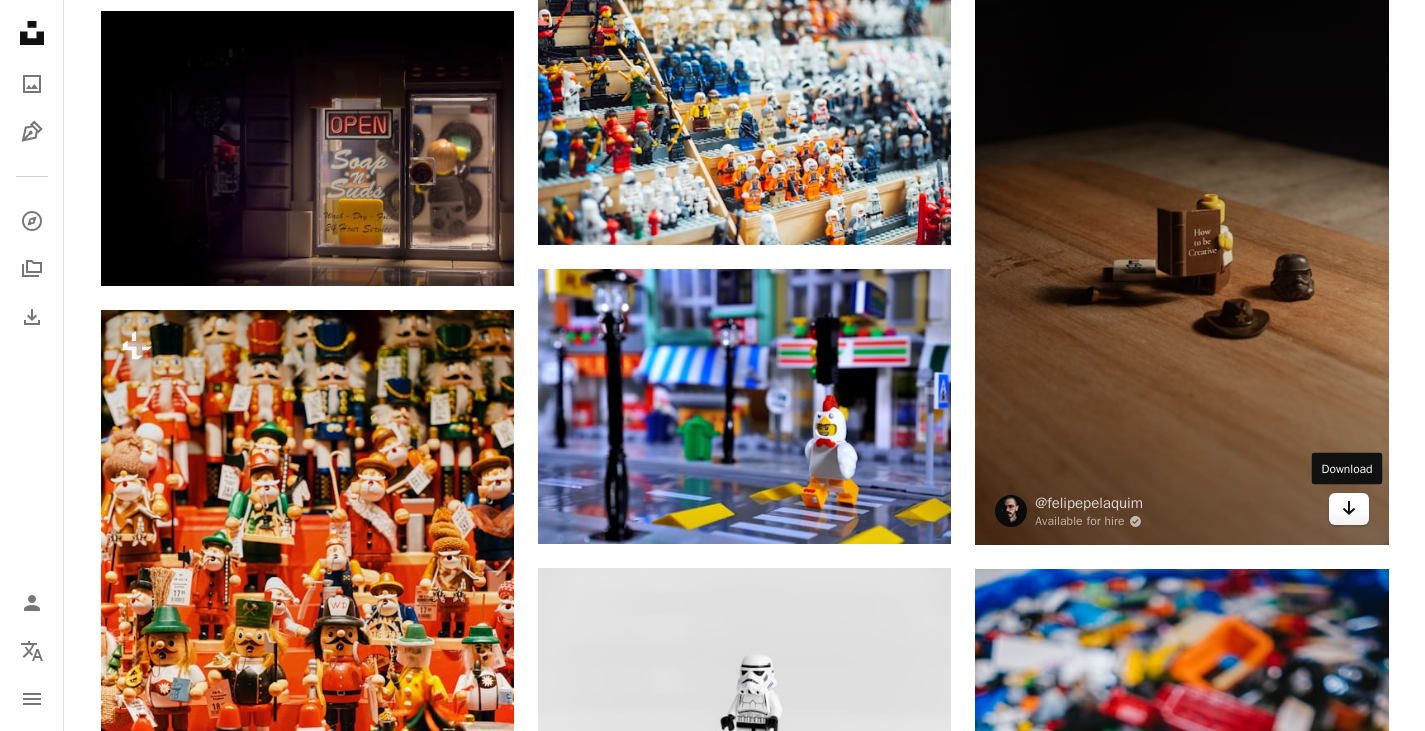 click on "Arrow pointing down" 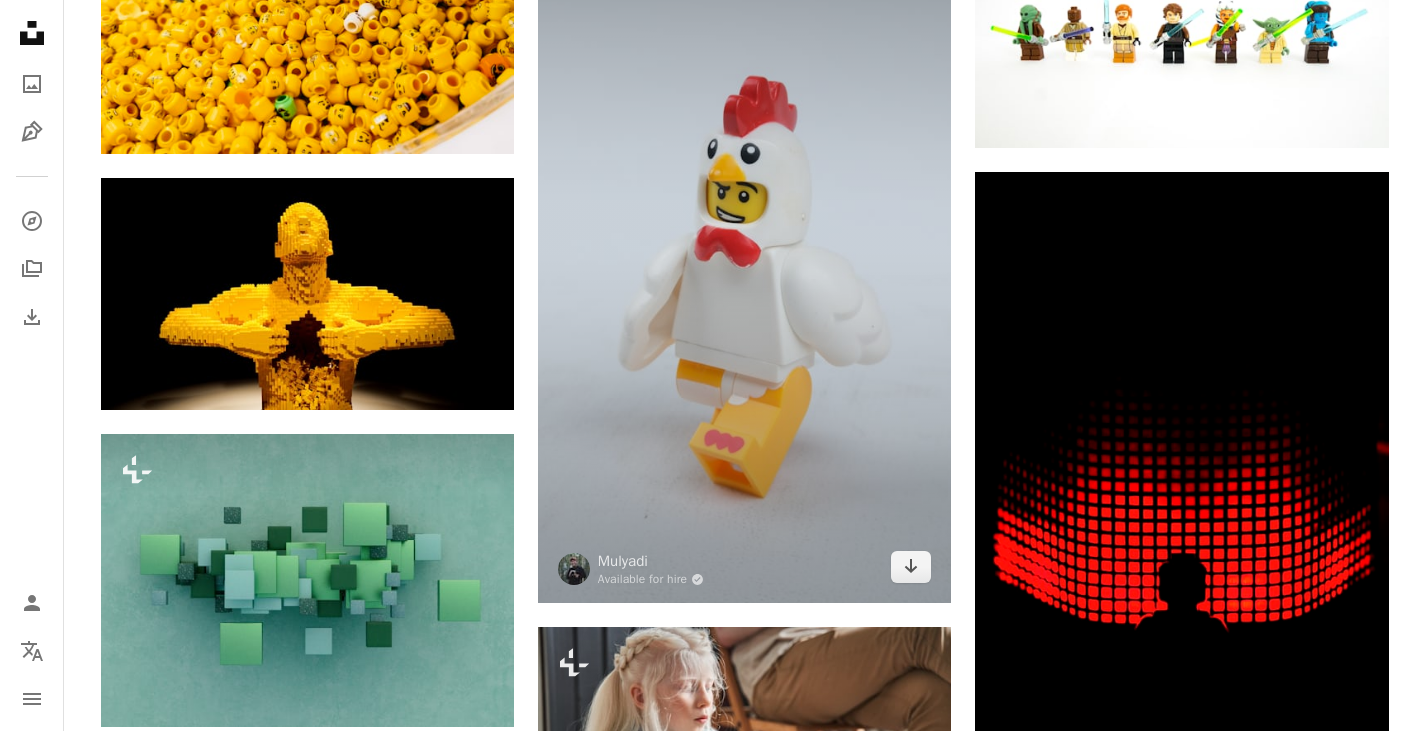 scroll, scrollTop: 19700, scrollLeft: 0, axis: vertical 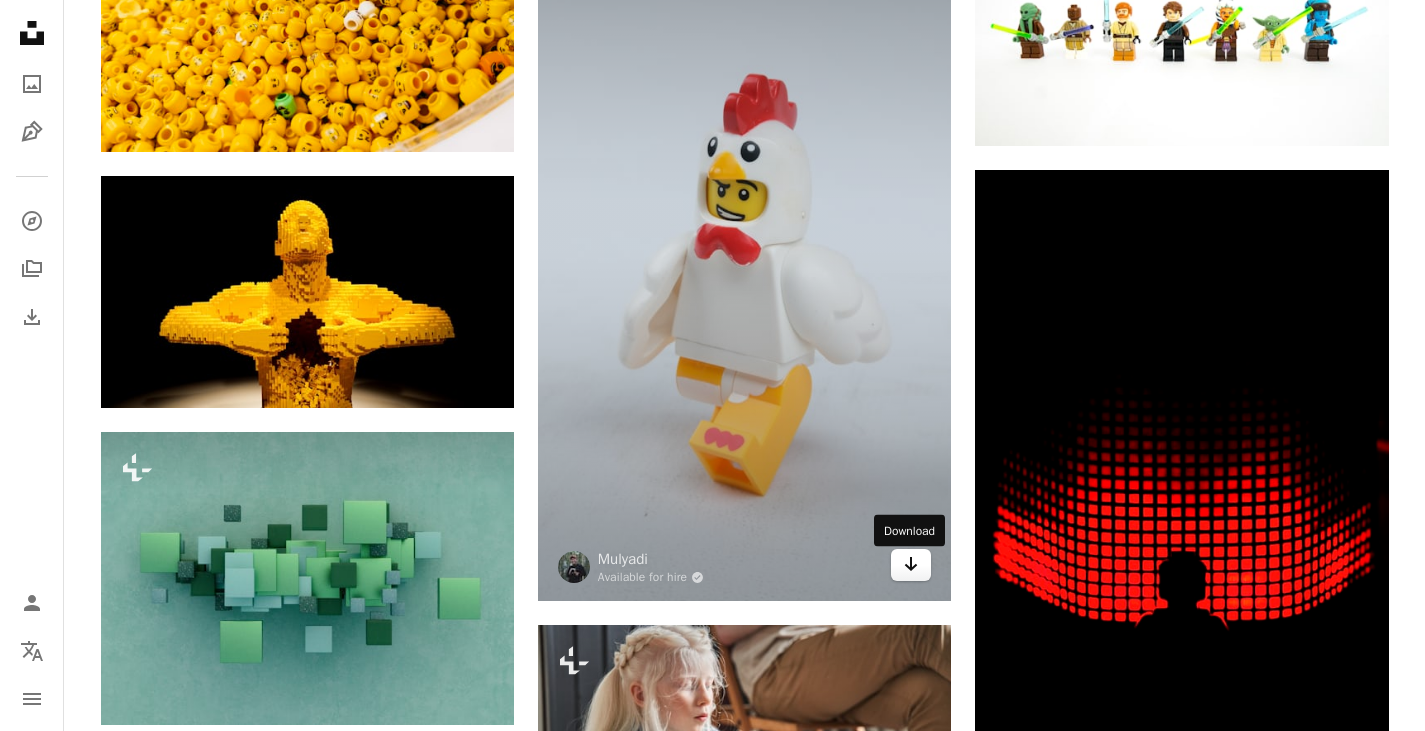 click 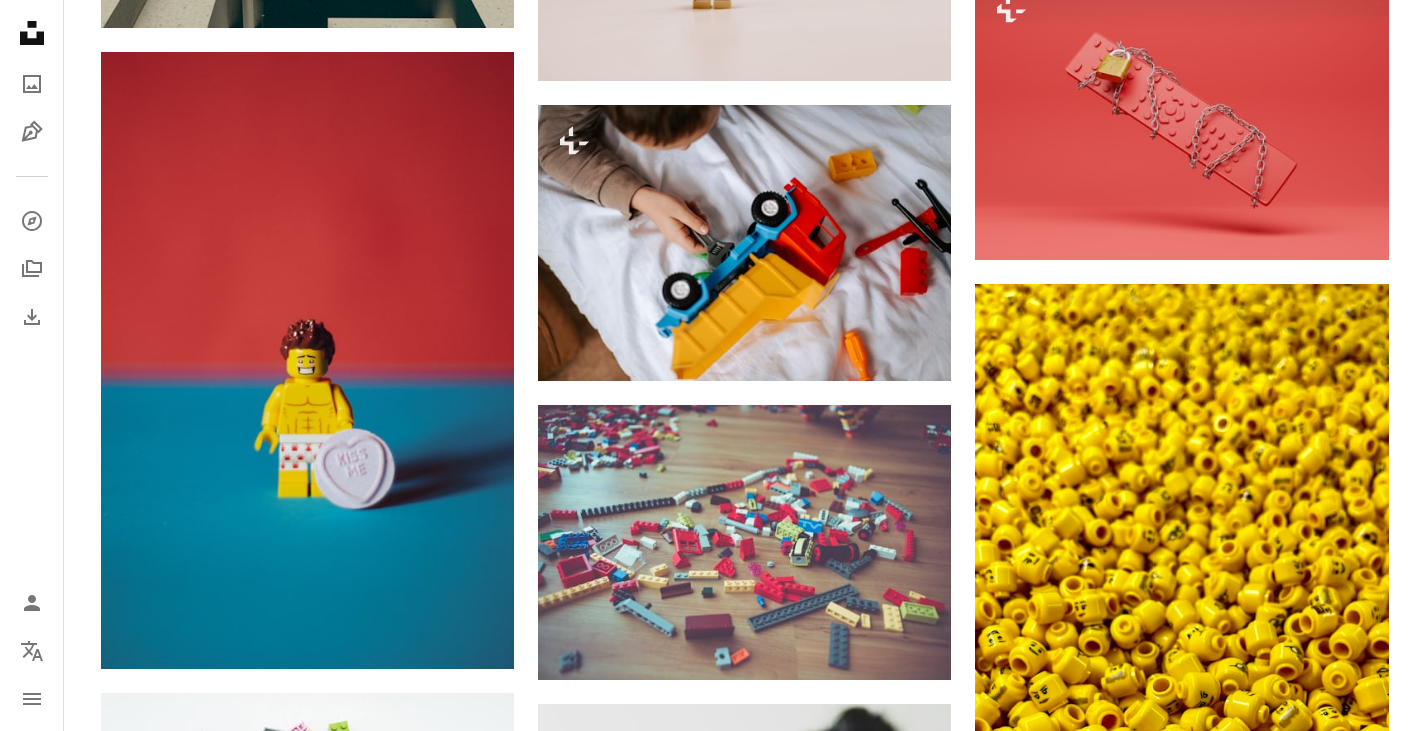 scroll, scrollTop: 23600, scrollLeft: 0, axis: vertical 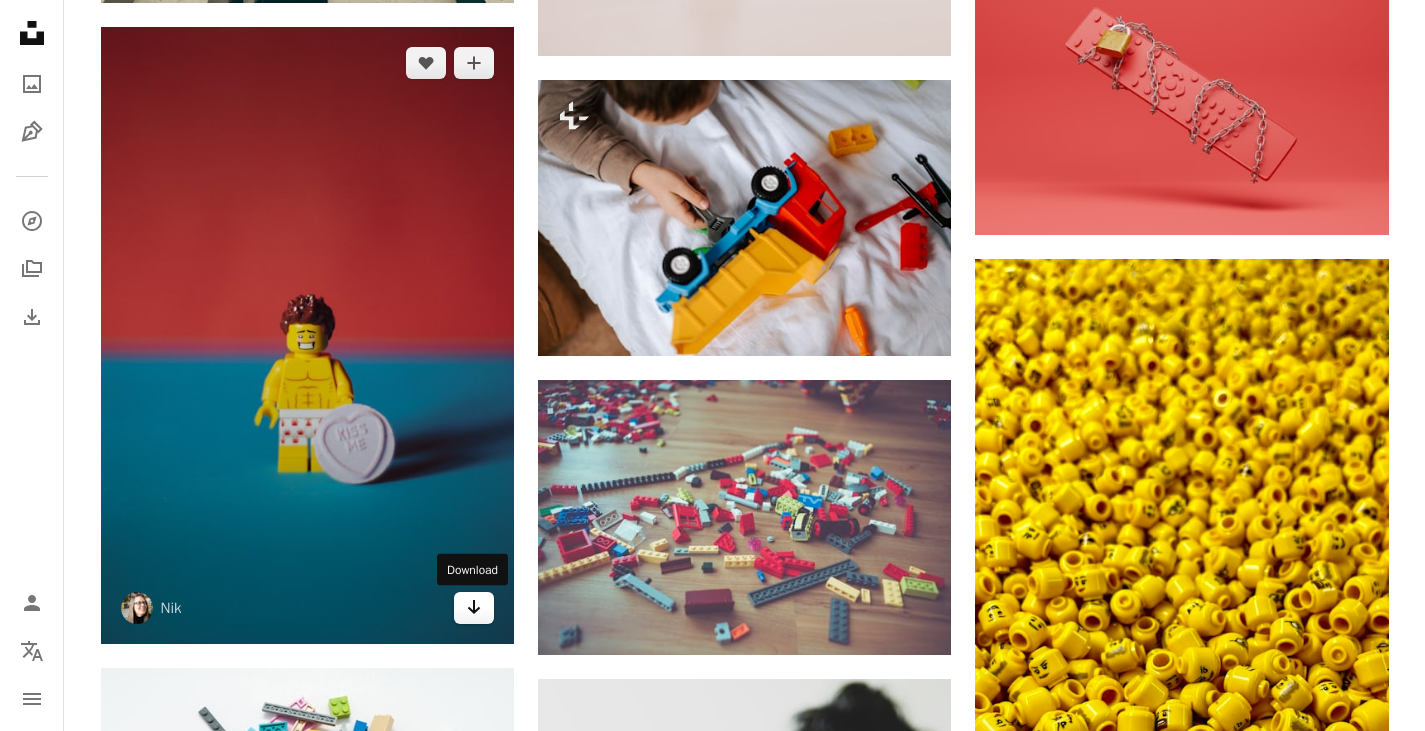 click 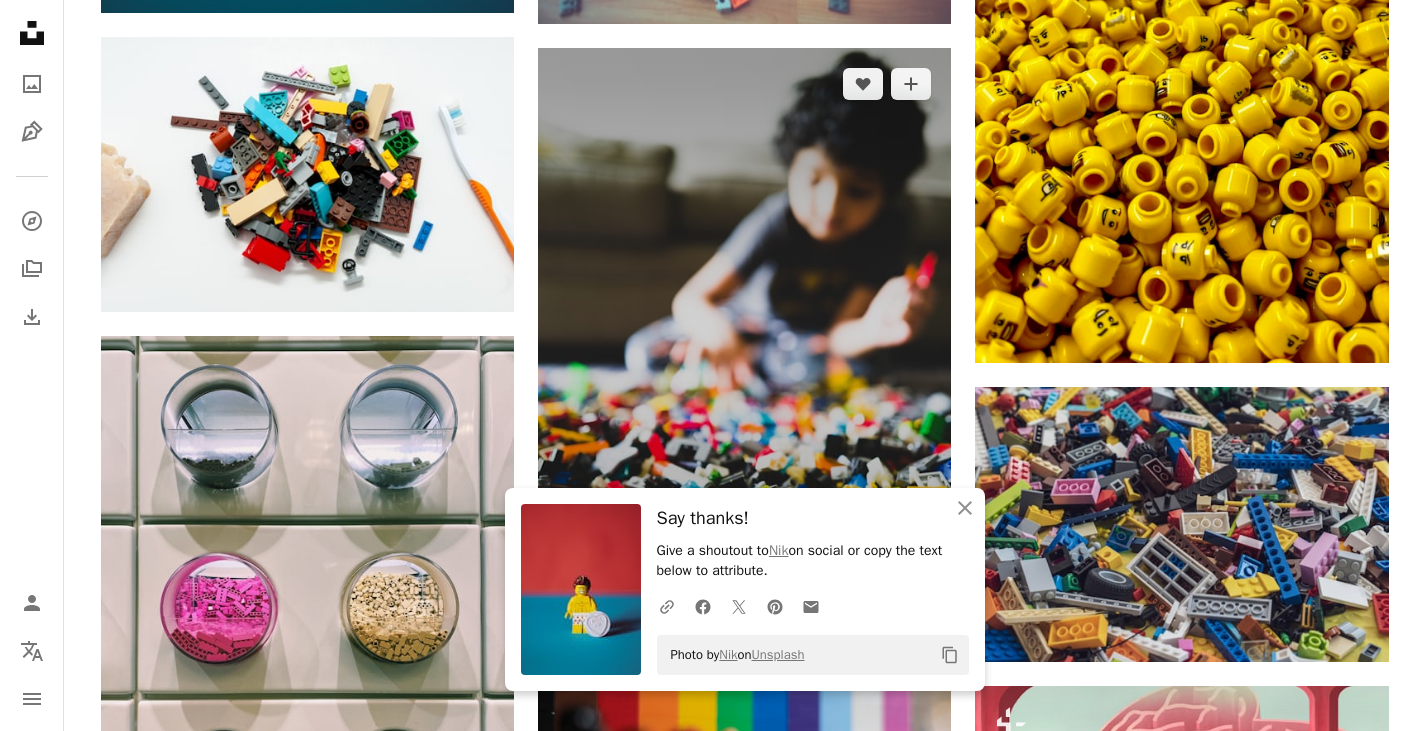 scroll, scrollTop: 24400, scrollLeft: 0, axis: vertical 